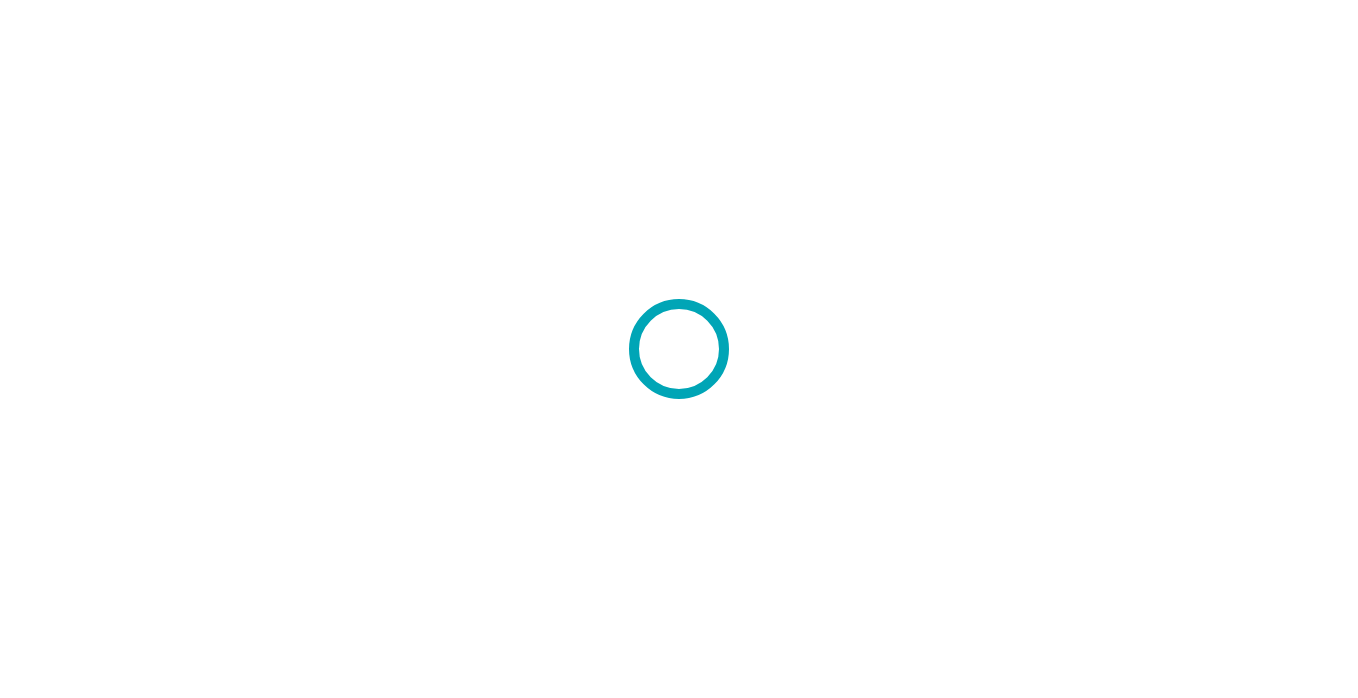 scroll, scrollTop: 0, scrollLeft: 0, axis: both 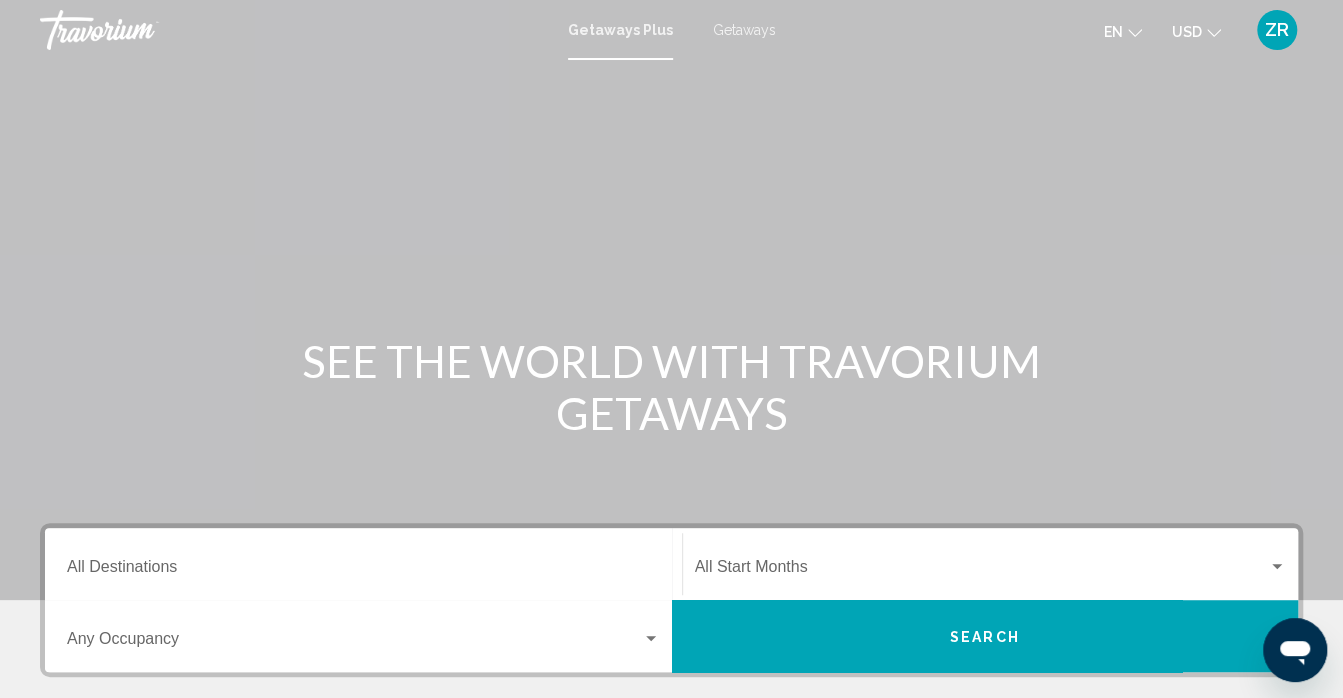 click on "Getaways" at bounding box center (744, 30) 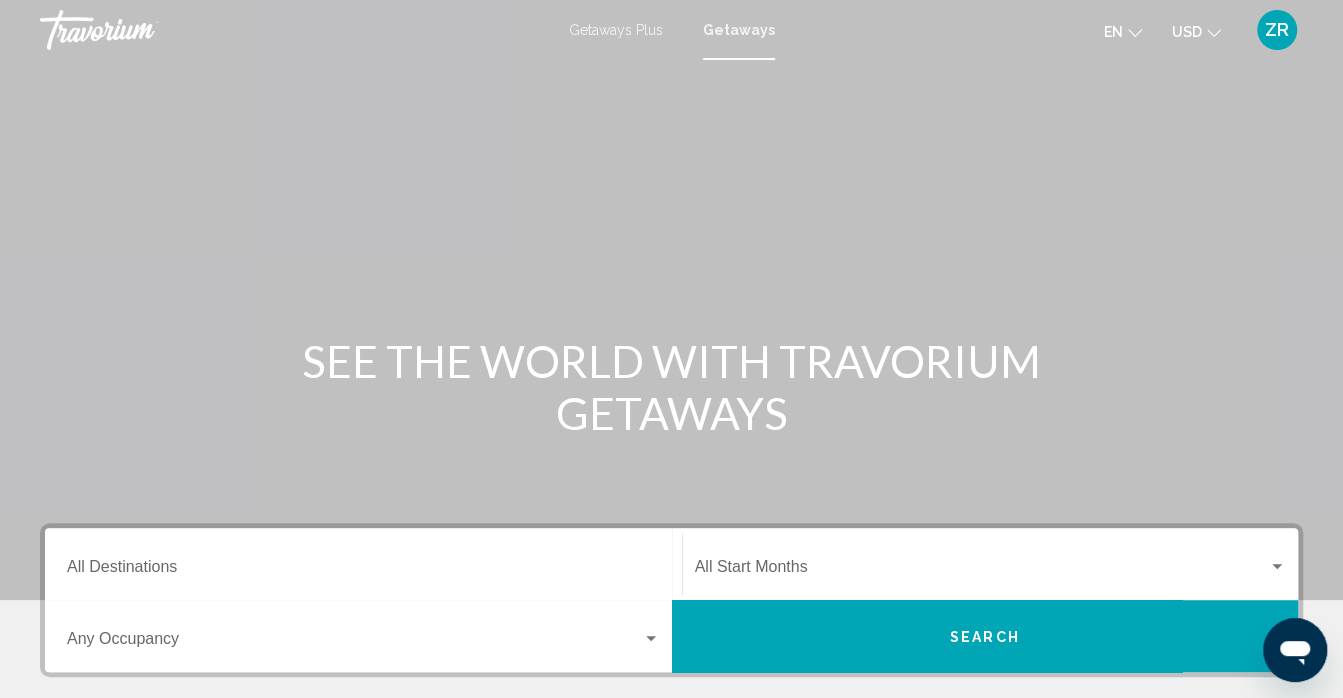 click on "Destination All Destinations" at bounding box center (363, 564) 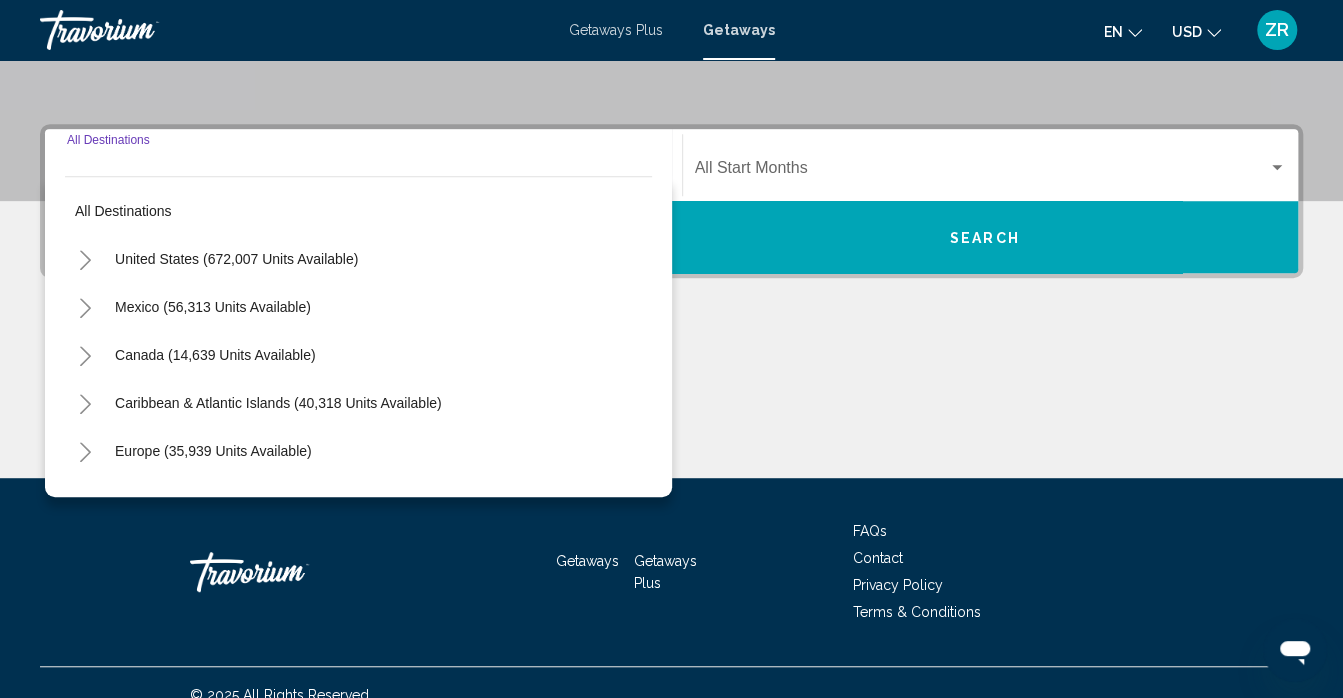 scroll, scrollTop: 423, scrollLeft: 0, axis: vertical 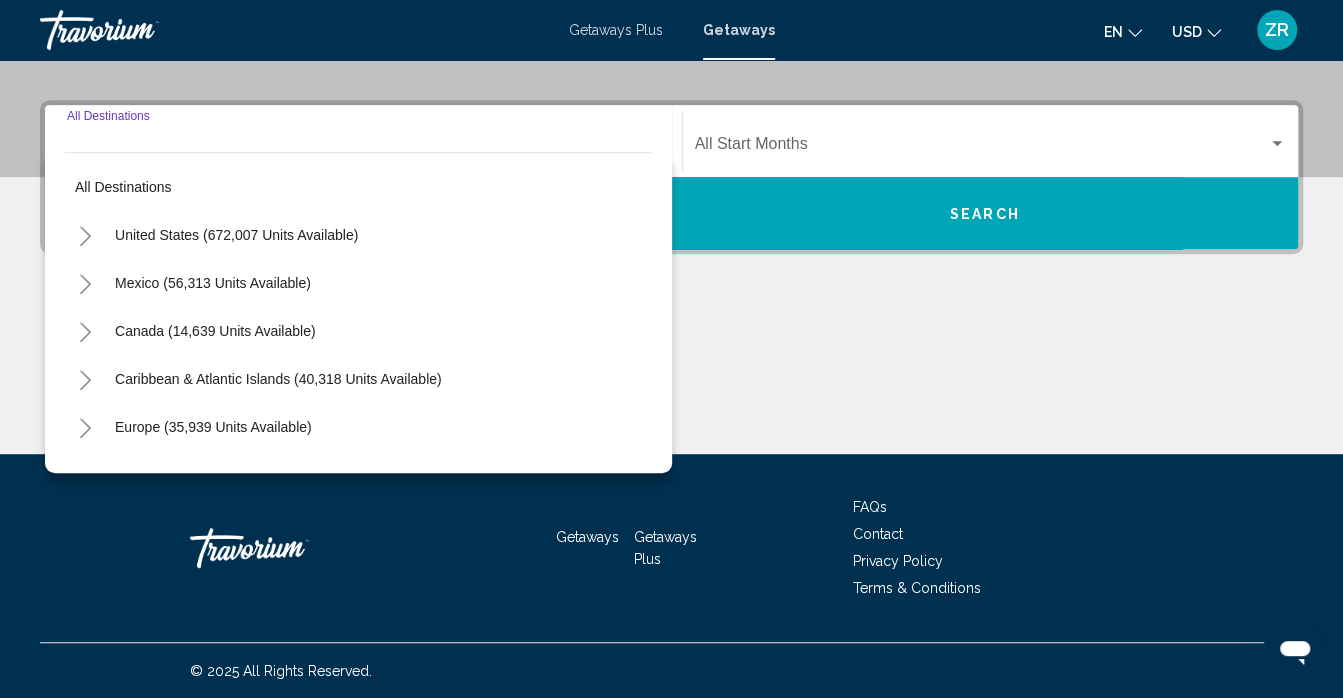 click 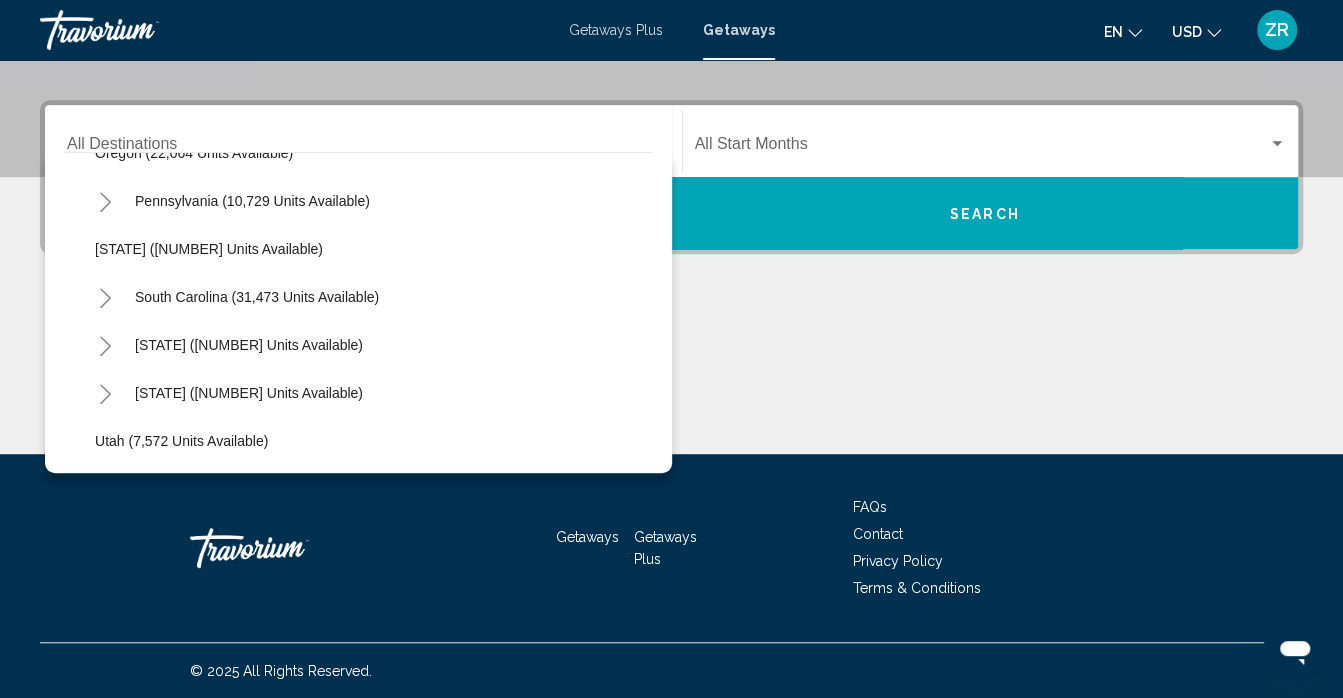 scroll, scrollTop: 1619, scrollLeft: 0, axis: vertical 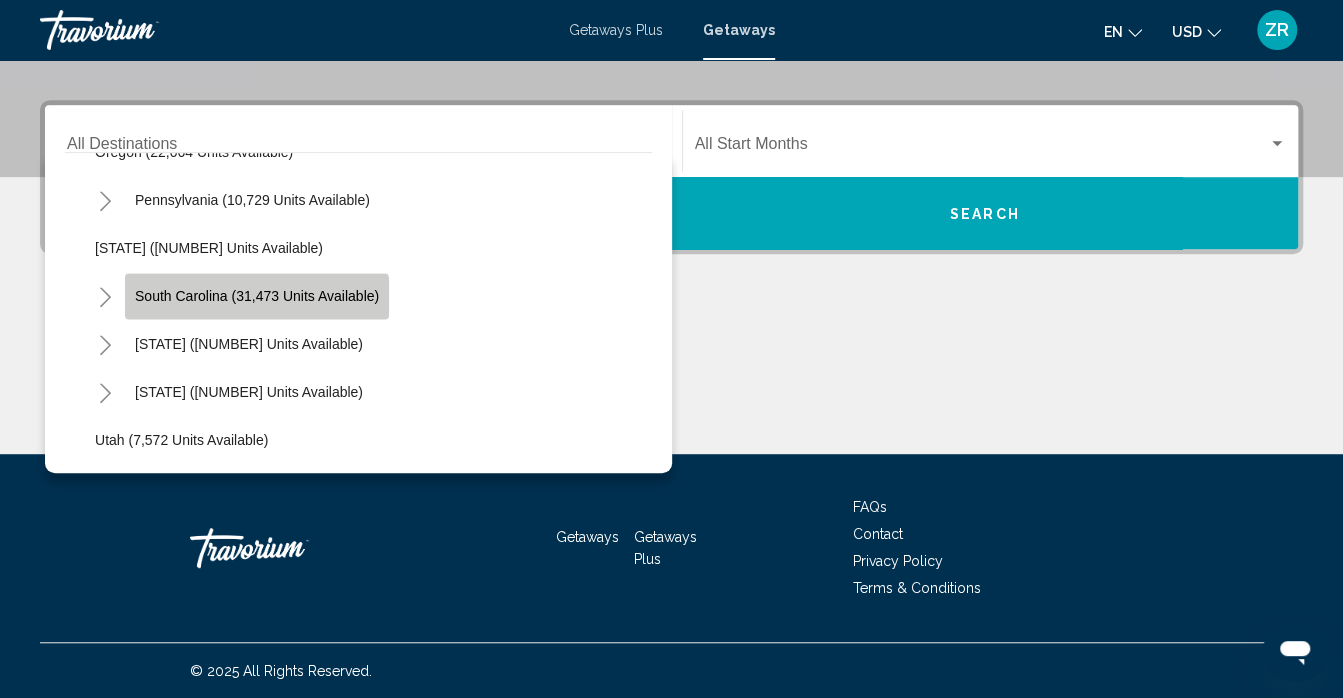 click on "South Carolina (31,473 units available)" 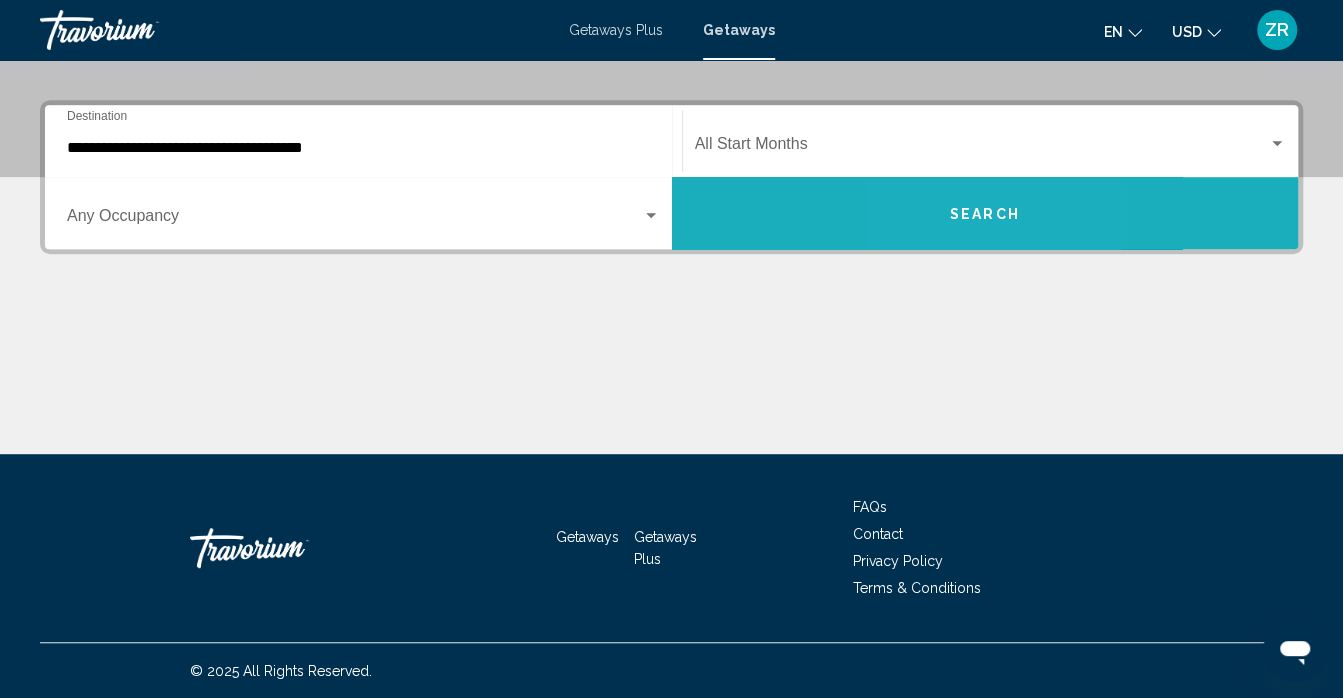 click on "Search" at bounding box center (985, 214) 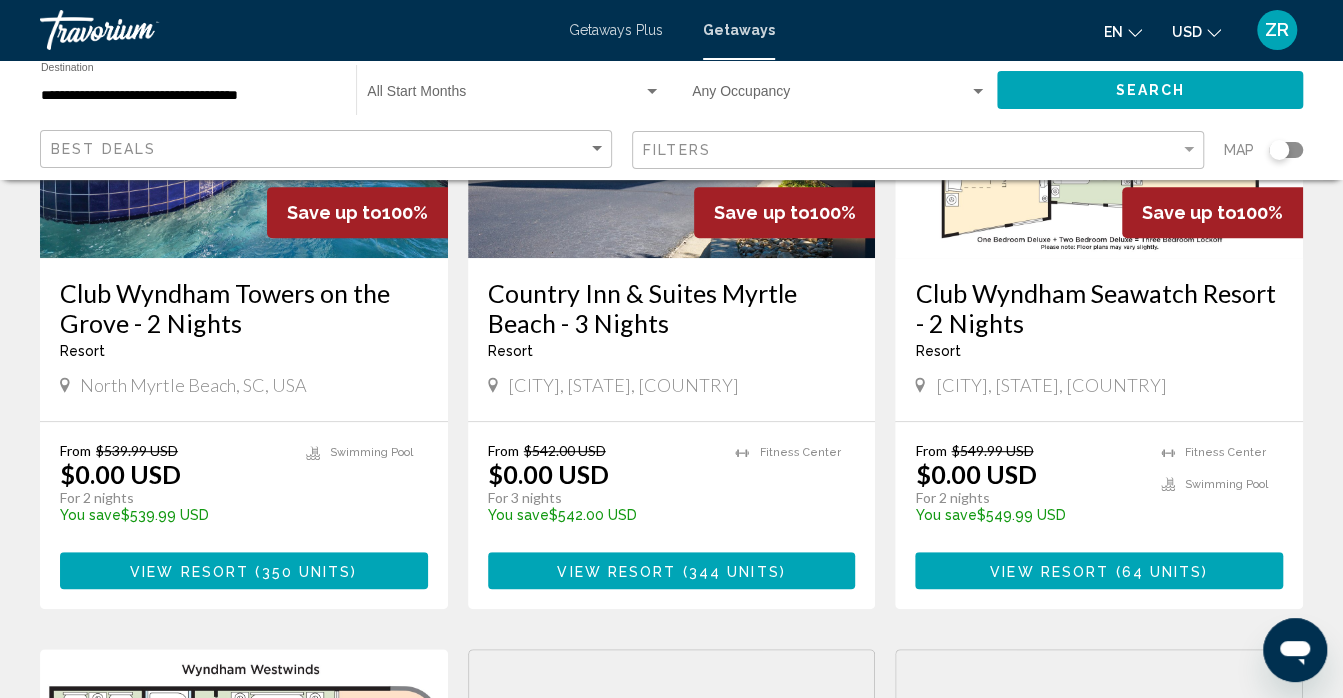 scroll, scrollTop: 331, scrollLeft: 0, axis: vertical 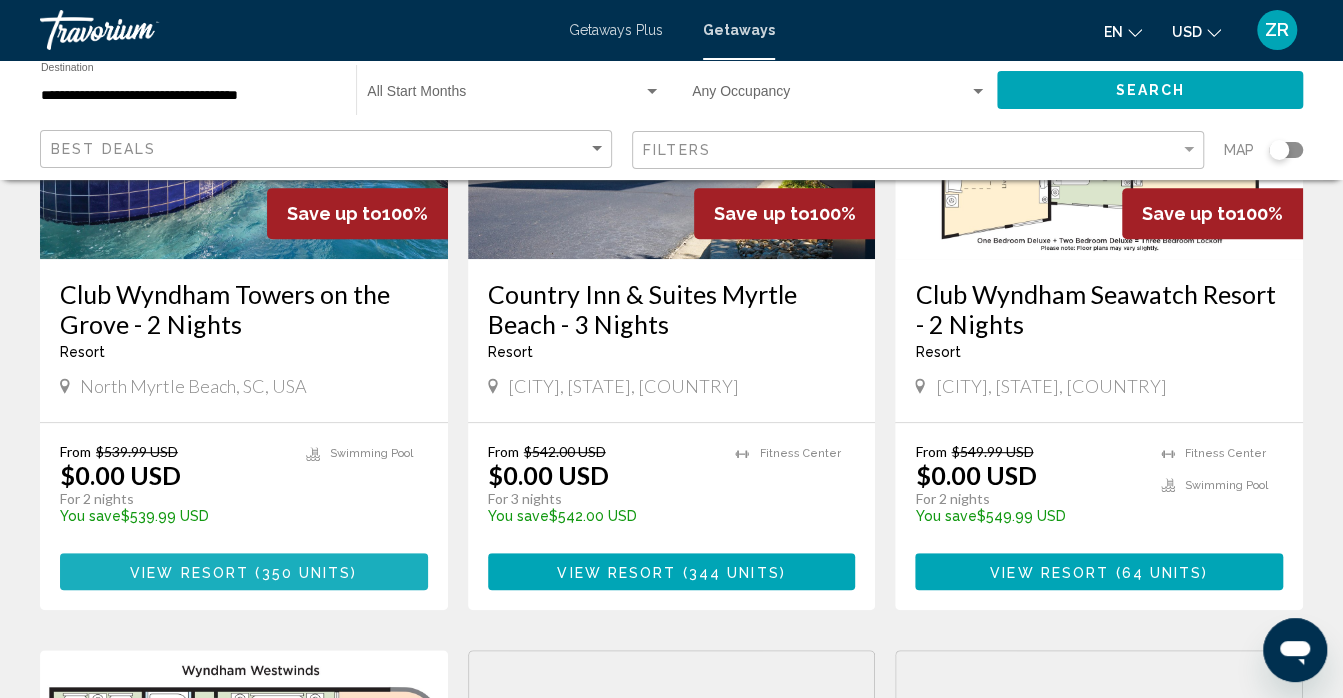 click on "350 units" at bounding box center (306, 572) 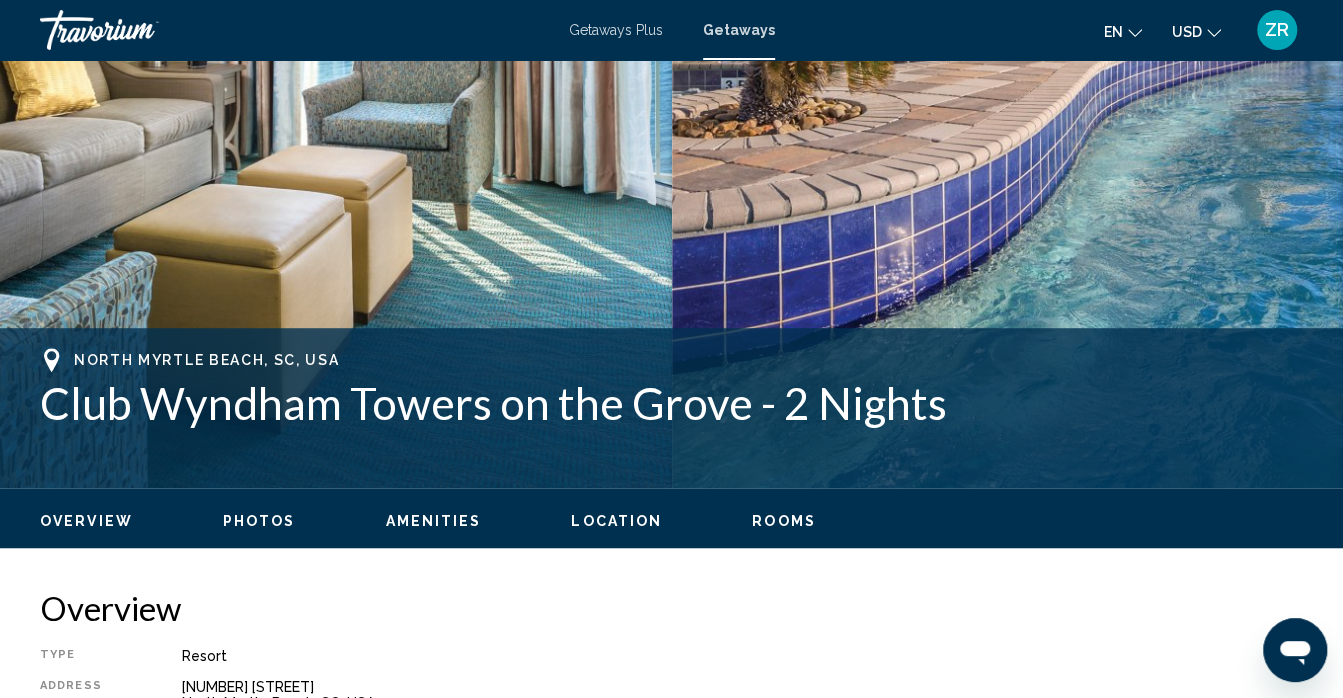 scroll, scrollTop: 536, scrollLeft: 0, axis: vertical 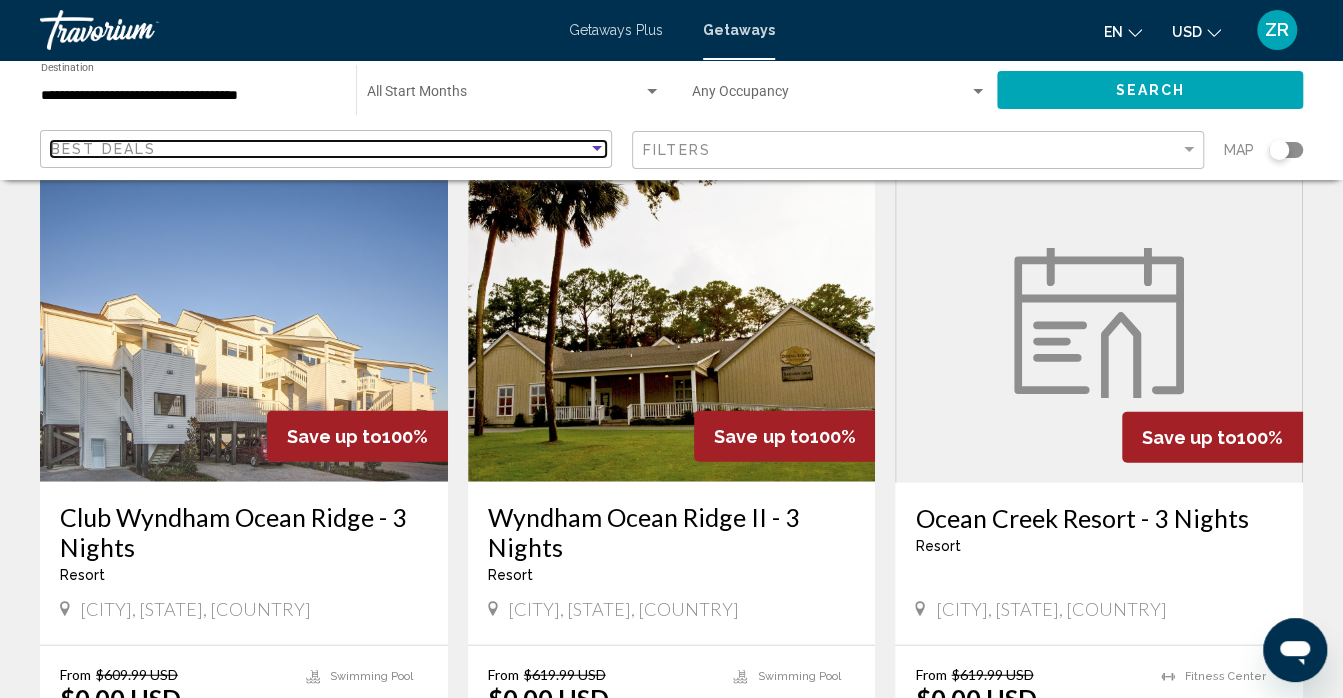 click at bounding box center [597, 148] 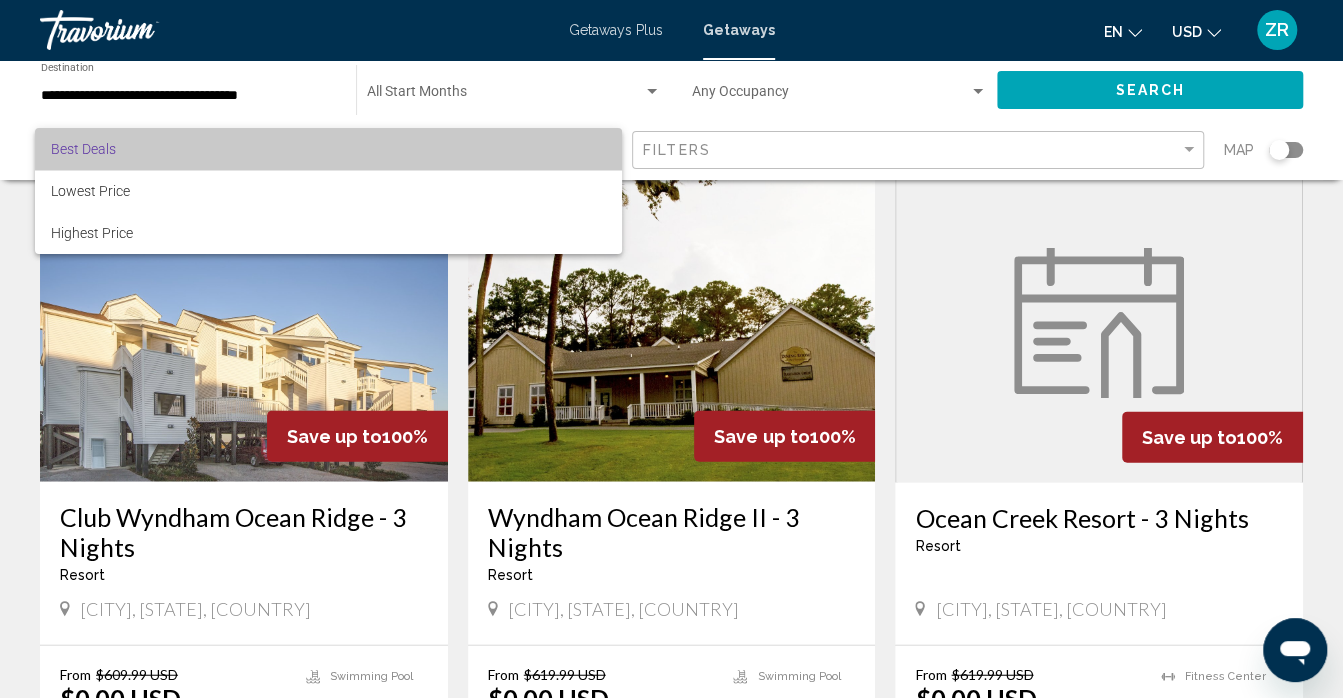 click on "Best Deals" at bounding box center [328, 149] 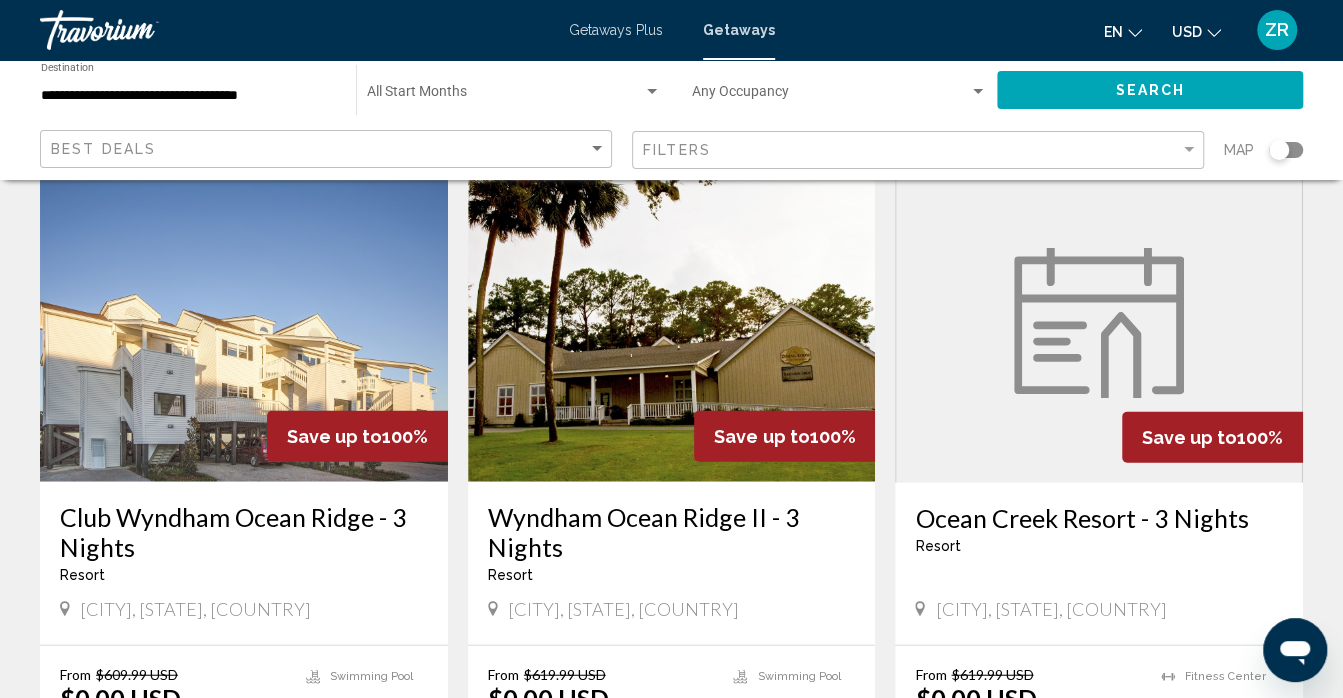 click on "**********" 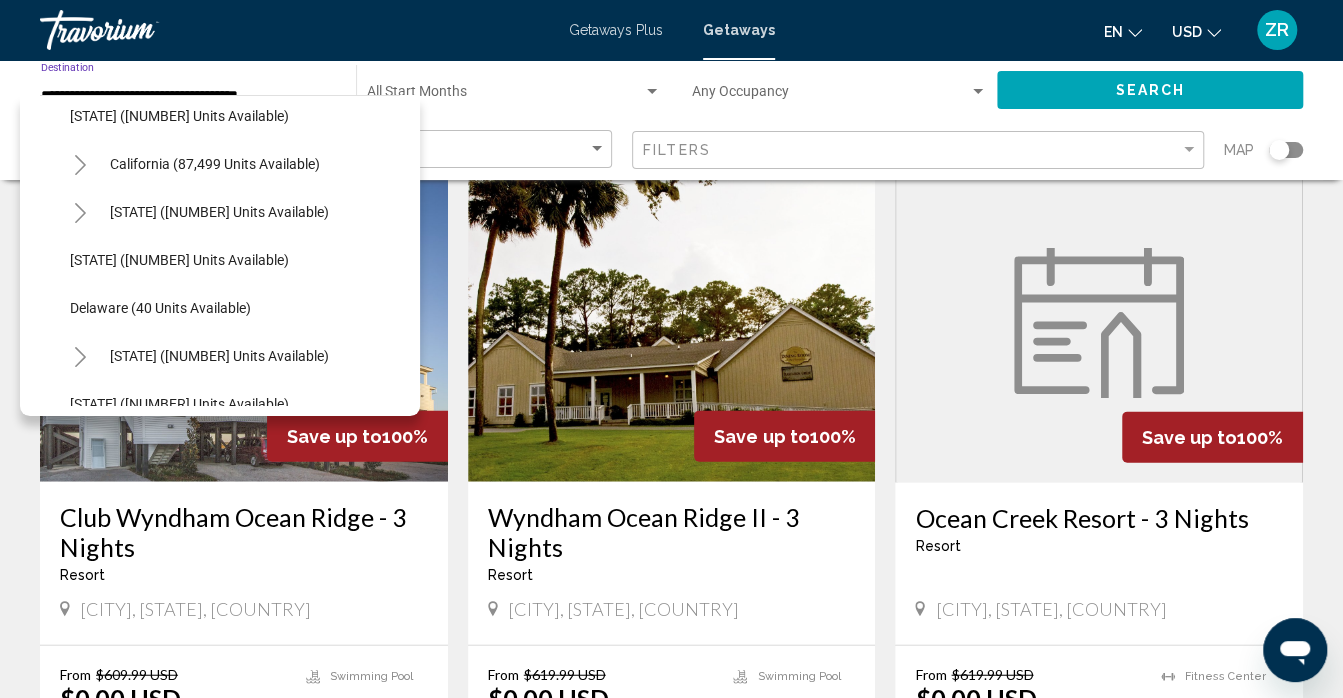 scroll, scrollTop: 158, scrollLeft: 0, axis: vertical 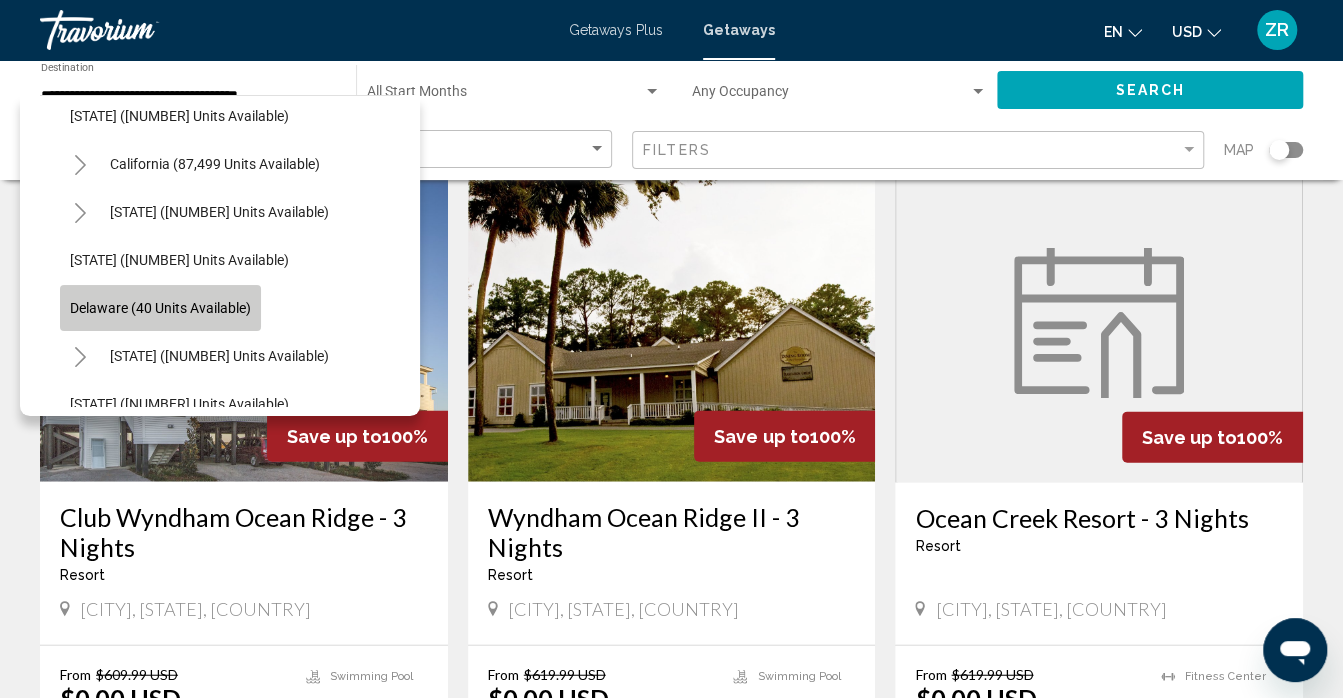 click on "Delaware (40 units available)" 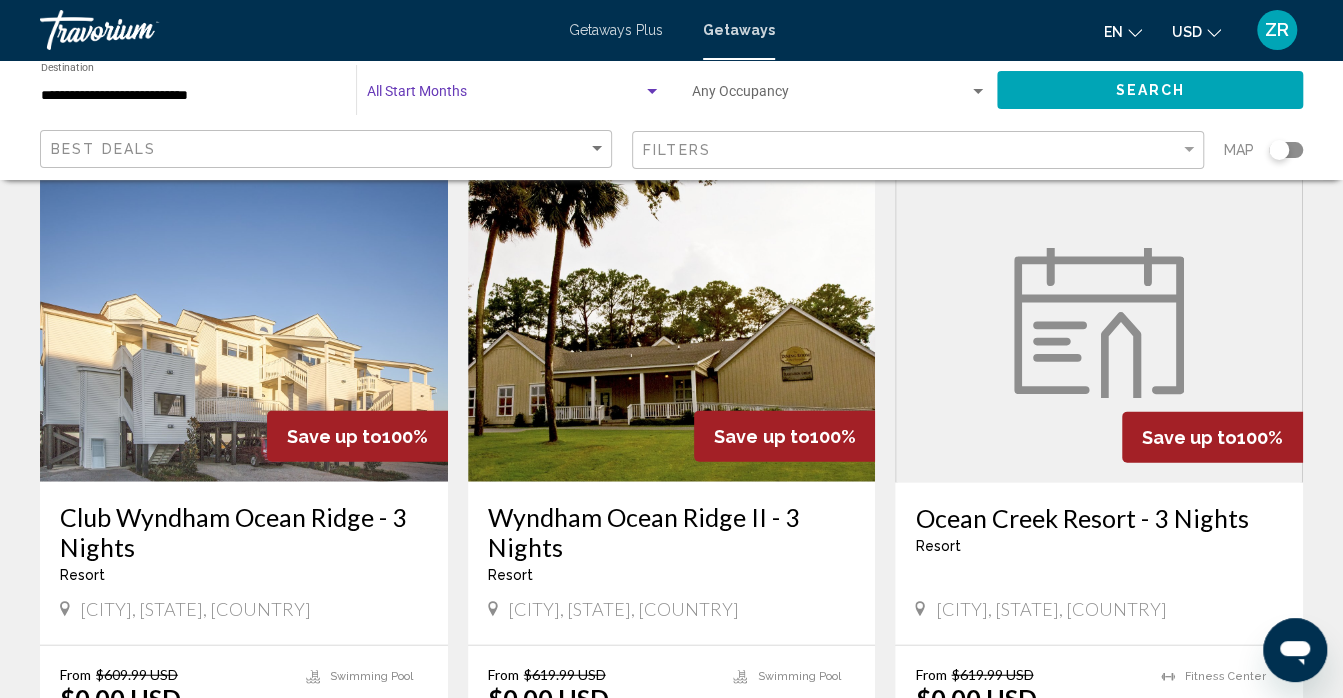 click at bounding box center [652, 92] 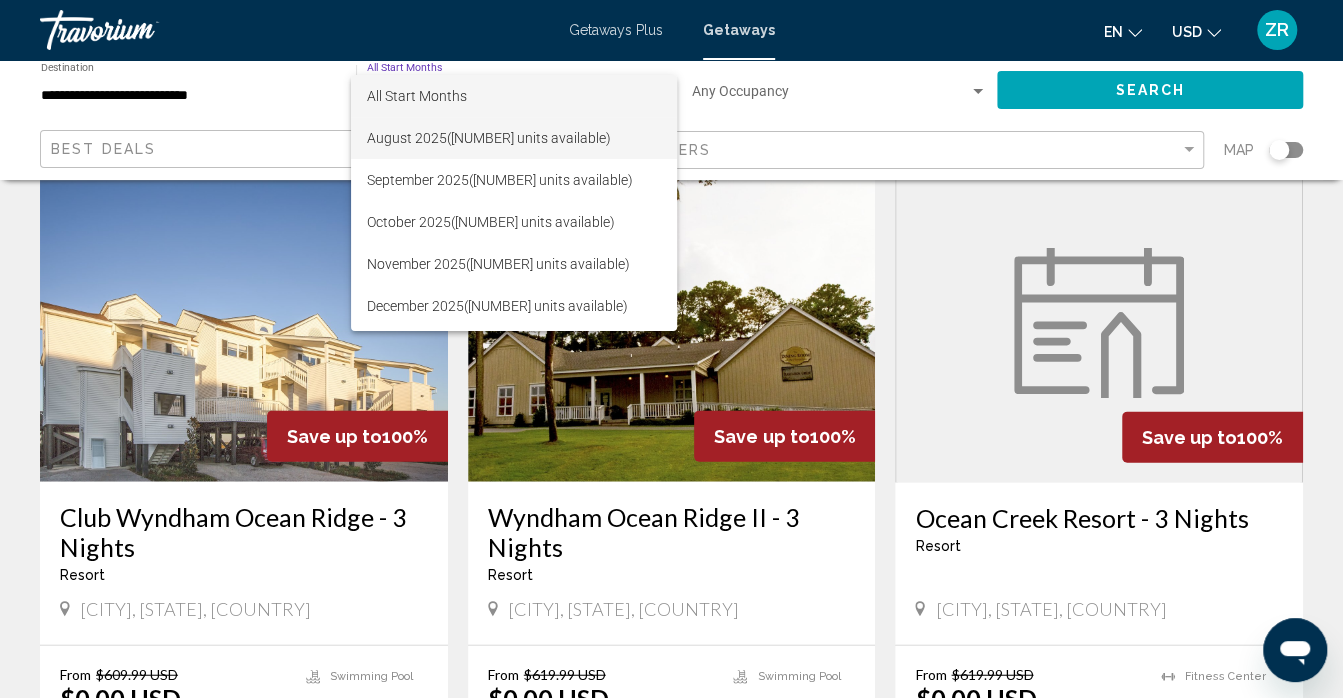 click on "[MONTH] [YEAR]  ([NUMBER] units available)" at bounding box center [514, 138] 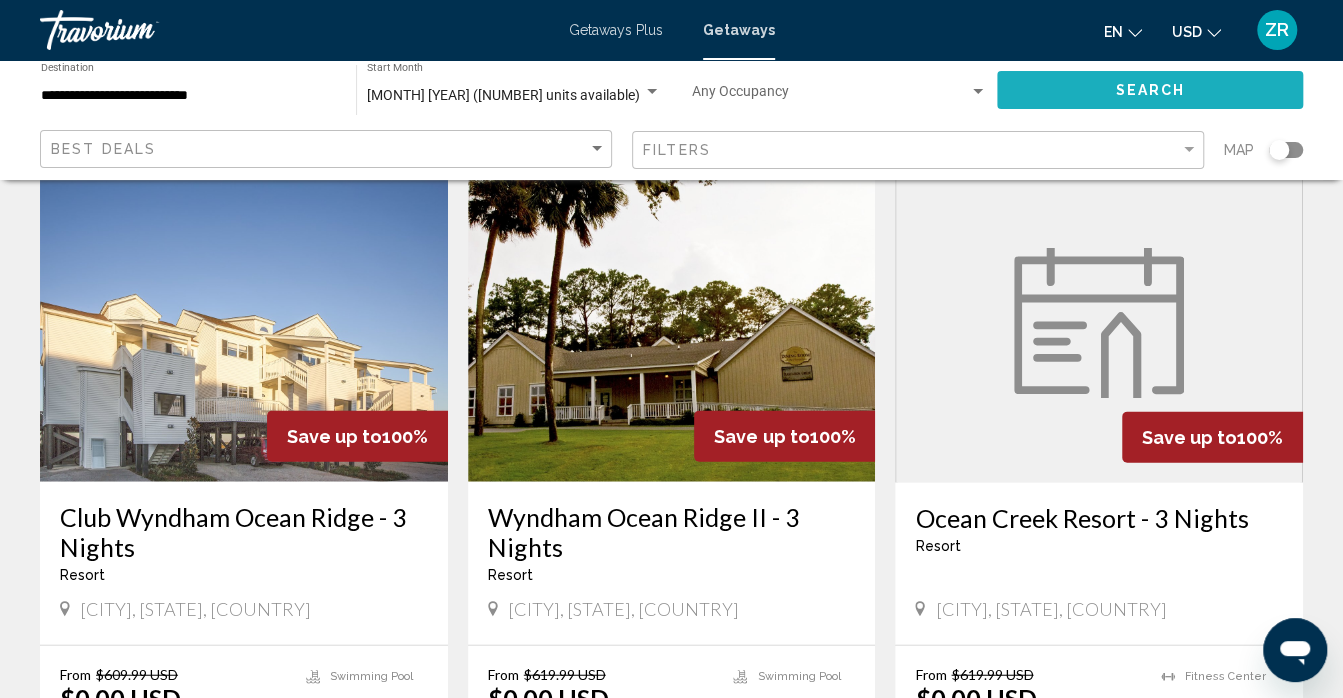 click on "Search" 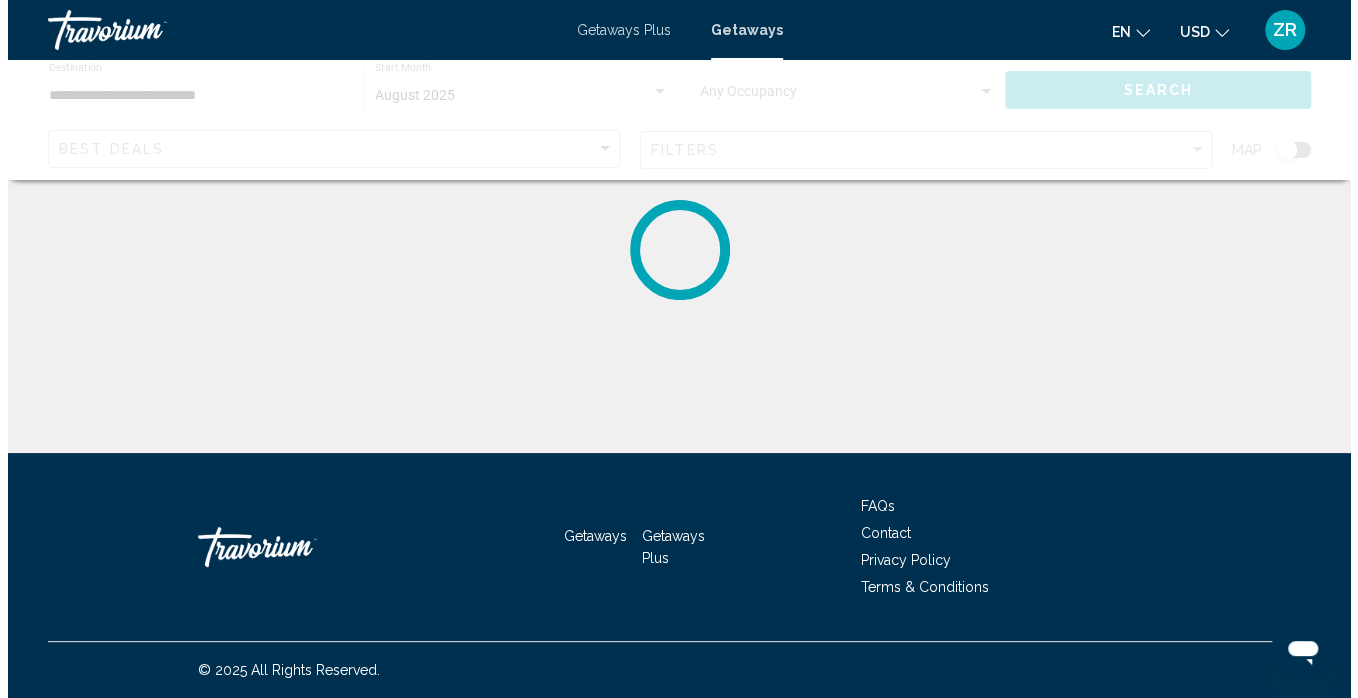 scroll, scrollTop: 0, scrollLeft: 0, axis: both 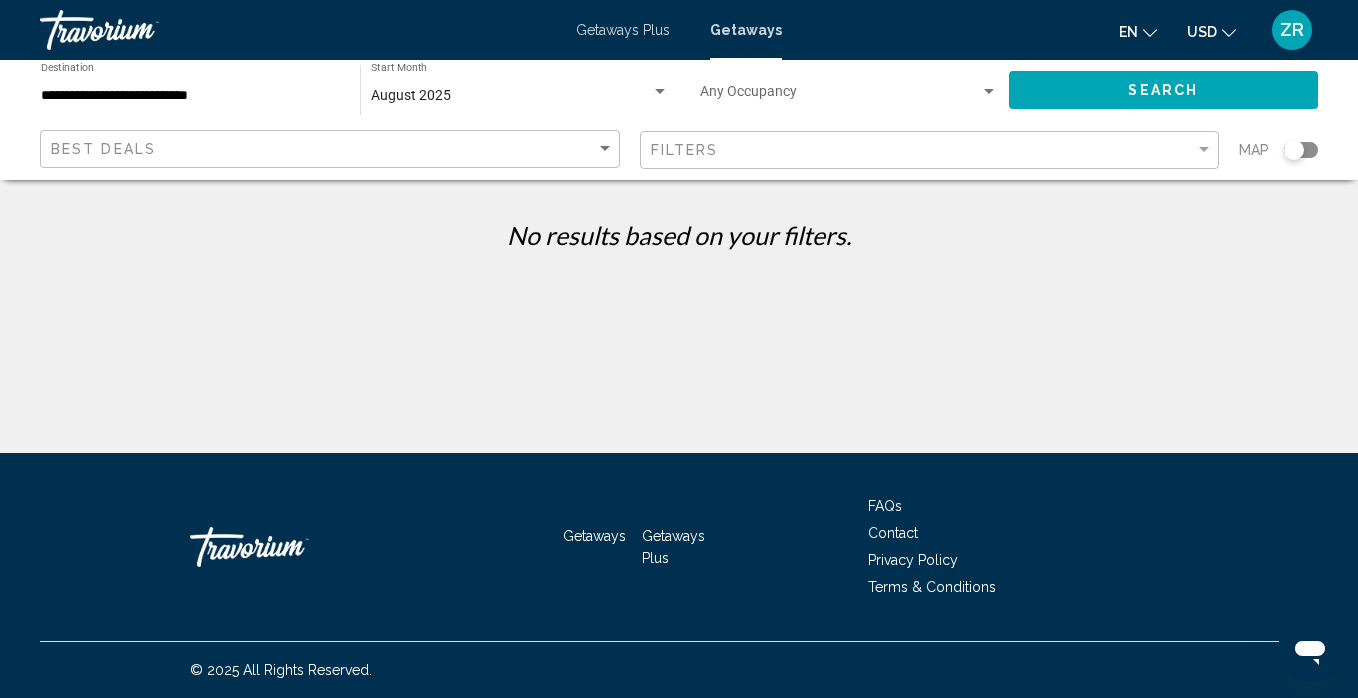 click on "**********" 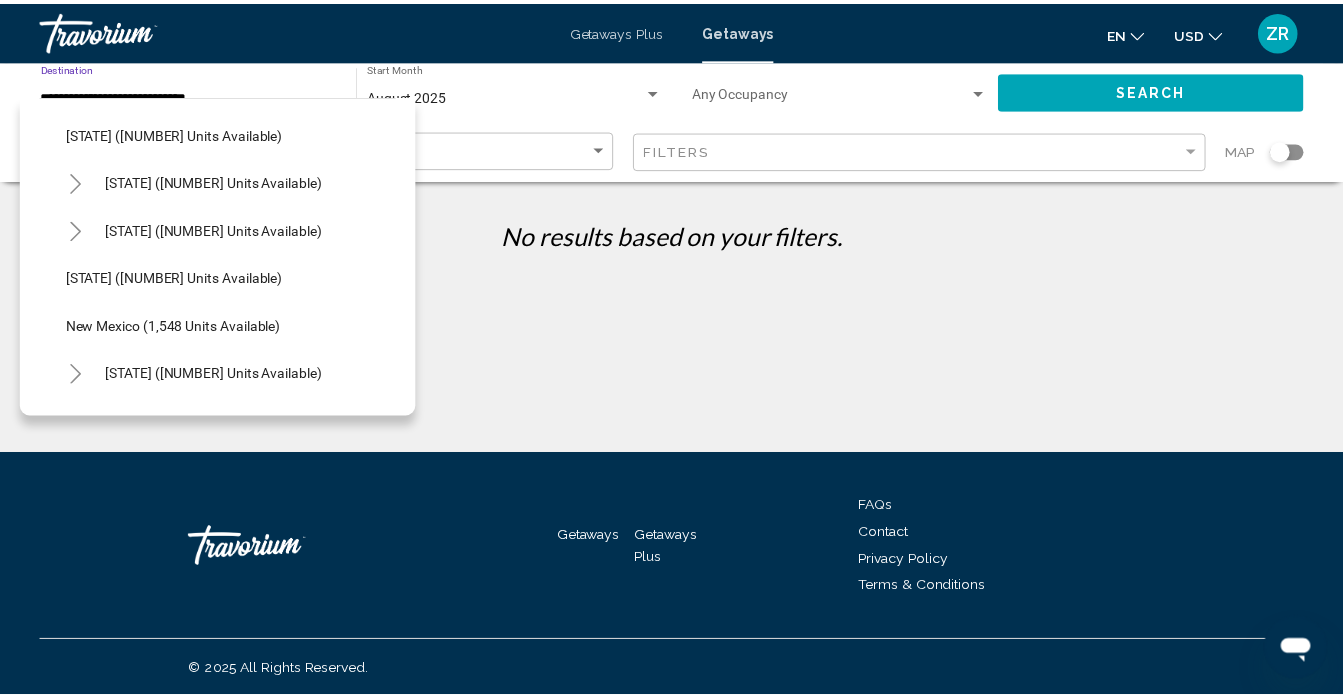 scroll, scrollTop: 1160, scrollLeft: 4, axis: both 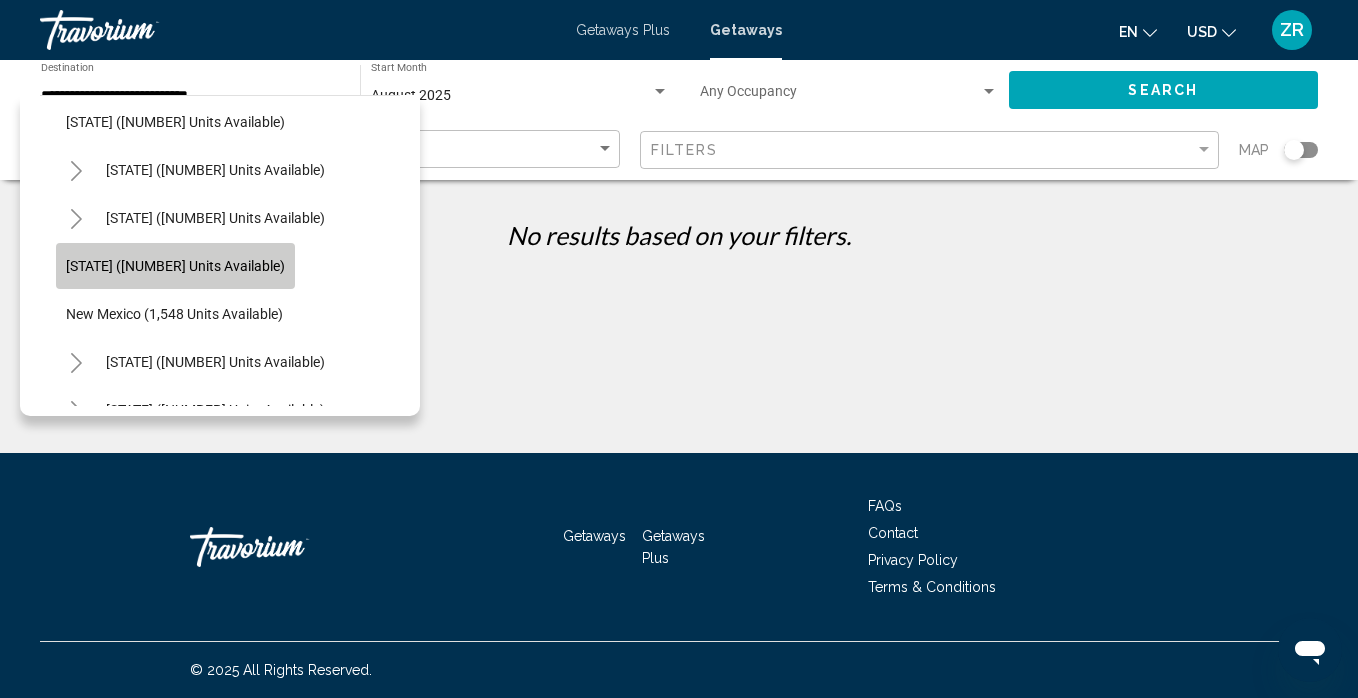 click on "[STATE] ([NUMBER] units available)" 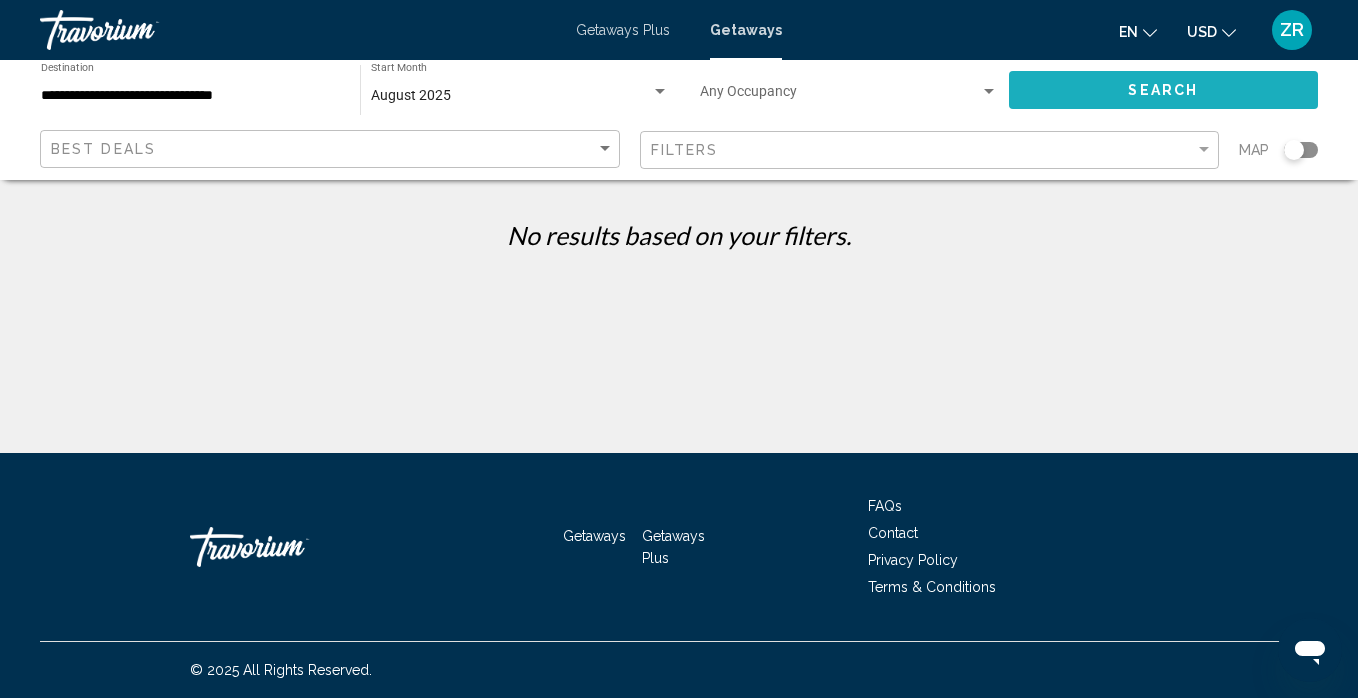 click on "Search" 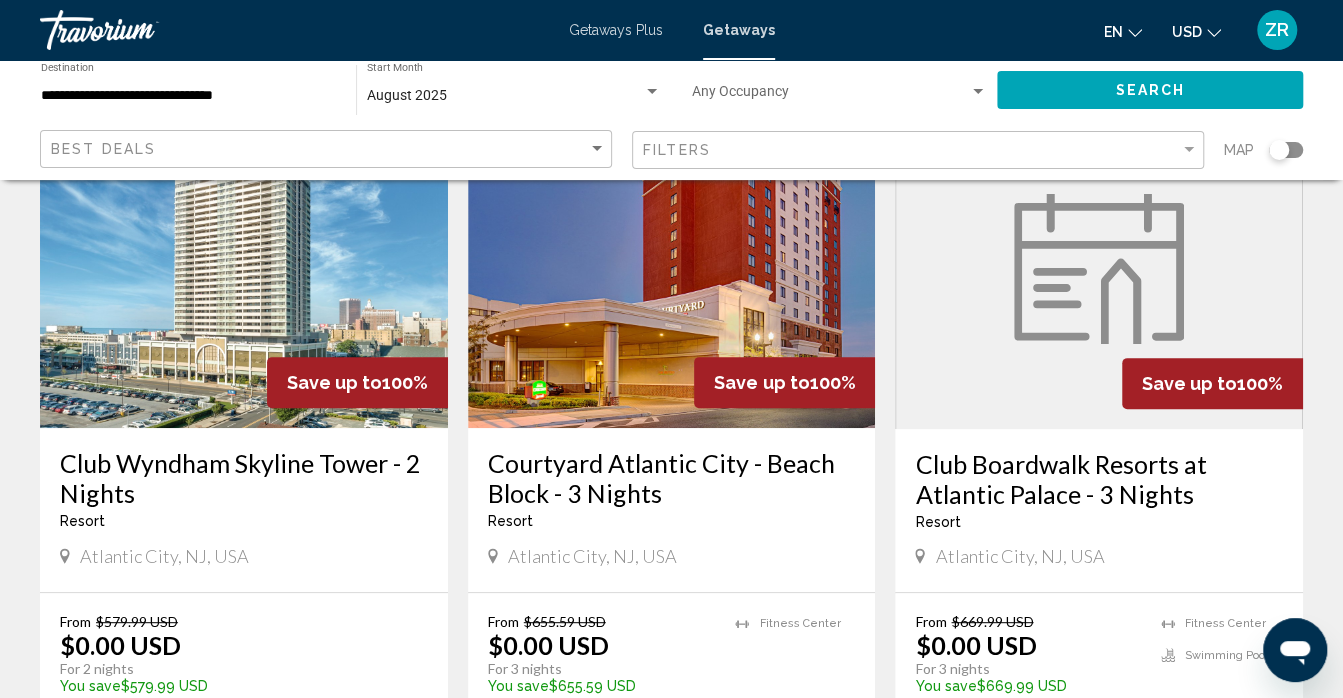 scroll, scrollTop: 161, scrollLeft: 0, axis: vertical 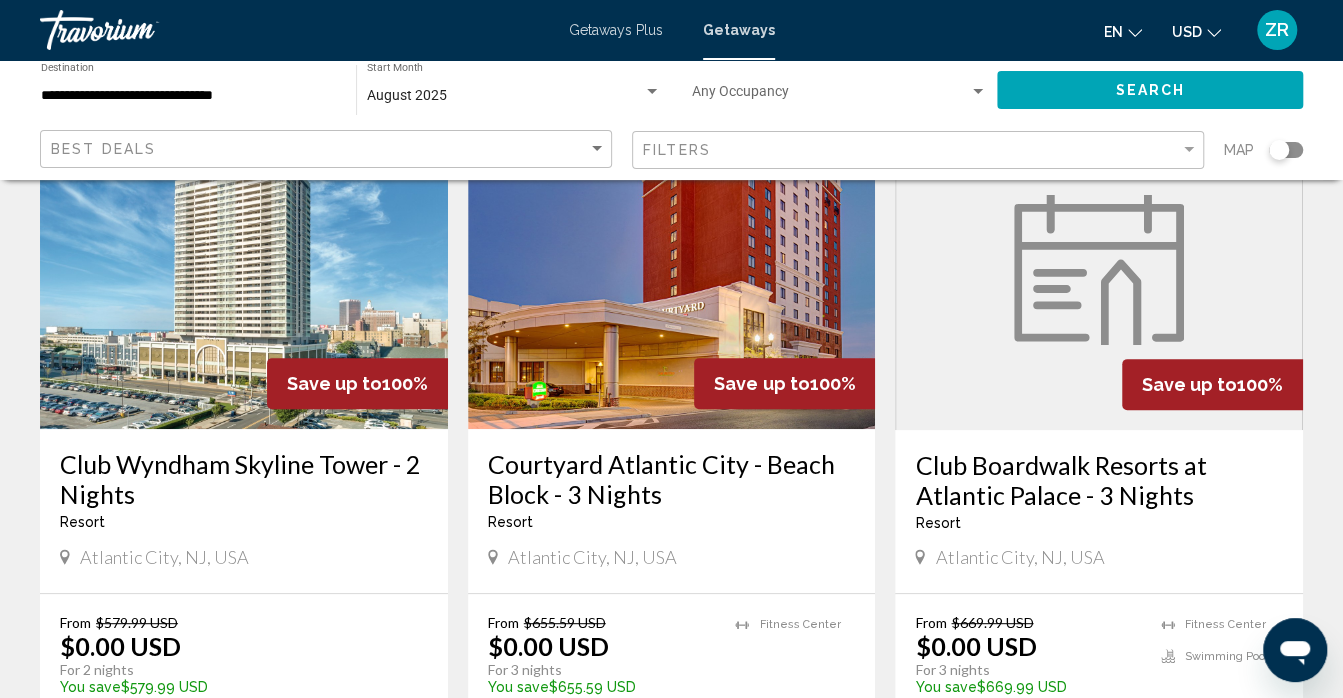 click at bounding box center (244, 269) 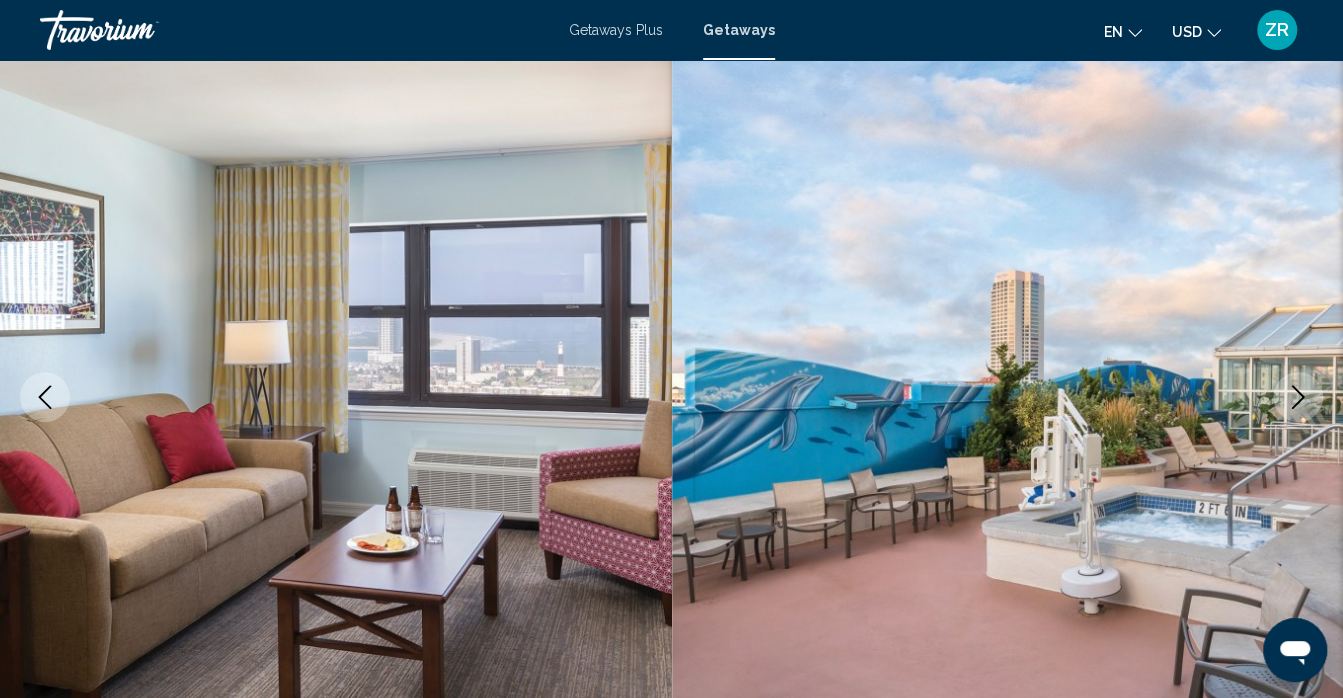 scroll, scrollTop: 137, scrollLeft: 0, axis: vertical 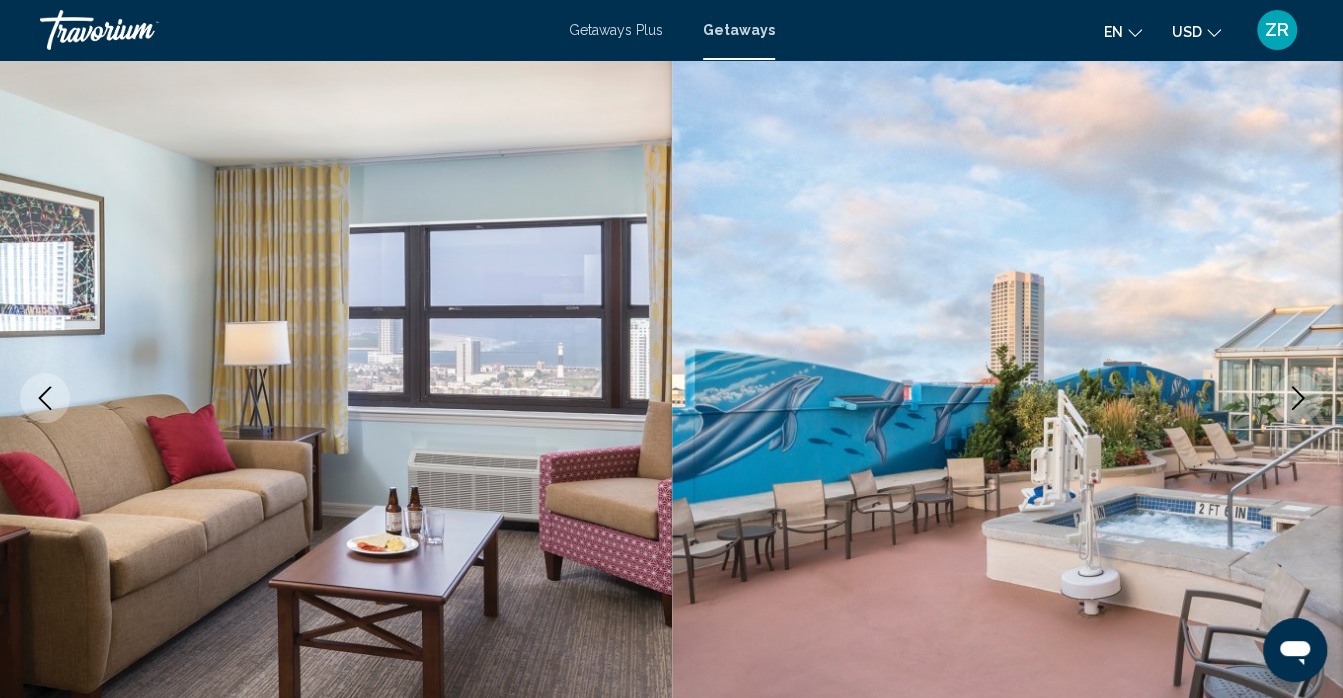 click at bounding box center (1008, 398) 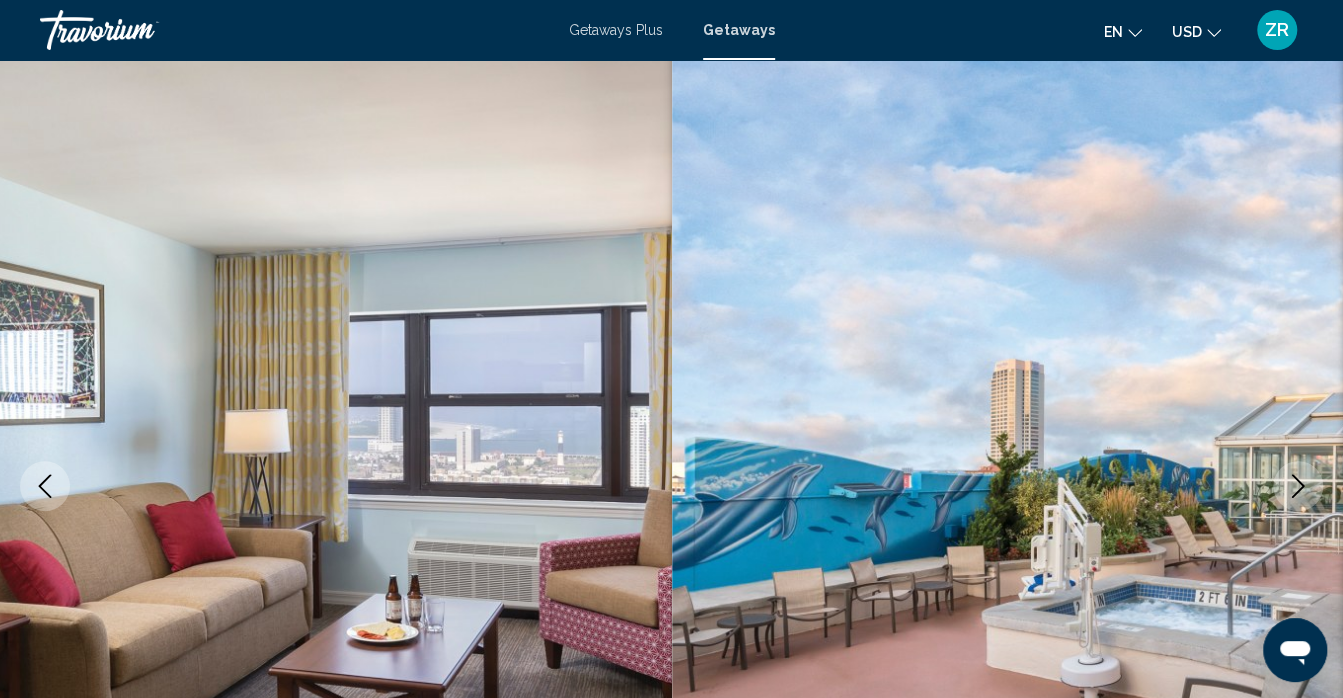 scroll, scrollTop: 0, scrollLeft: 0, axis: both 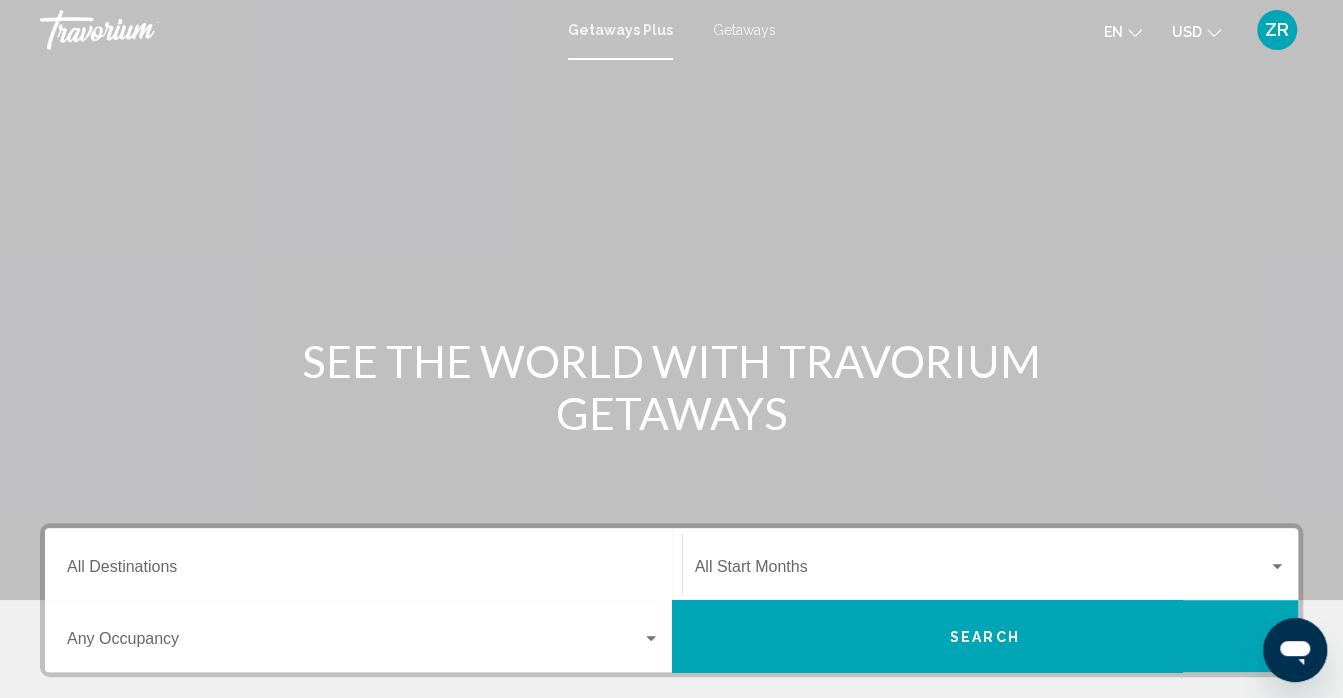 click on "Getaways" at bounding box center (744, 30) 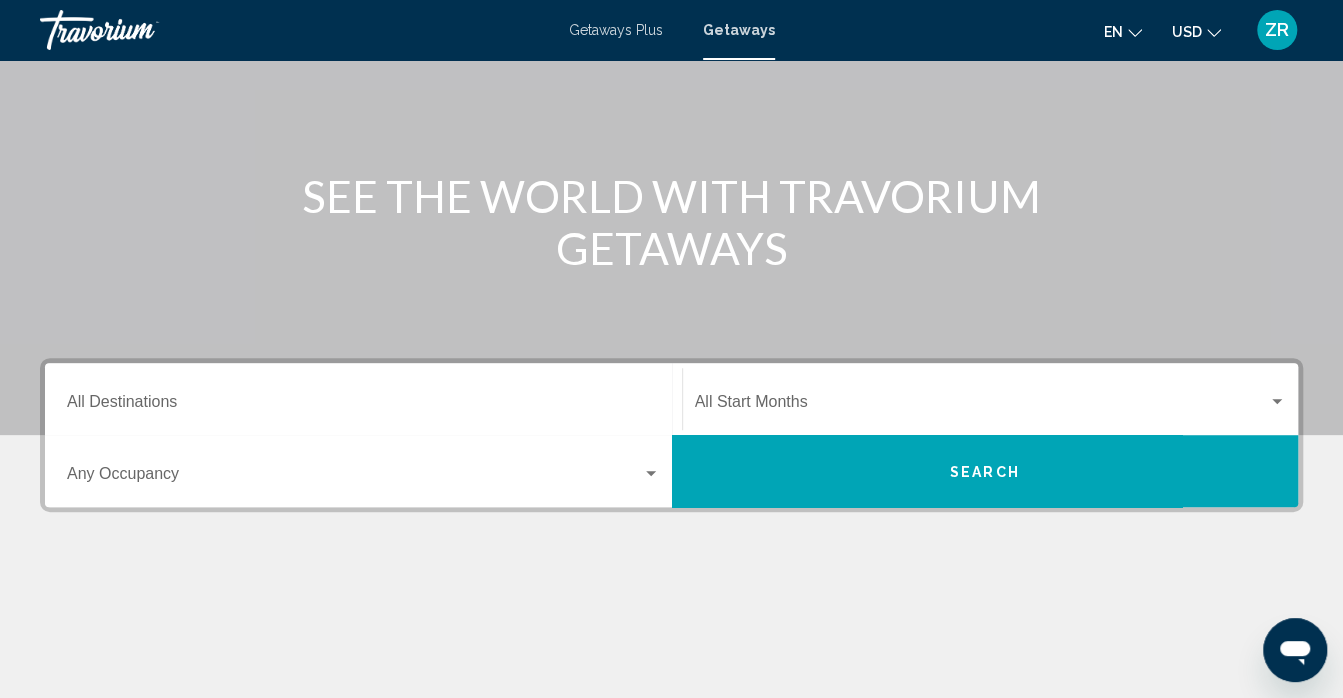 scroll, scrollTop: 166, scrollLeft: 0, axis: vertical 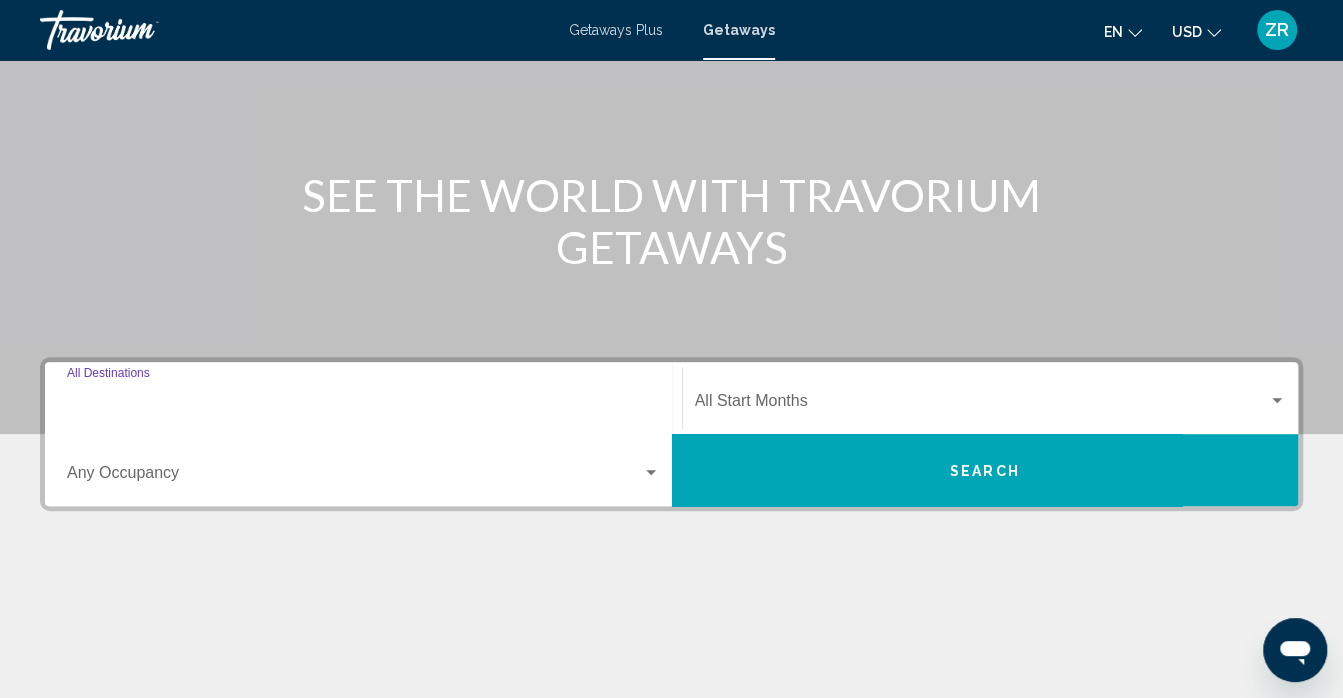click on "Destination All Destinations" at bounding box center (363, 405) 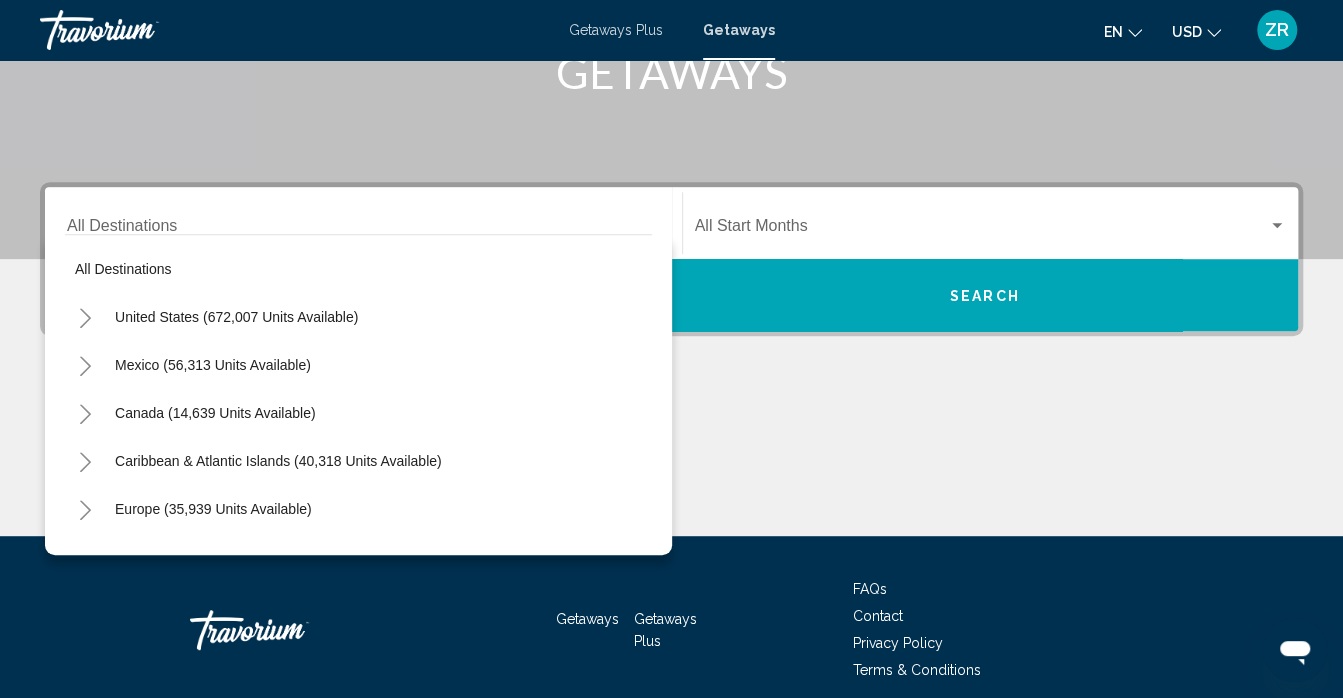 click on "All destinations
United States (672,007 units available)
Mexico (56,313 units available)
Canada (14,639 units available)
Caribbean & Atlantic Islands (40,318 units available)
Europe (35,939 units available)
Australia (3,158 units available)
South Pacific and Oceania (288 units available)
South America (15,803 units available)
Central America (961 units available)
Asia (11,419 units available)
Africa (743 units available)
Middle East (1,205 units available)" at bounding box center [358, 390] 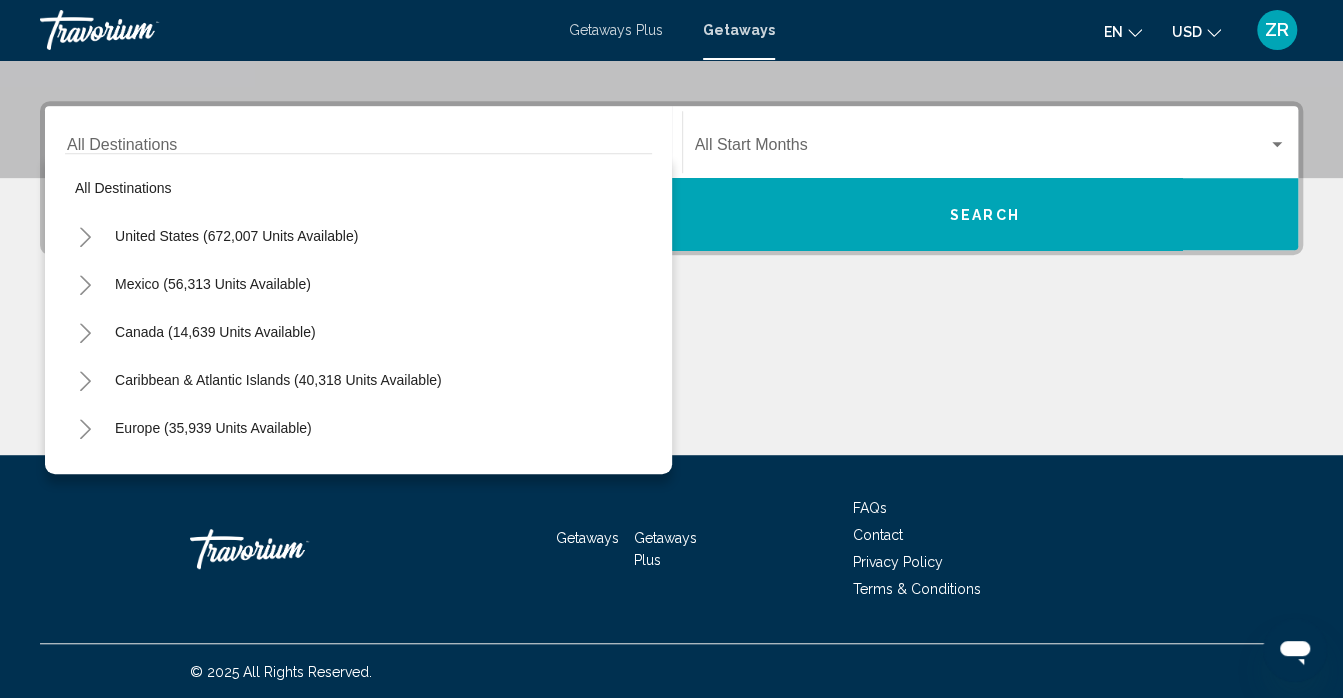 scroll, scrollTop: 423, scrollLeft: 0, axis: vertical 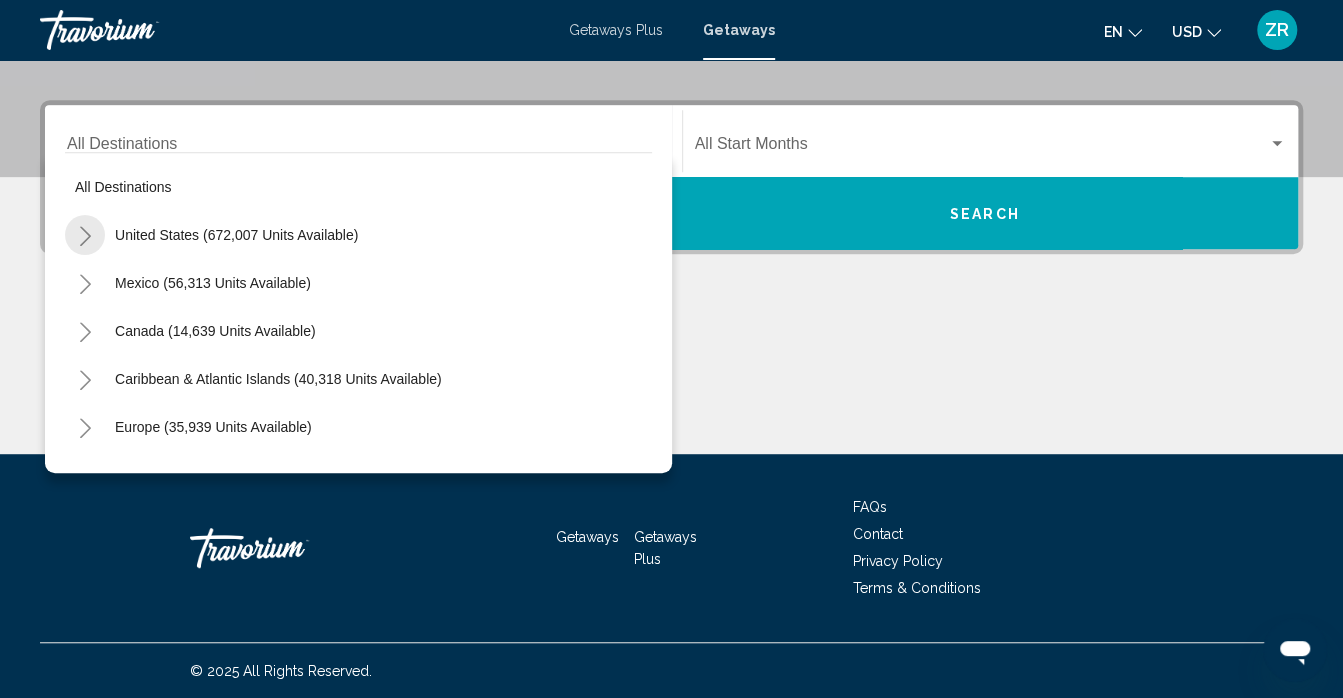 click 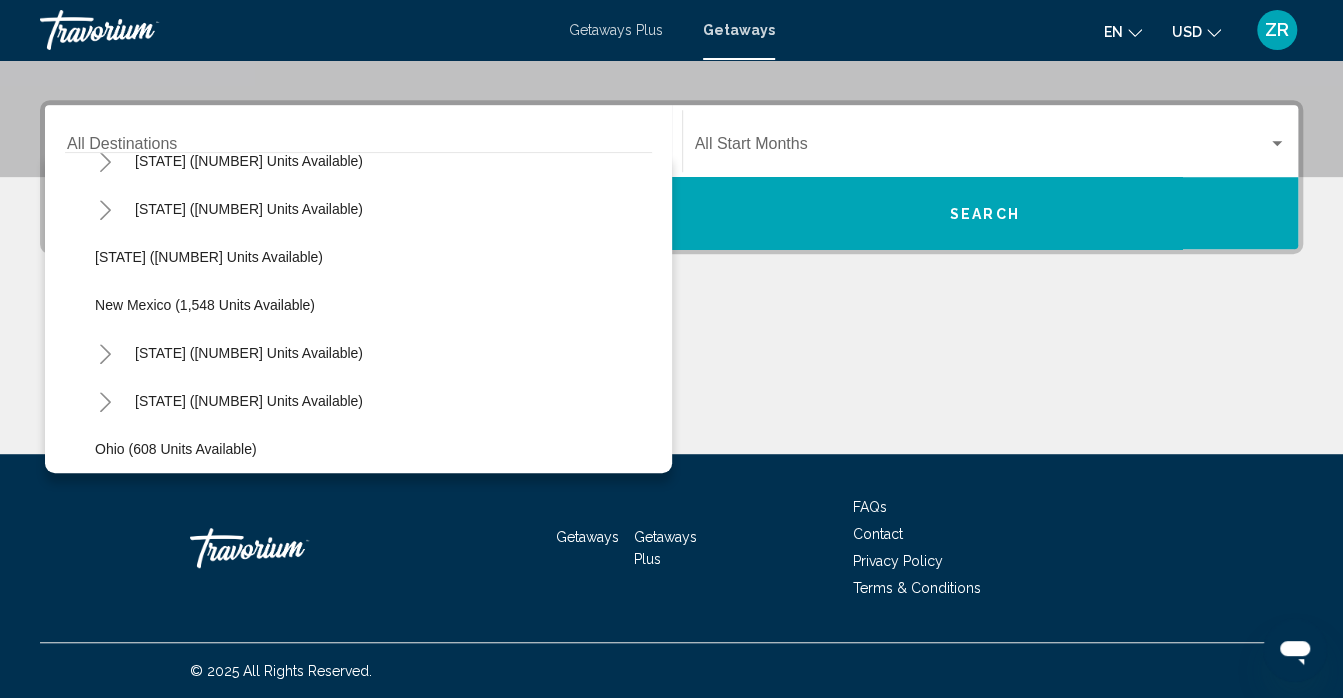 scroll, scrollTop: 1227, scrollLeft: 0, axis: vertical 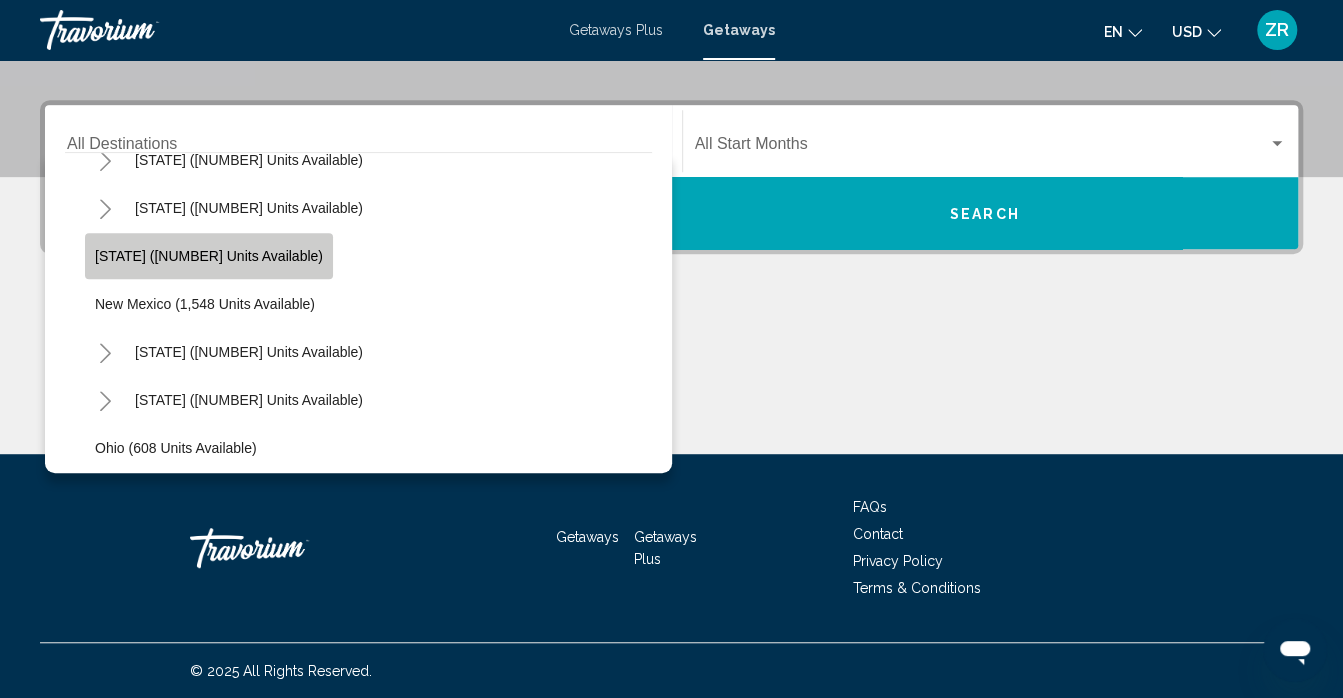 click on "[STATE] ([NUMBER] units available)" 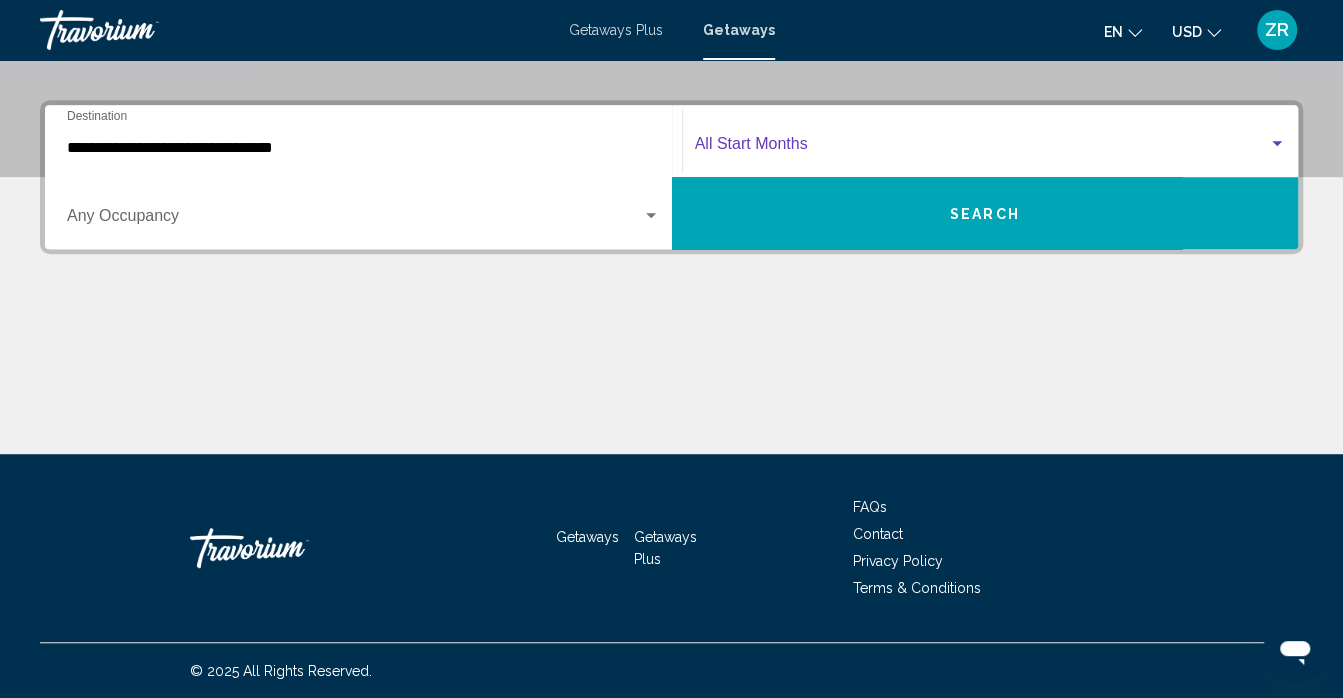 click at bounding box center [982, 148] 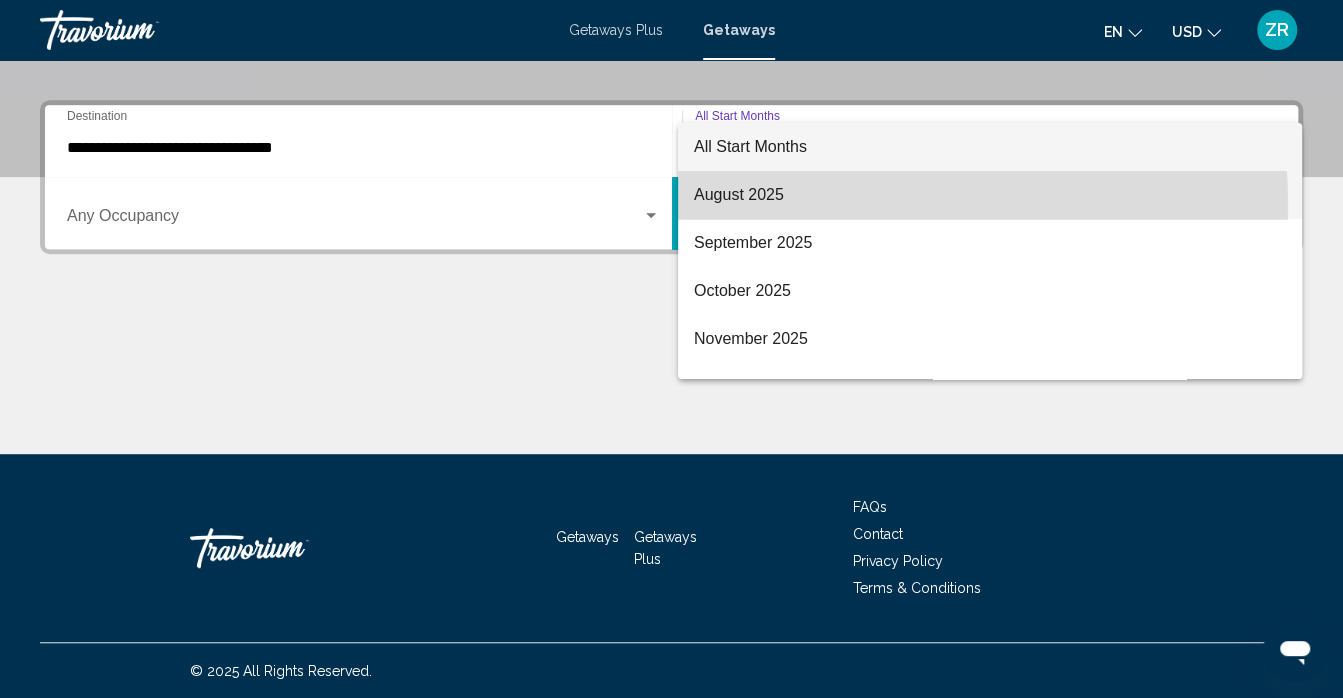click on "August 2025" at bounding box center (990, 195) 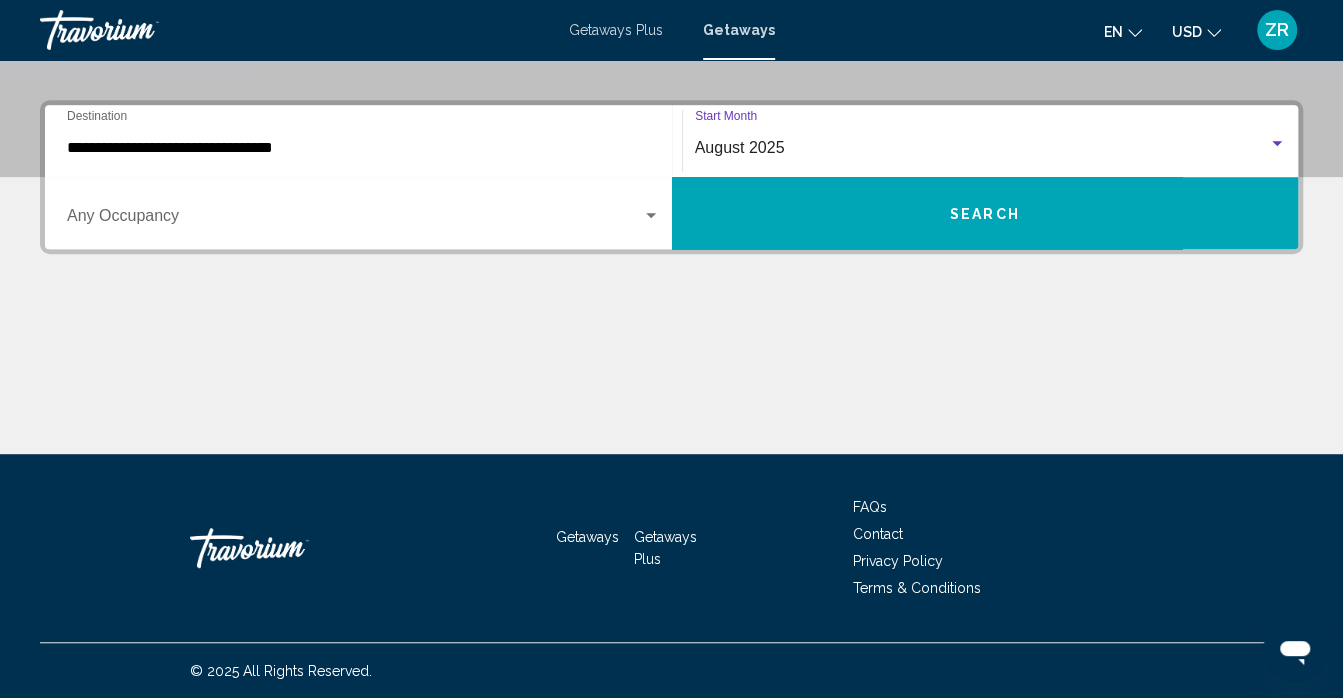 click on "Search" at bounding box center [985, 213] 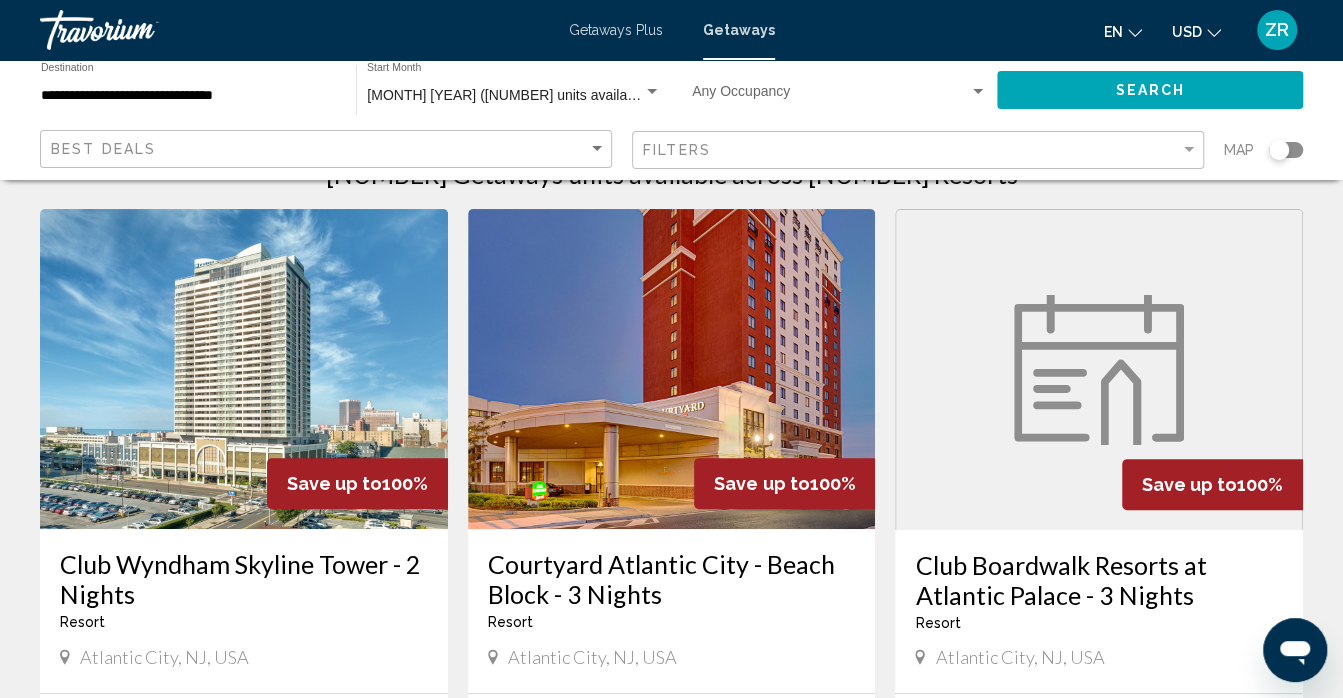 scroll, scrollTop: 67, scrollLeft: 0, axis: vertical 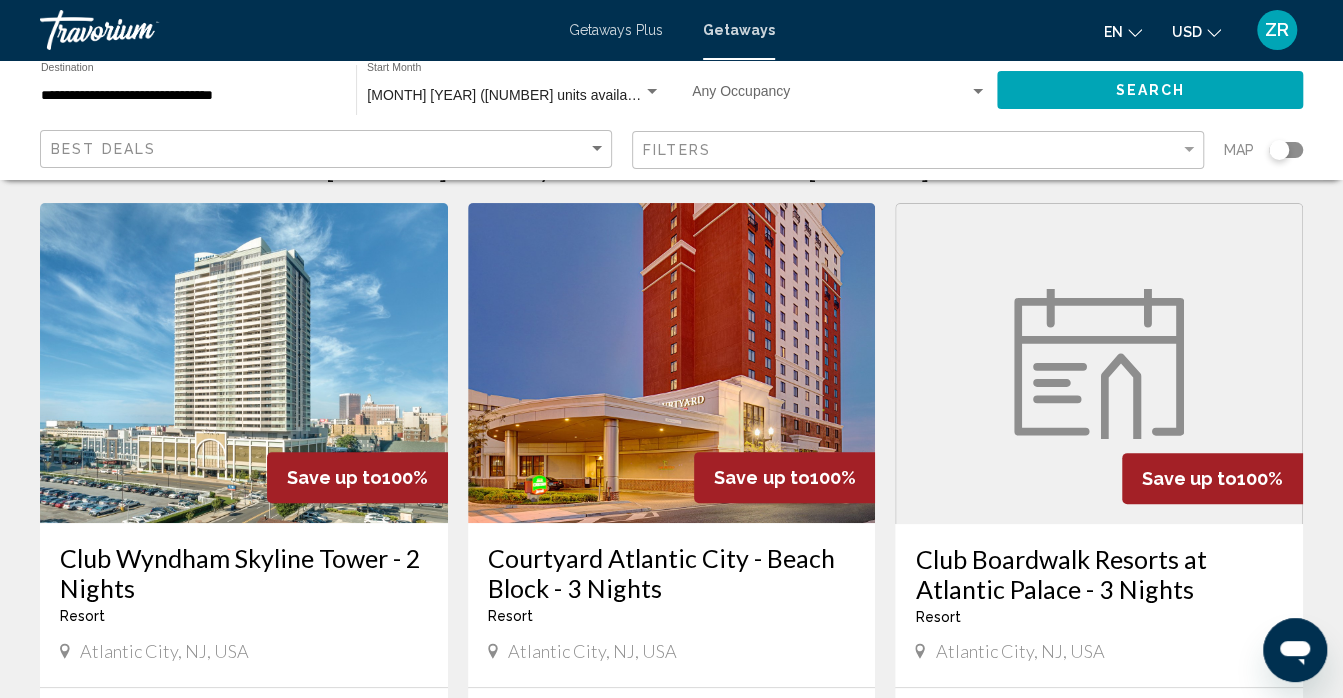 click at bounding box center [672, 363] 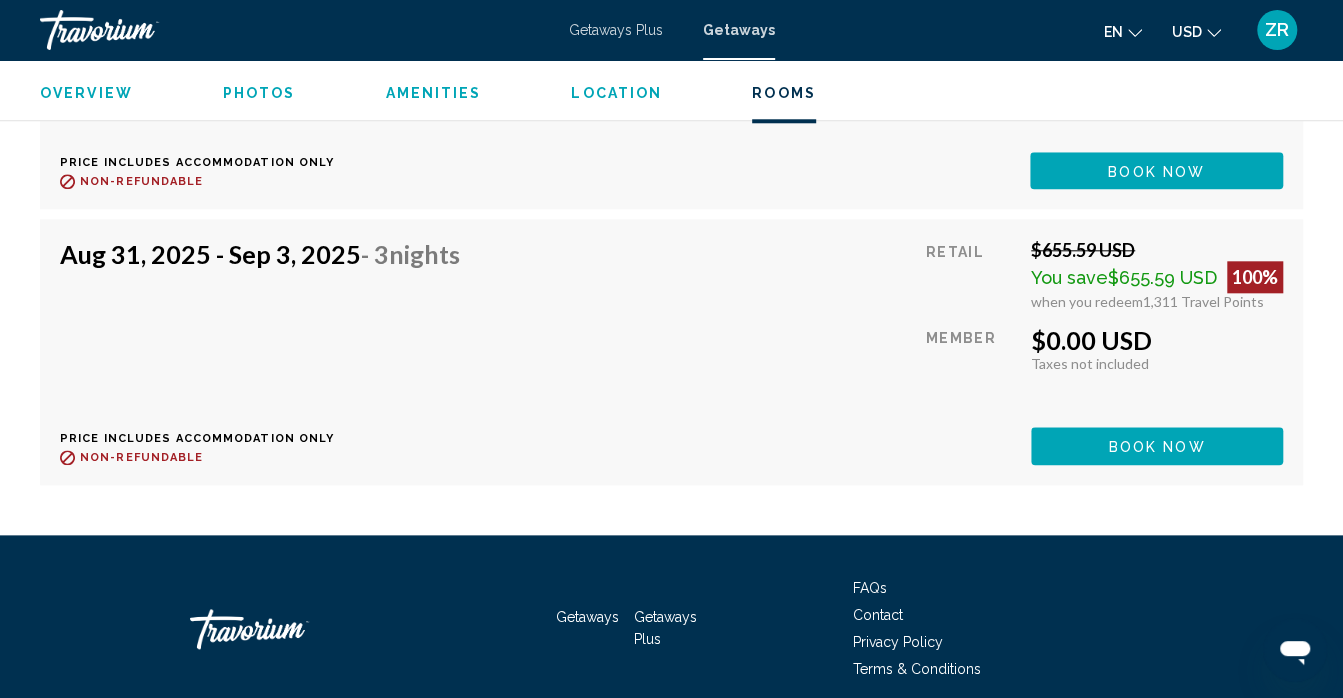 scroll, scrollTop: 5047, scrollLeft: 0, axis: vertical 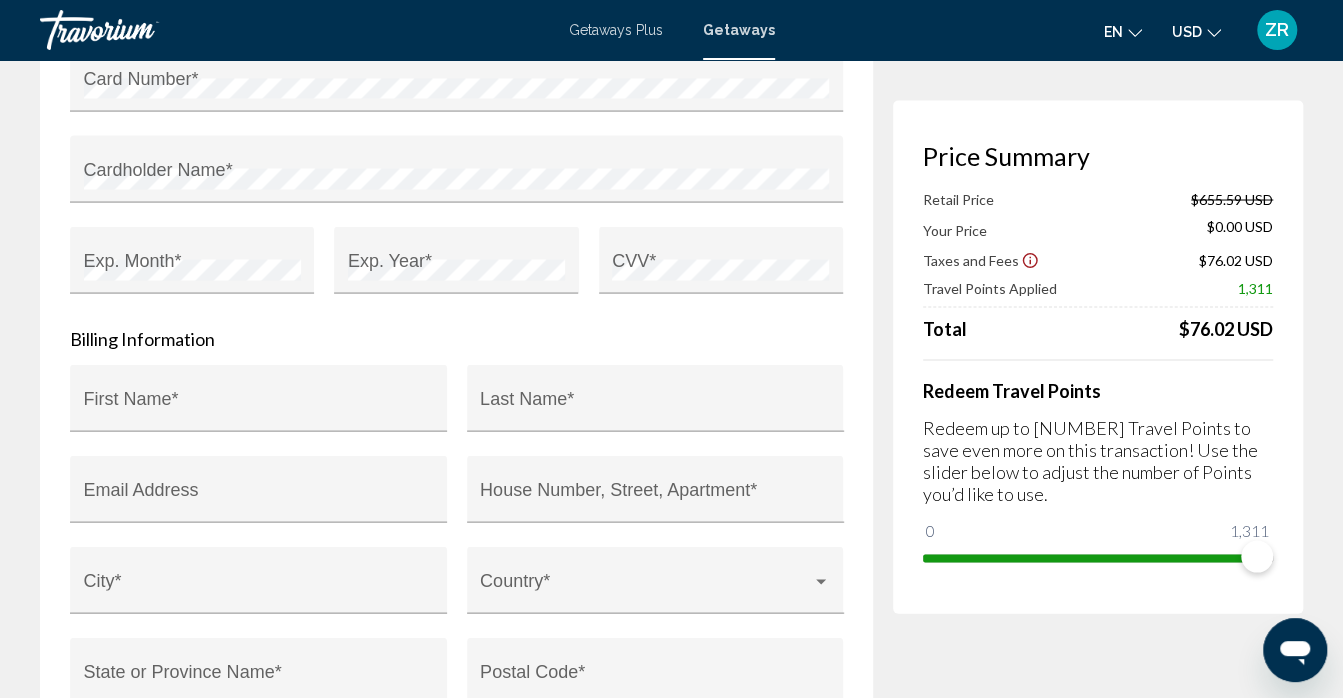click 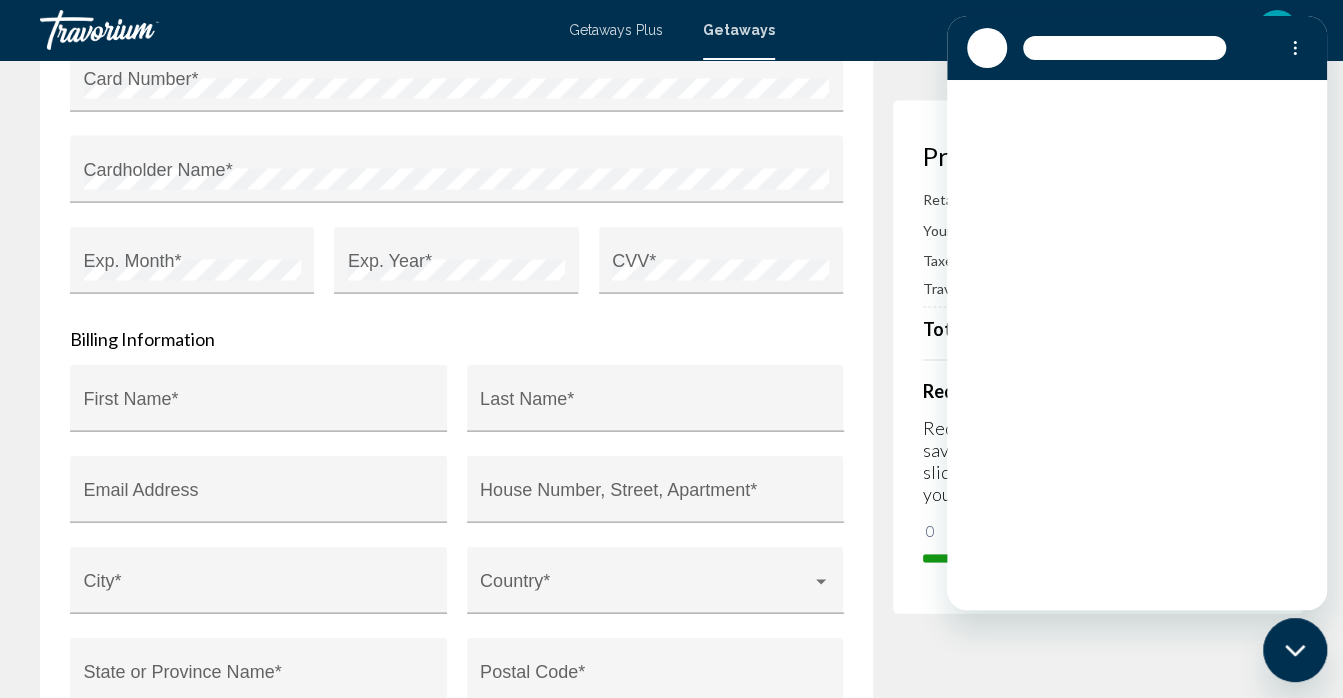 scroll, scrollTop: 0, scrollLeft: 0, axis: both 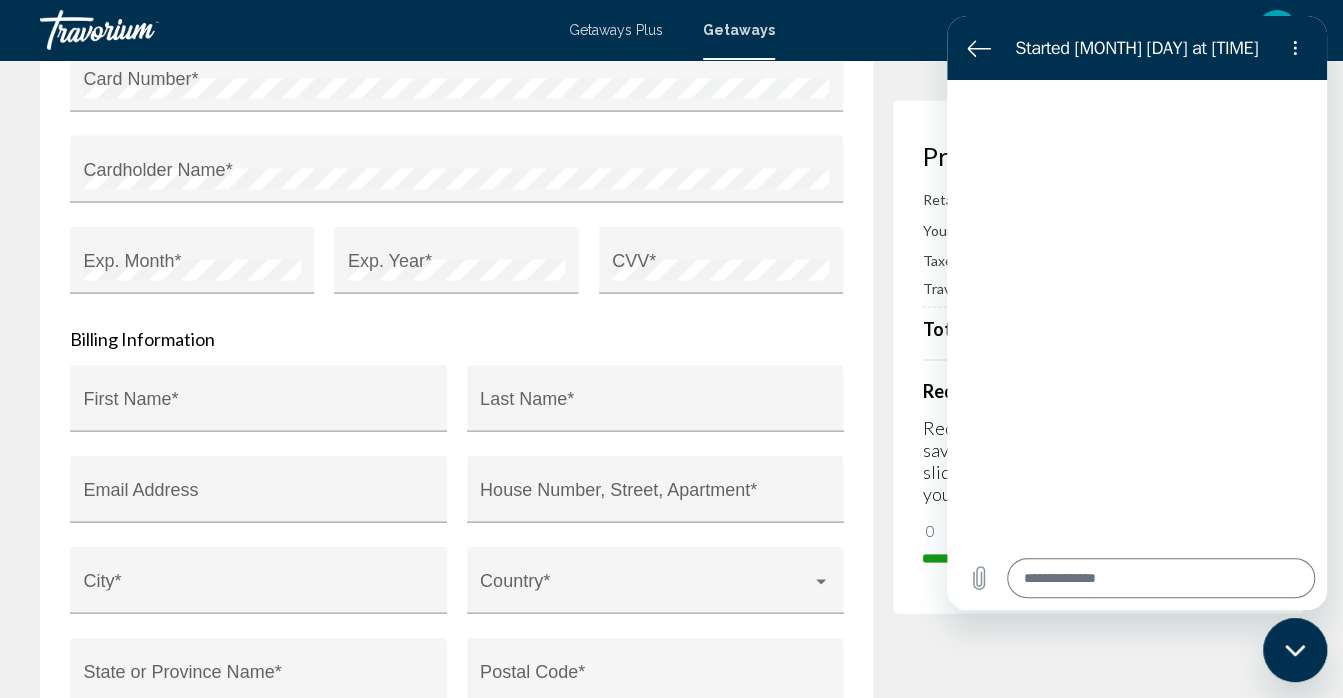 click on "Price Summary Retail Price  $655.59 USD  Your Price $0.00 USD Taxes and Fees
$76.02 USD  Travel Points Applied 1,311 Total  $76.02 USD  Redeem  Travel Points Redeem up to 1,311  Travel Points to save even more on this transaction! Use the slider below to adjust the number of Points you’d like to use. 0 1,311 1,311" at bounding box center (1098, 205) 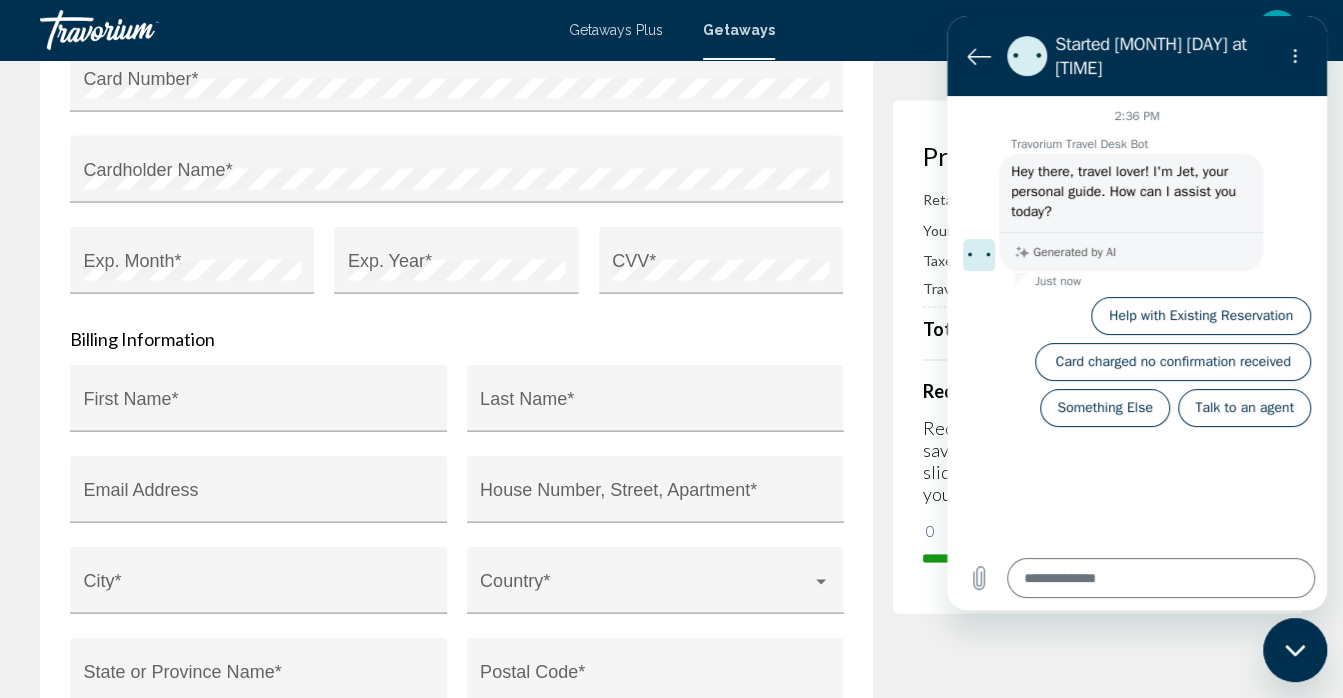 click on "Price Summary Retail Price  $655.59 USD  Your Price $0.00 USD Taxes and Fees
$76.02 USD  Travel Points Applied 1,311 Total  $76.02 USD  Redeem  Travel Points Redeem up to 1,311  Travel Points to save even more on this transaction! Use the slider below to adjust the number of Points you’d like to use. 0 1,311 1,311" at bounding box center (1098, 205) 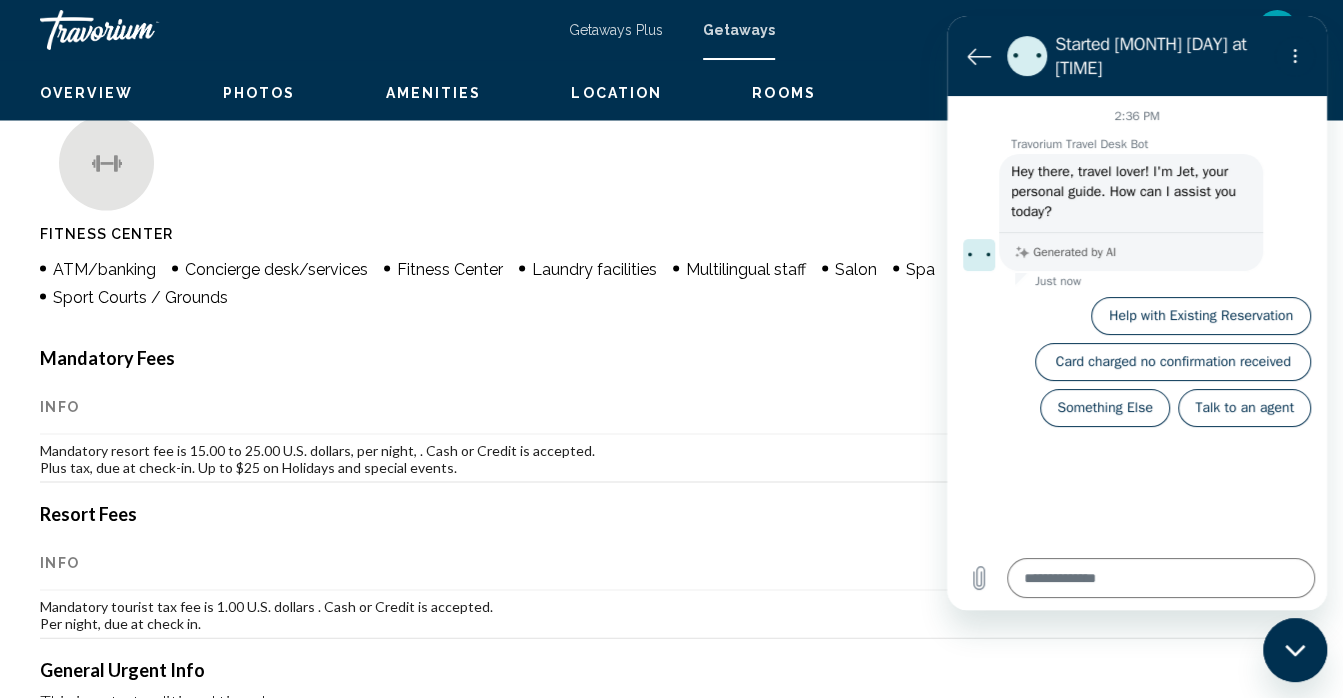 scroll, scrollTop: 186, scrollLeft: 0, axis: vertical 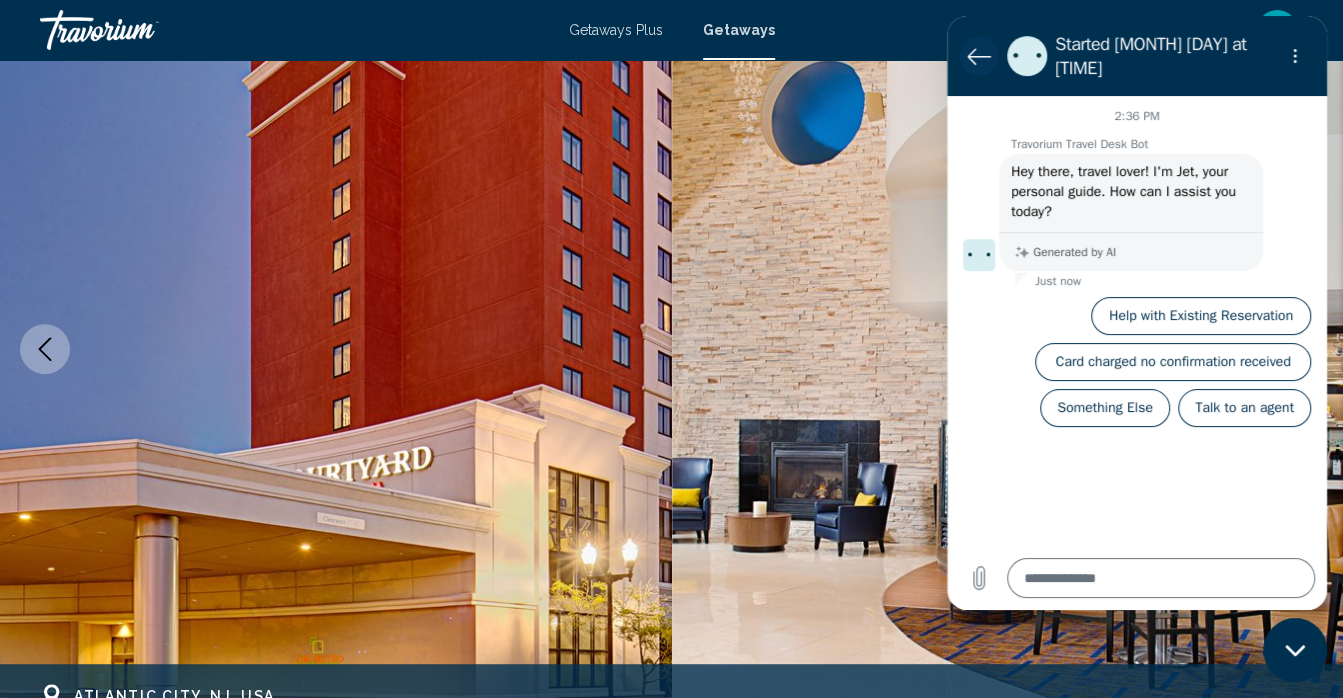click 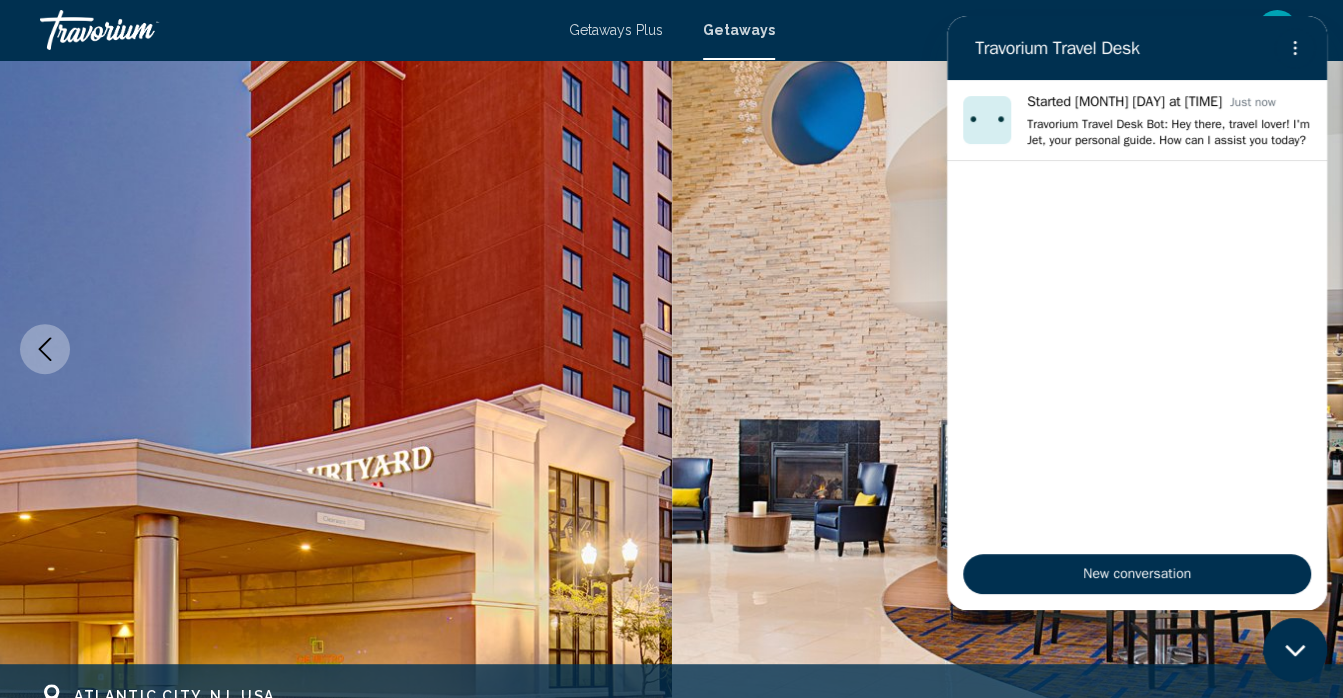 click at bounding box center [1008, 349] 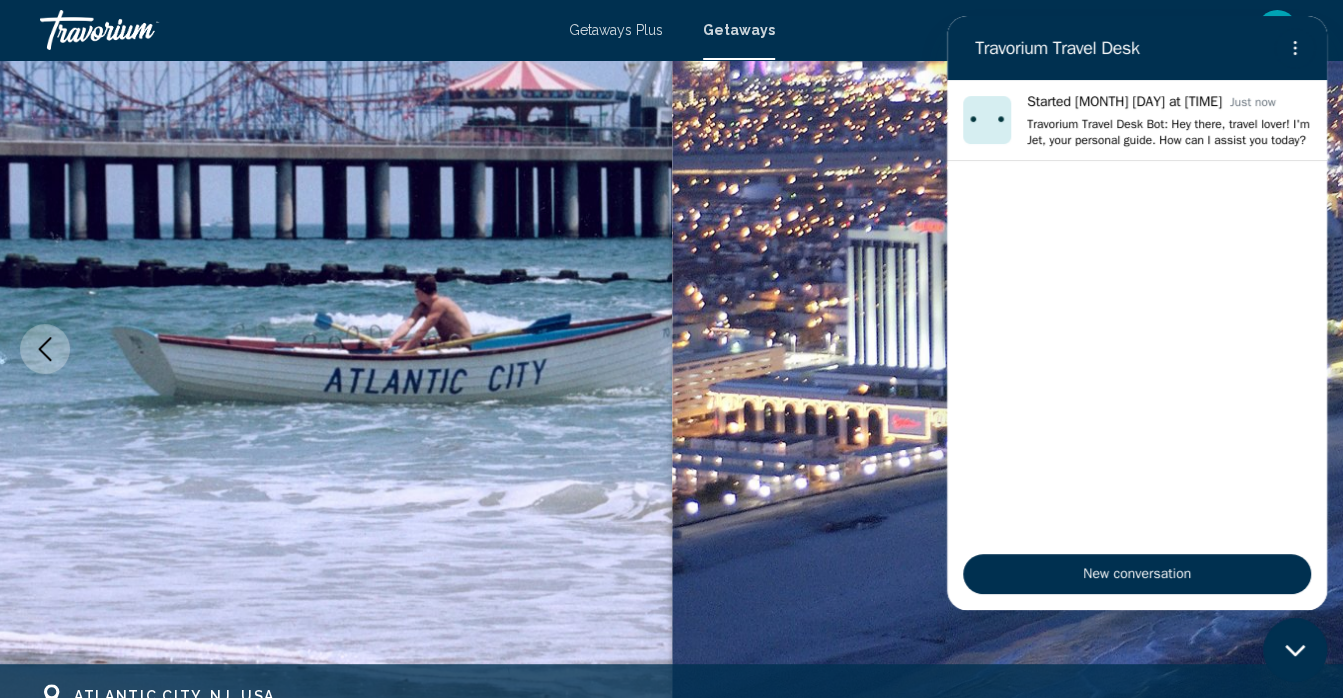 click 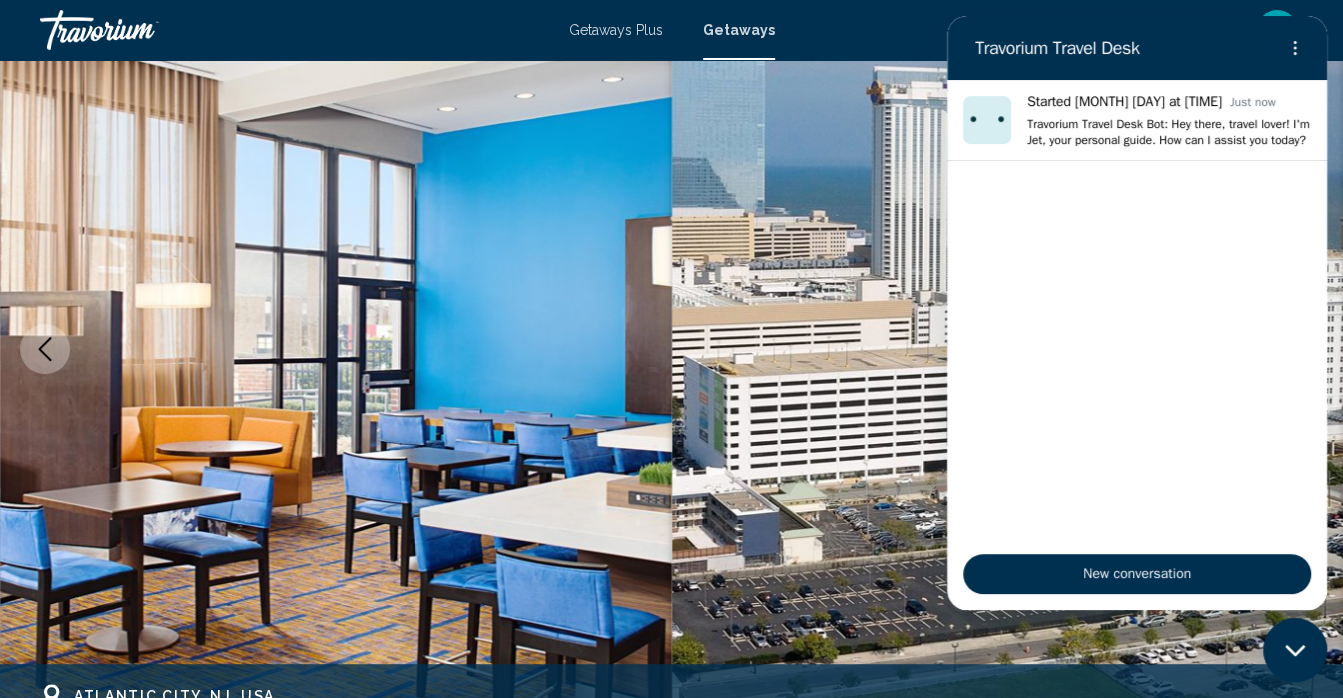 click 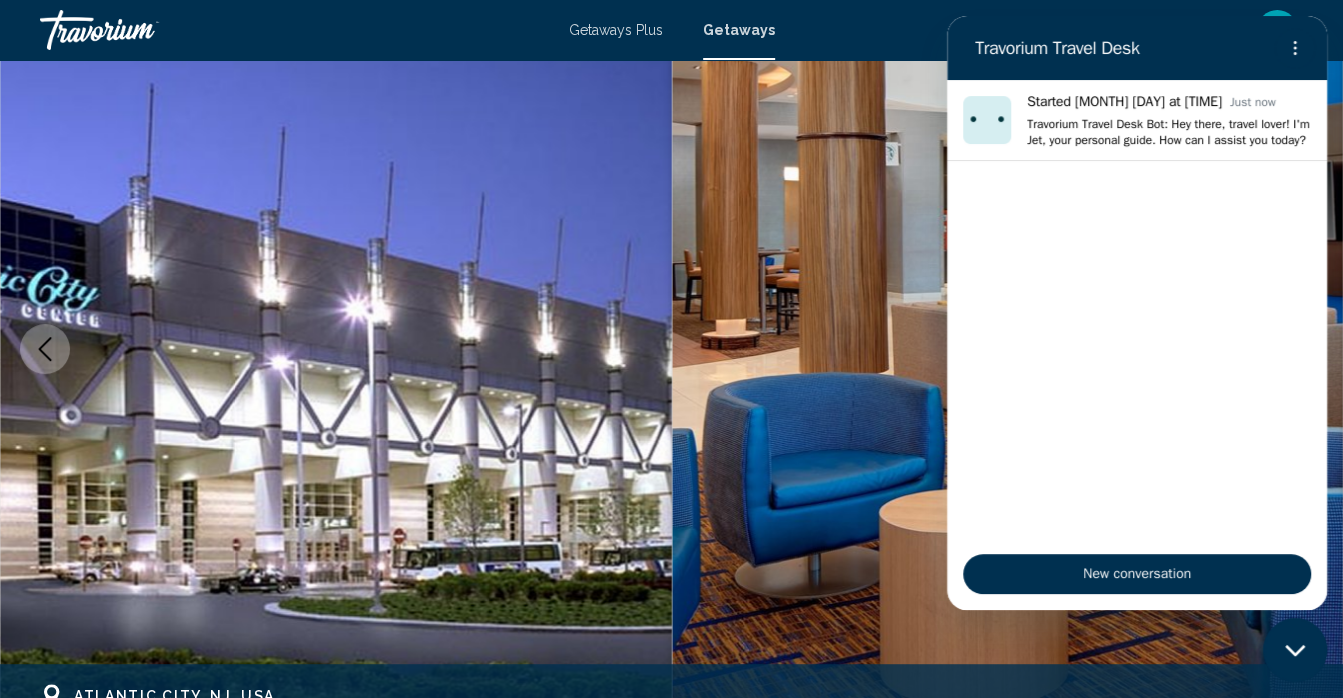 click 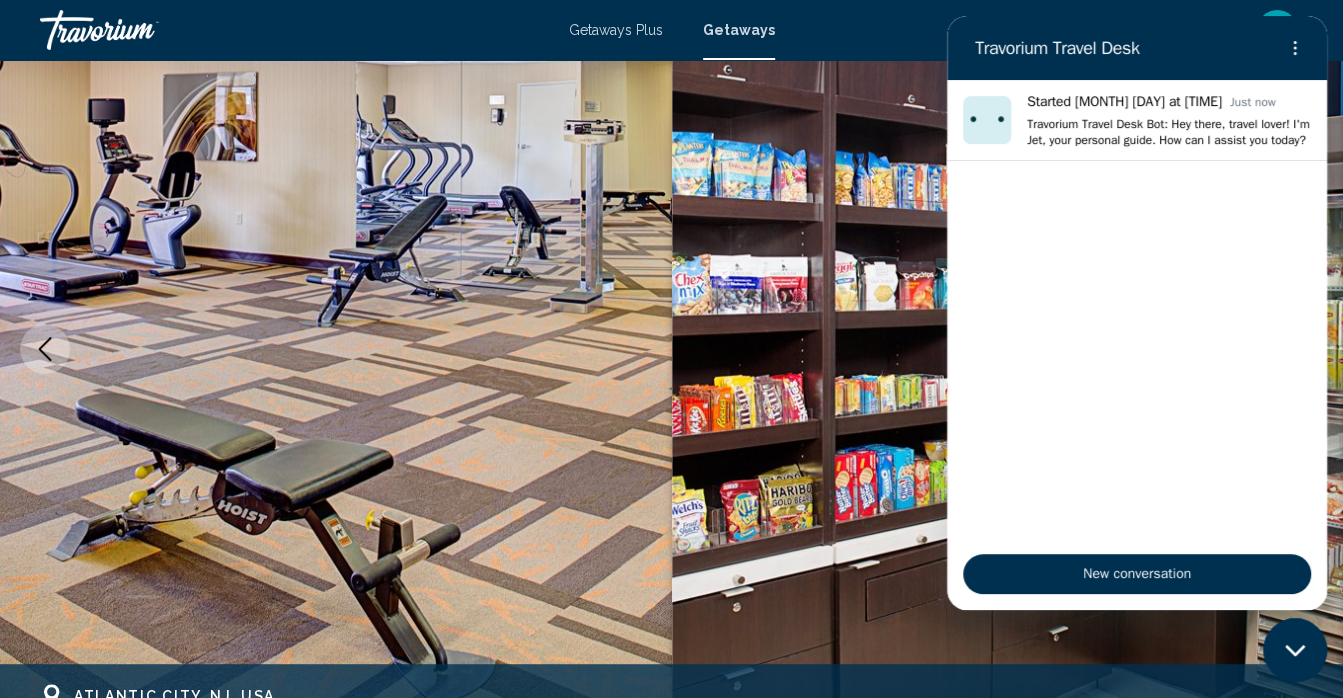 click 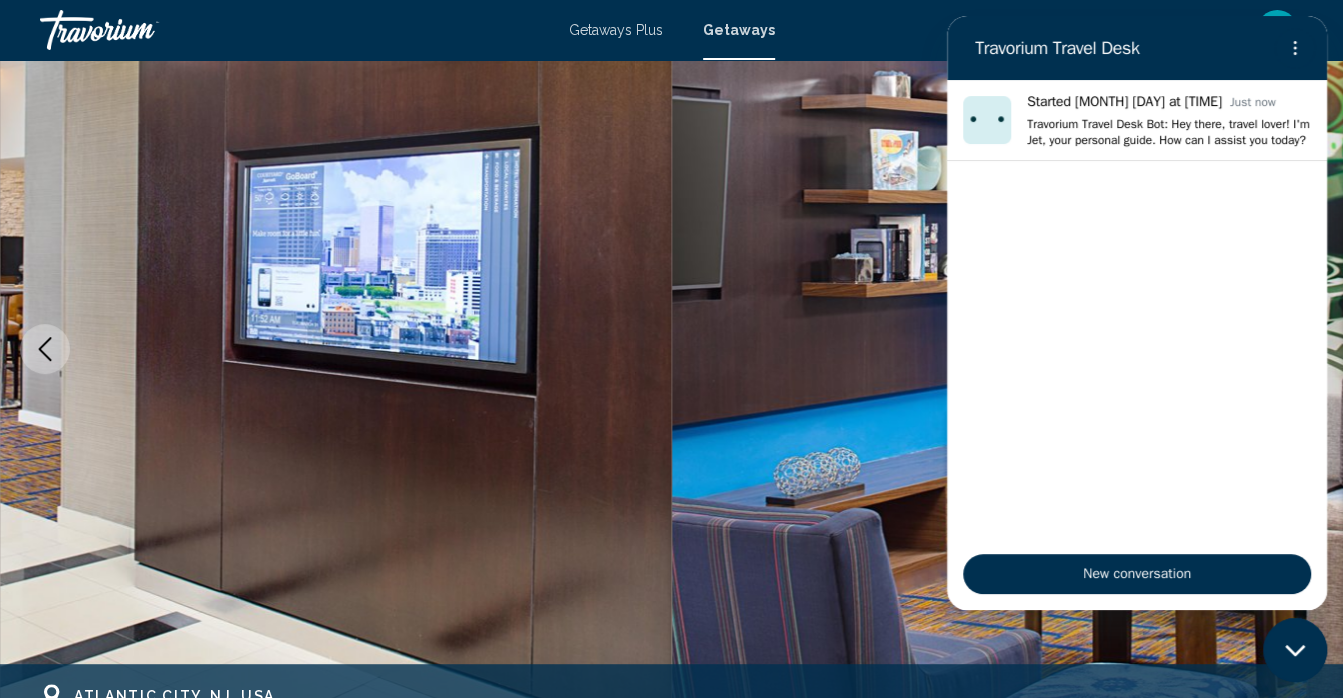 click 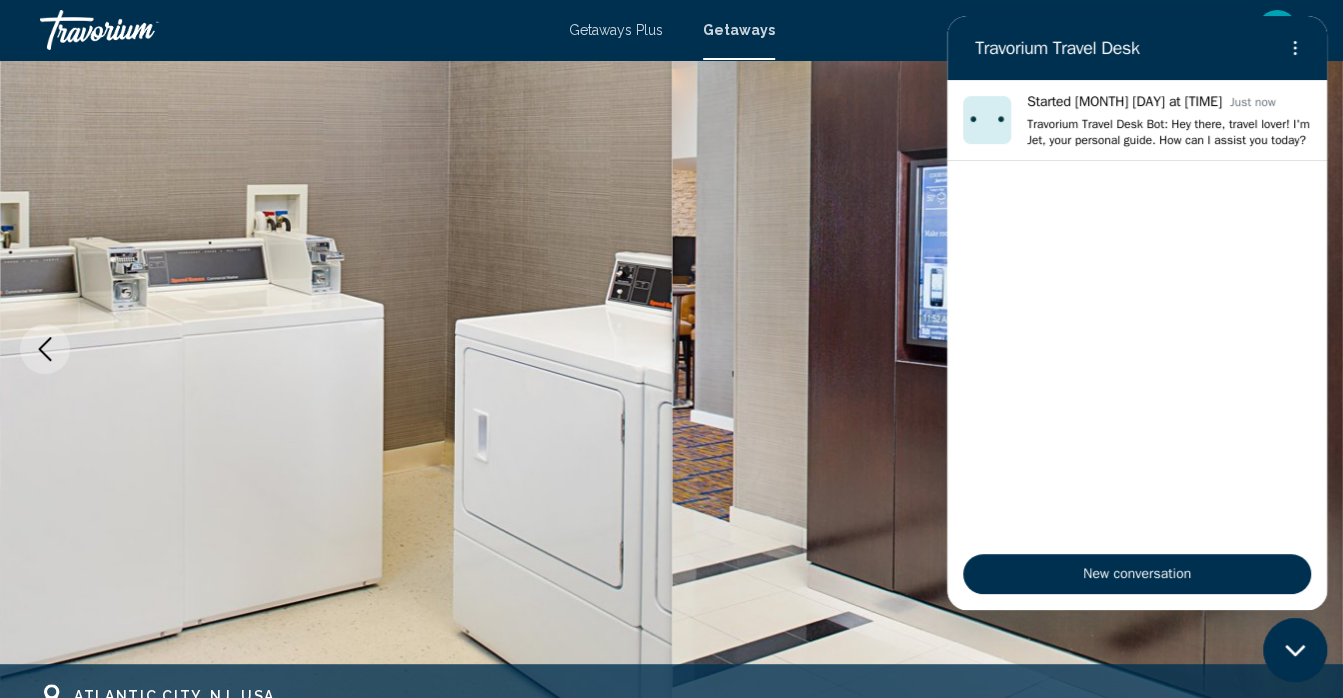 click 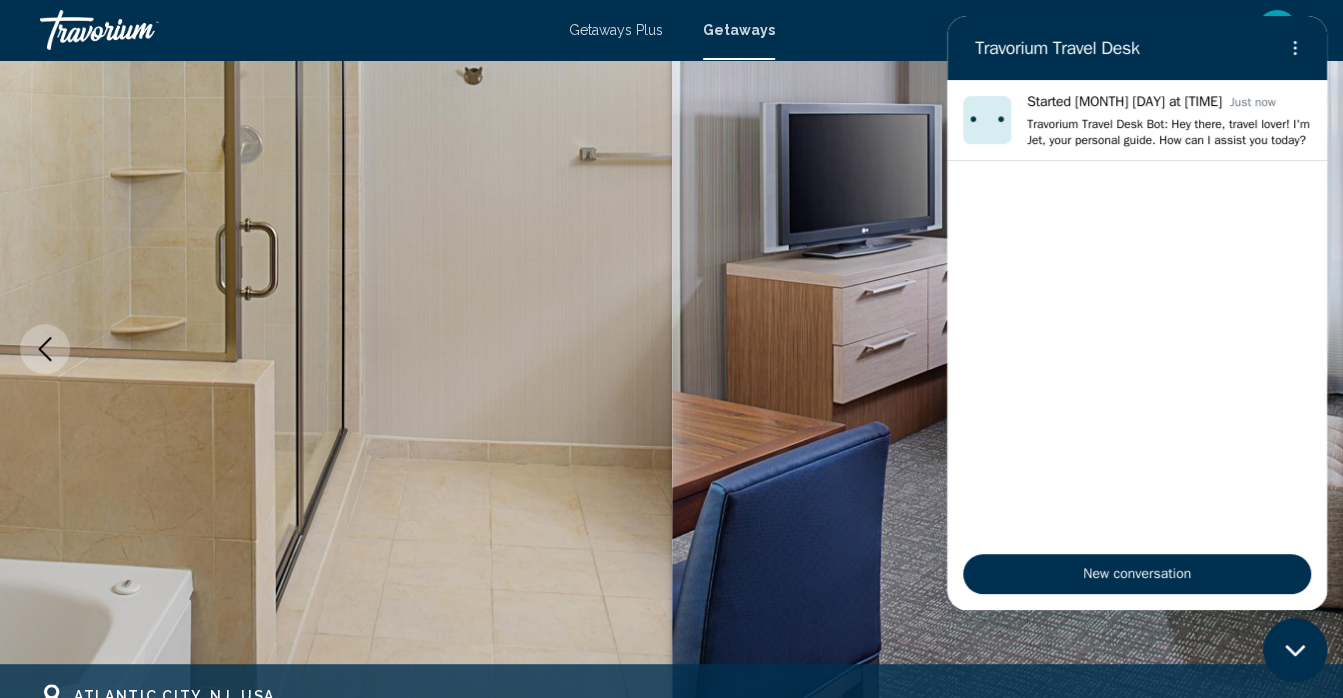click 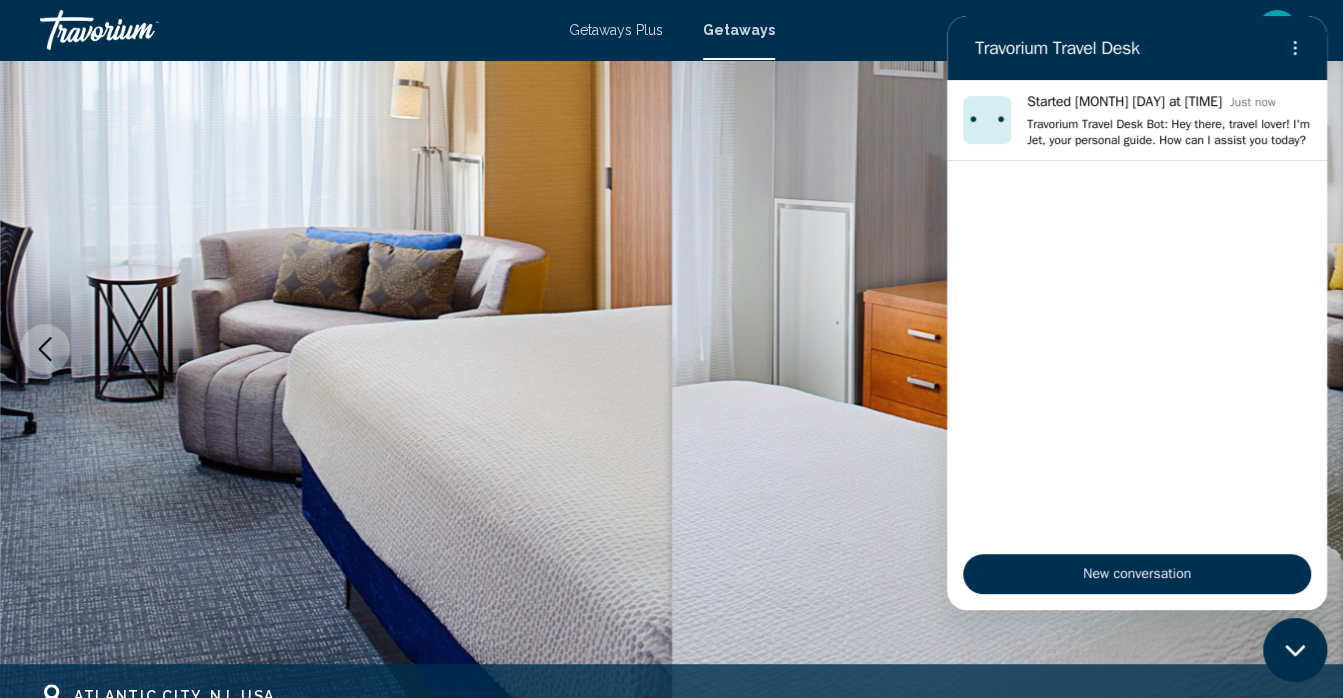 click 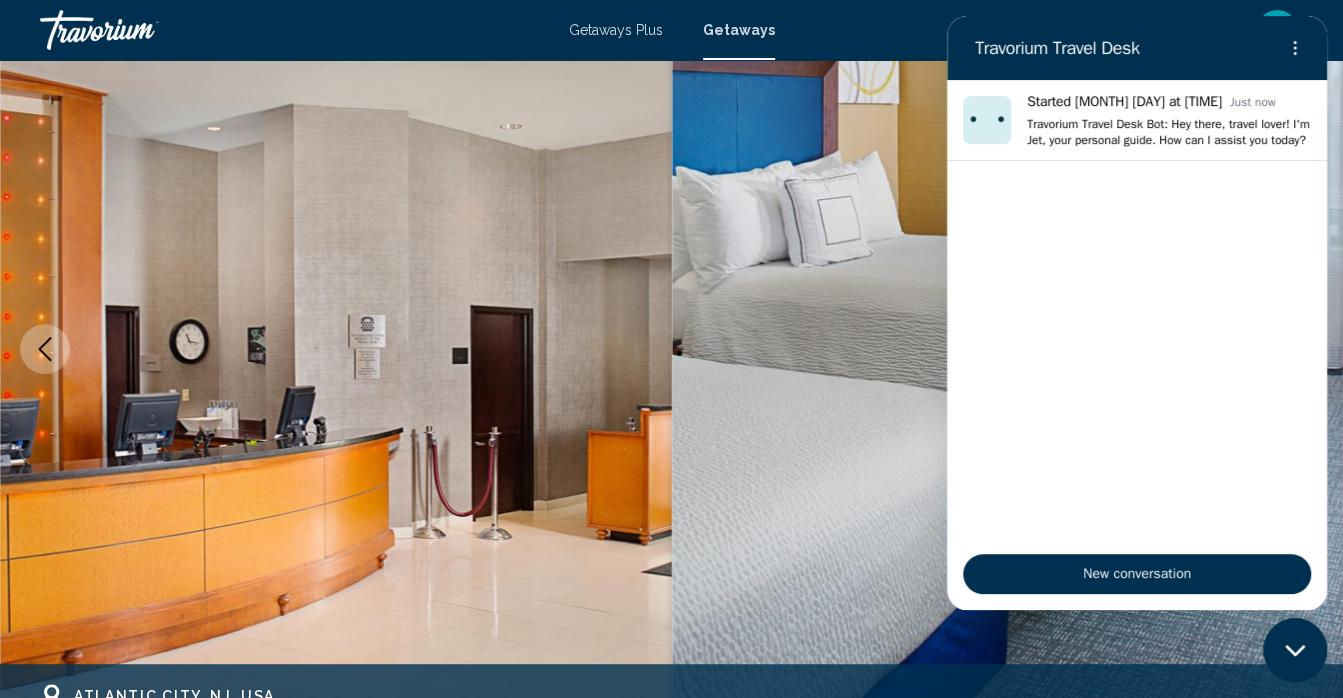 click 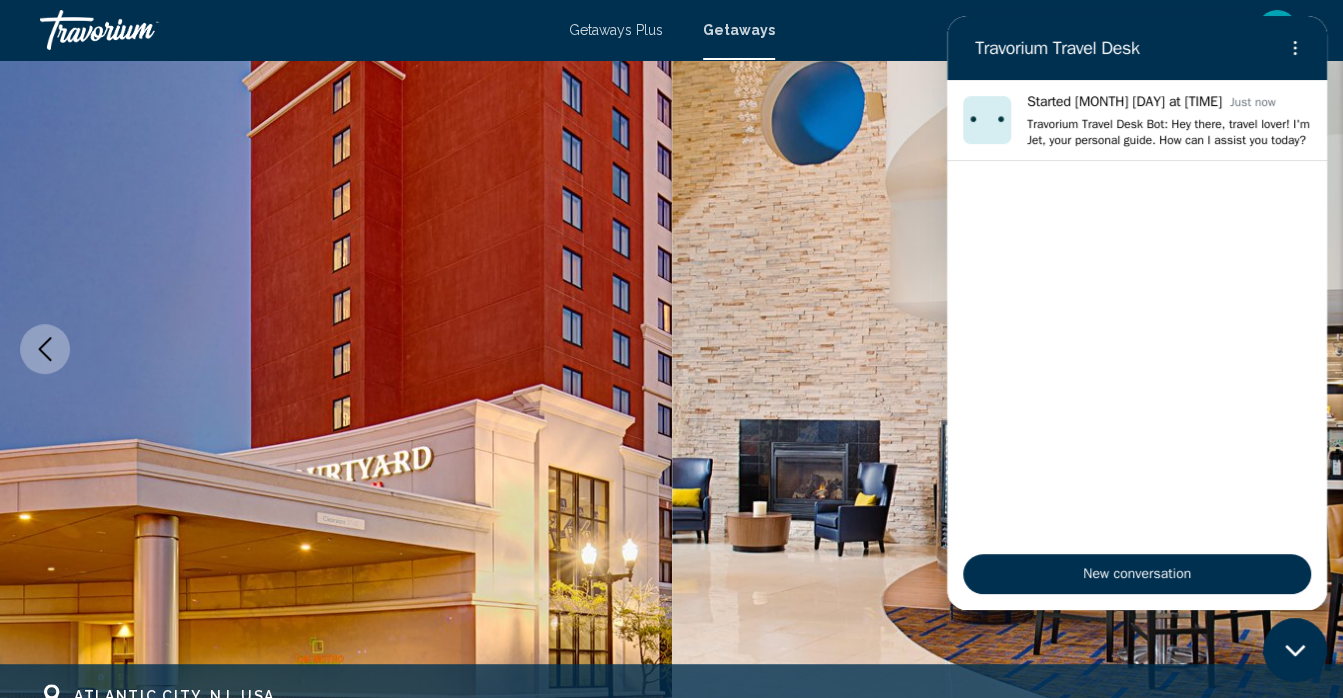 scroll, scrollTop: 0, scrollLeft: 0, axis: both 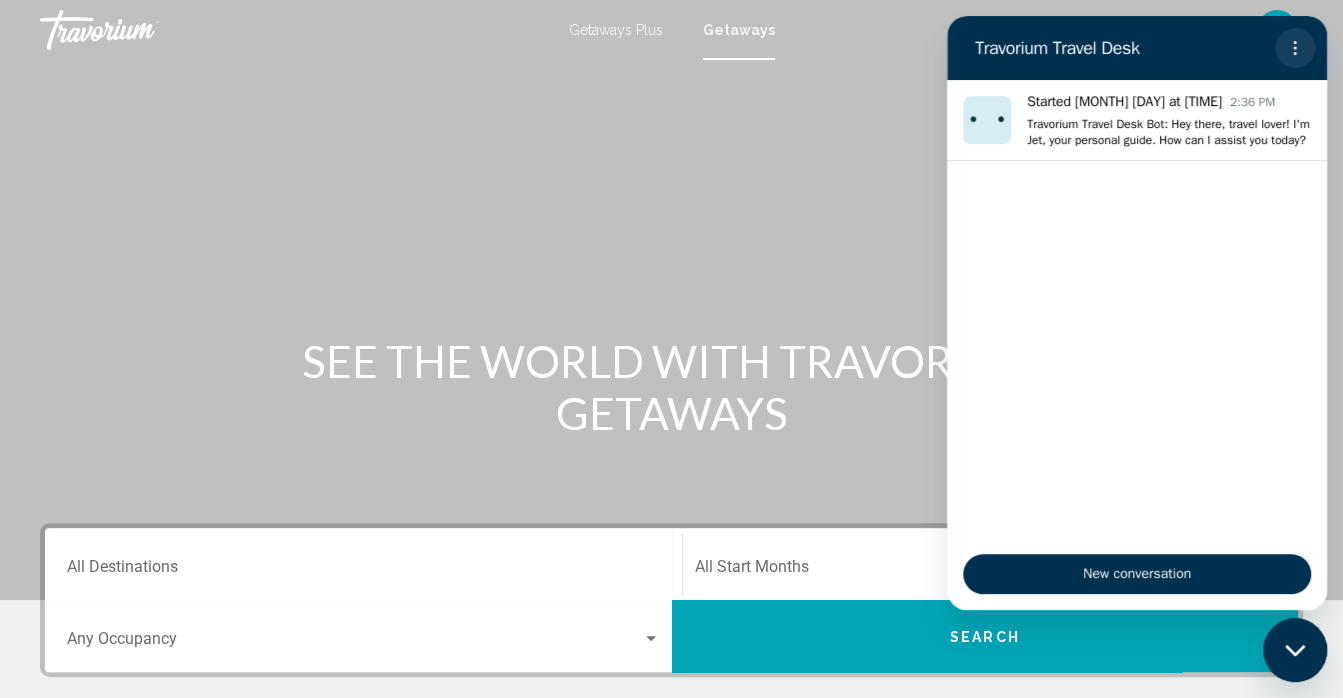 click 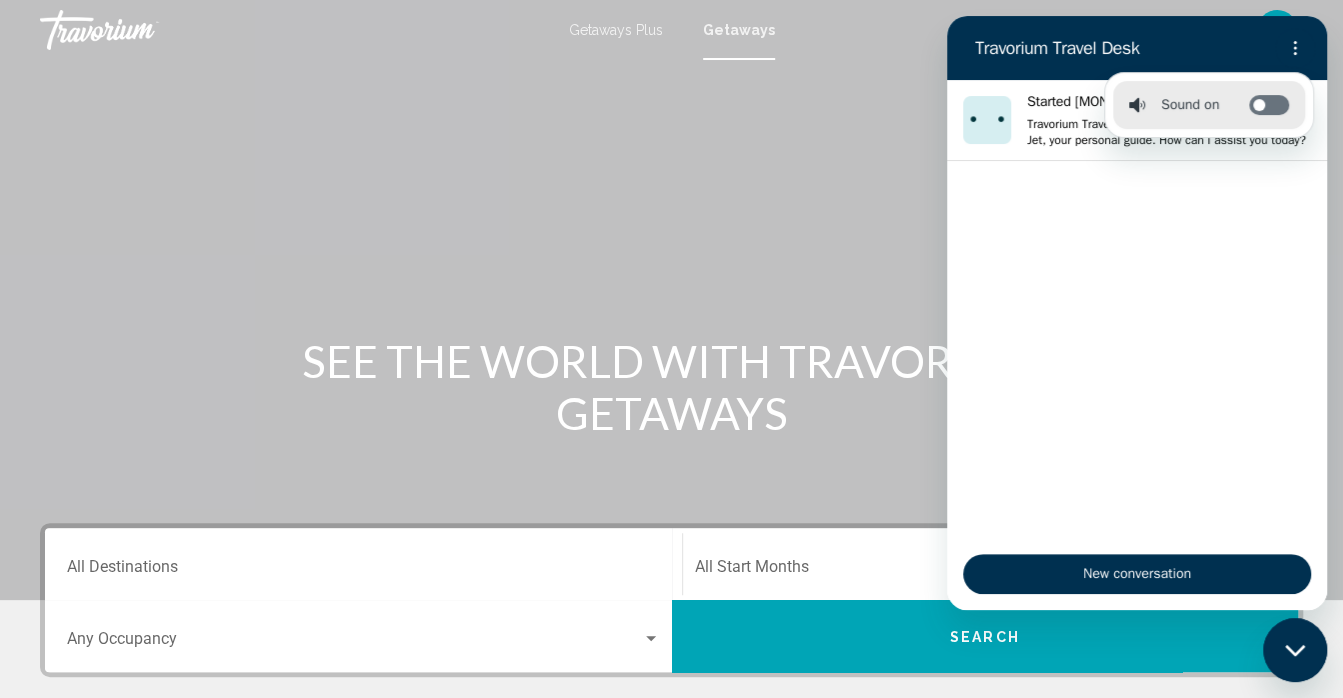 click on "Toggle sound notifications" at bounding box center [1269, 105] 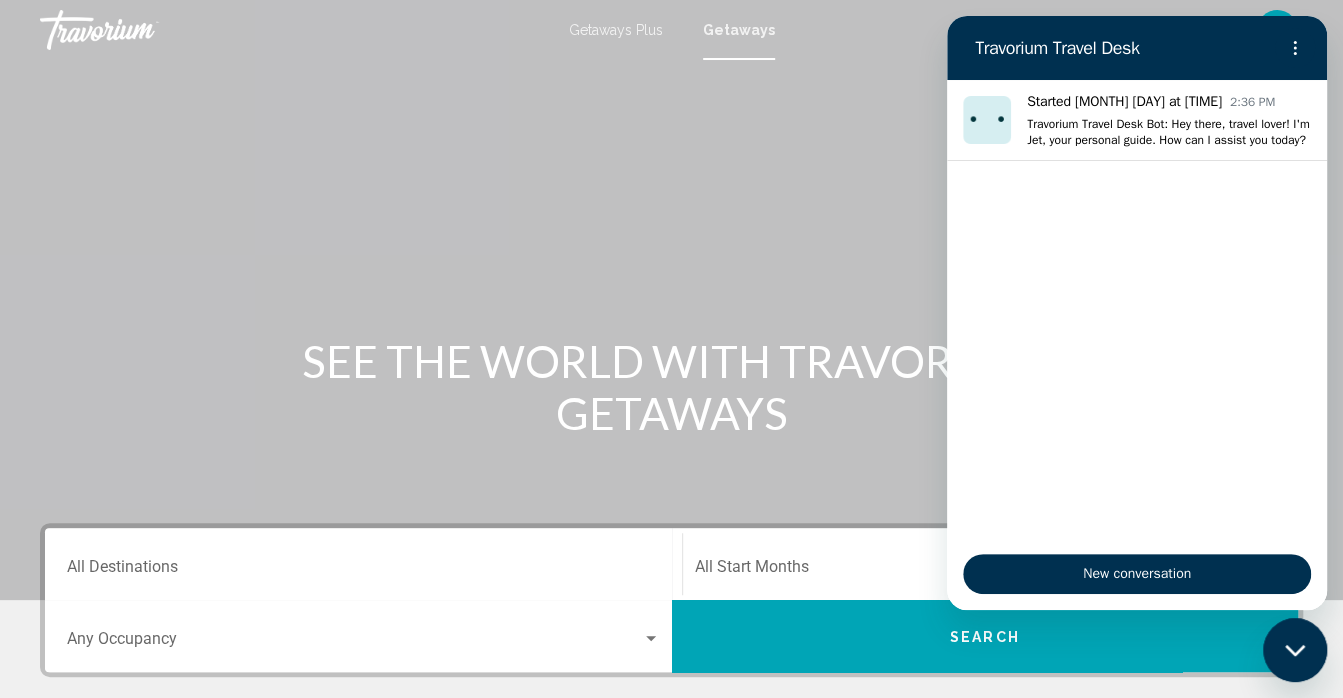 click on "Started Aug 3 at 2:36 PM 2:36 PM" at bounding box center (1169, 102) 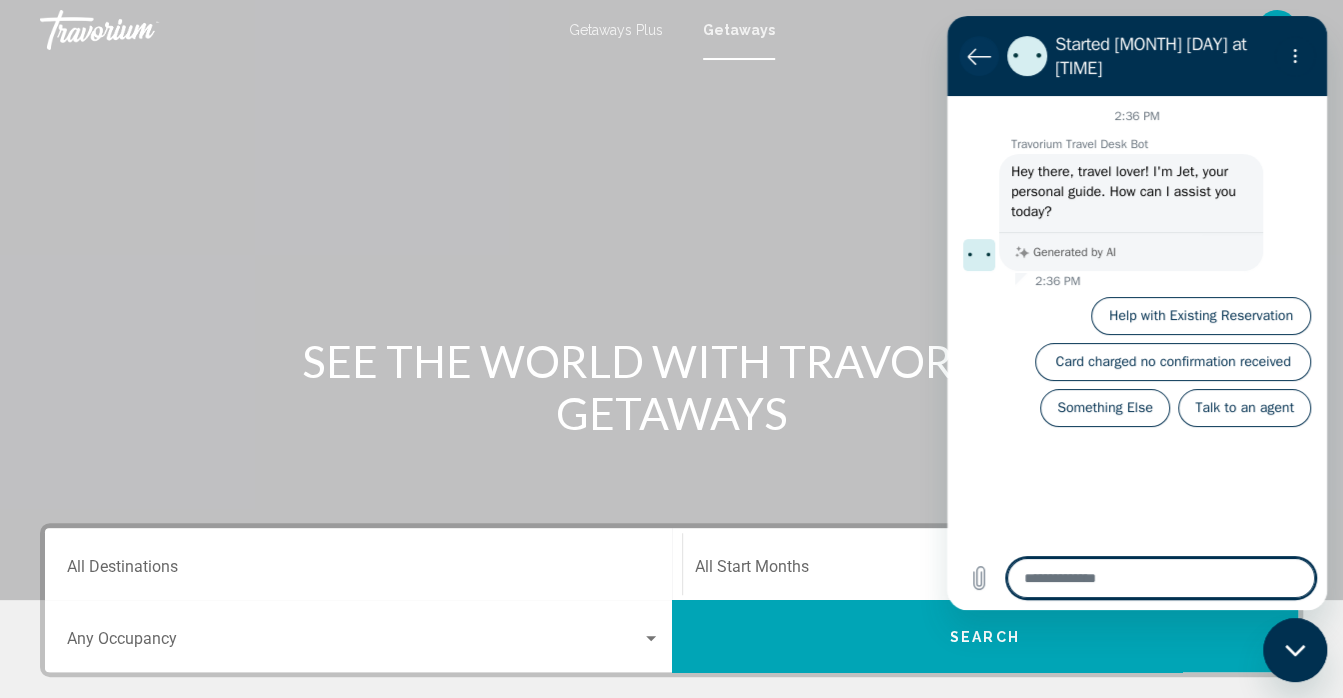 click 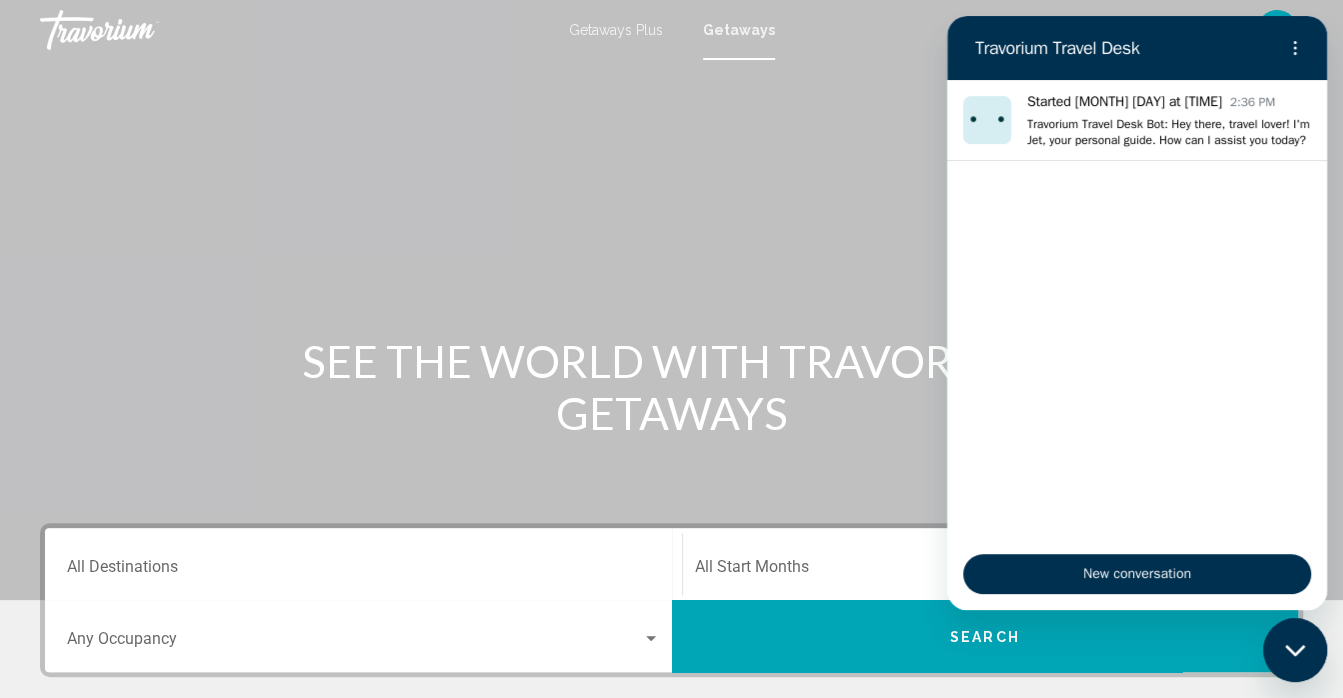click on "Travorium Travel Desk" at bounding box center [1113, 48] 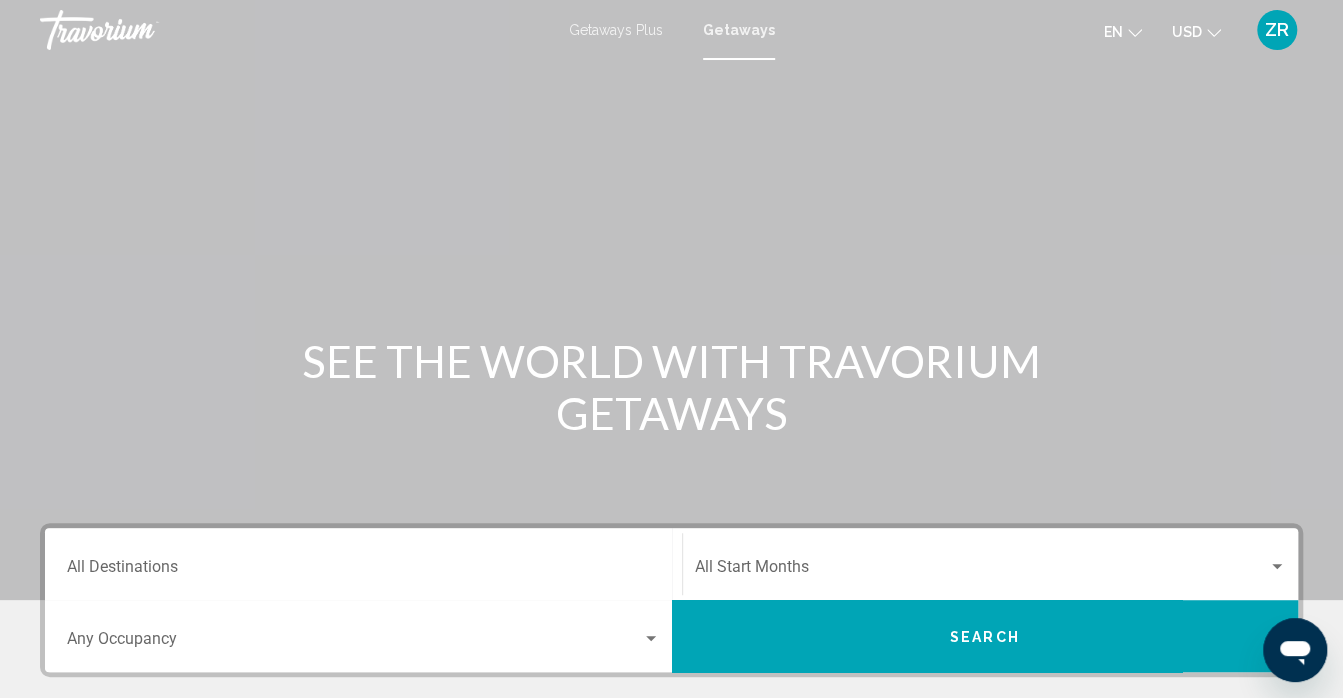 click on "Destination All Destinations" at bounding box center (363, 564) 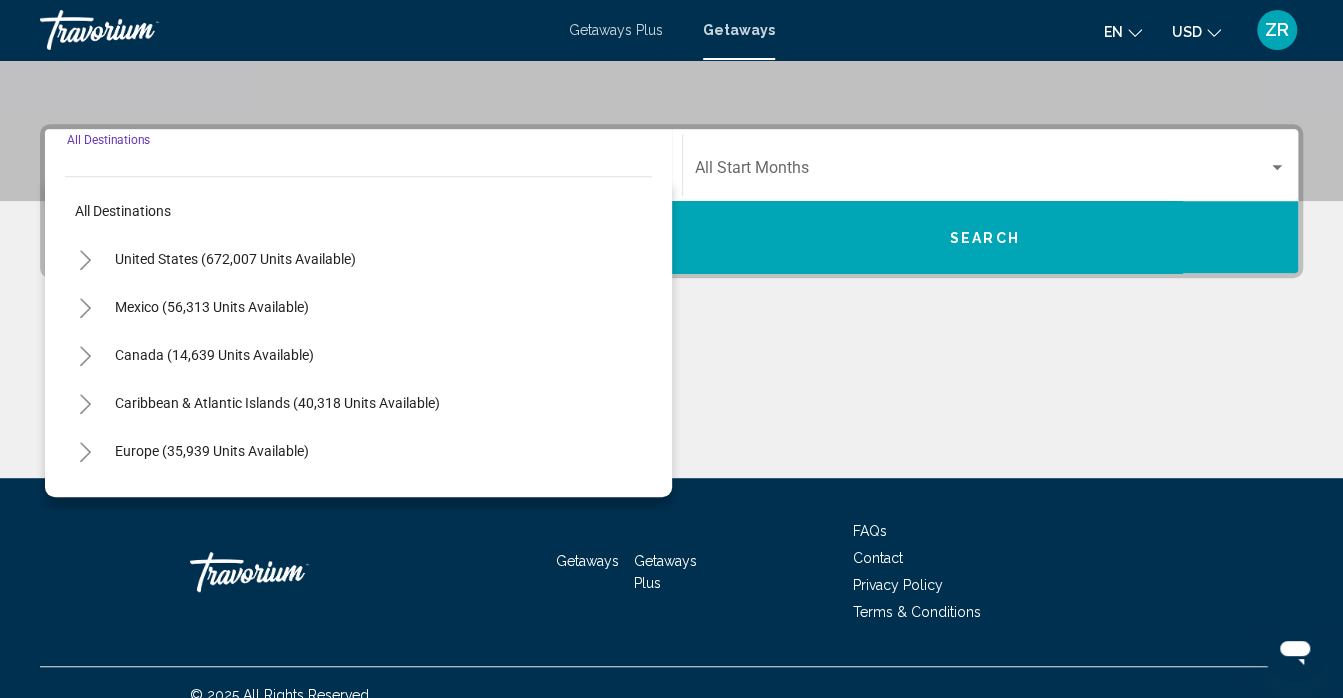 scroll, scrollTop: 423, scrollLeft: 0, axis: vertical 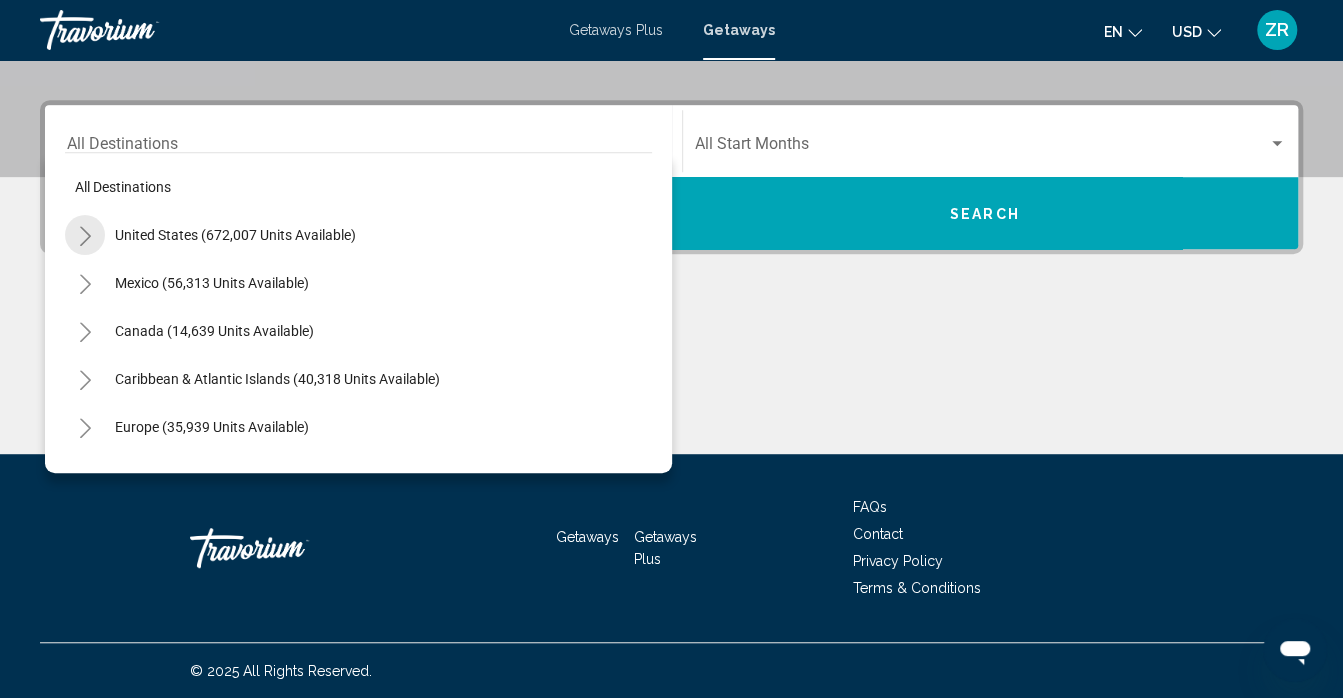 click 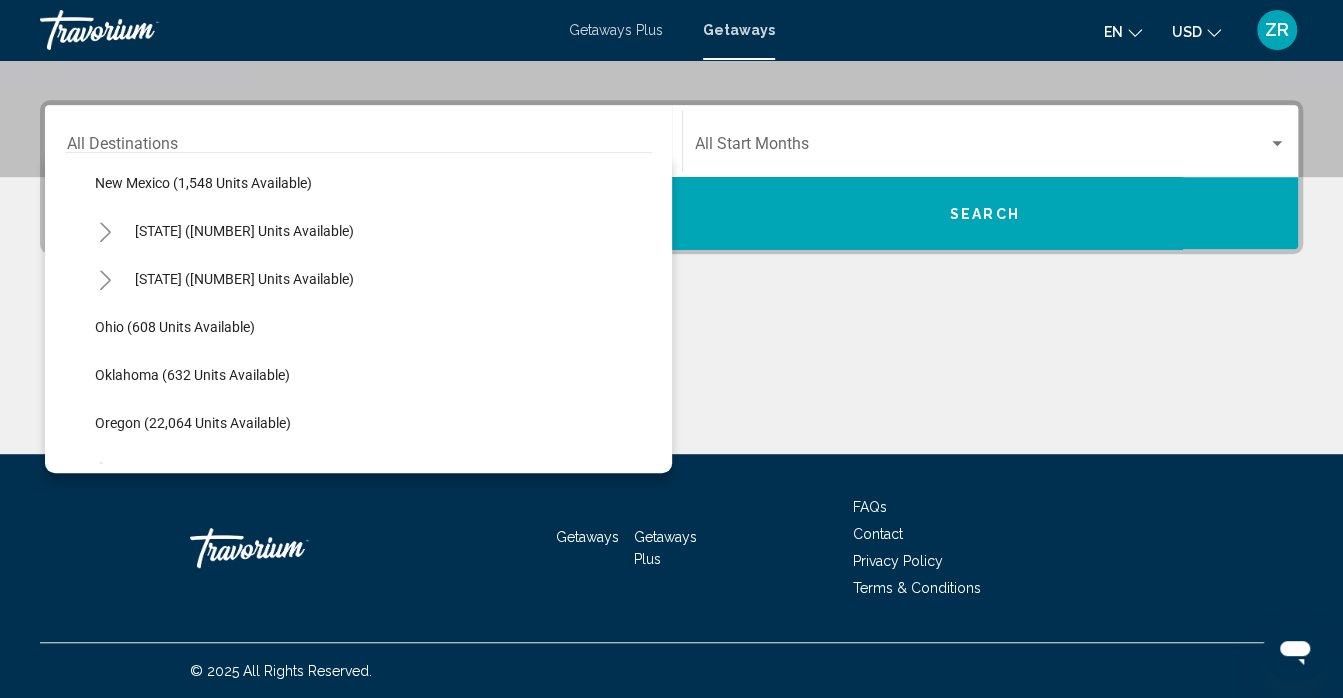 scroll, scrollTop: 1349, scrollLeft: 0, axis: vertical 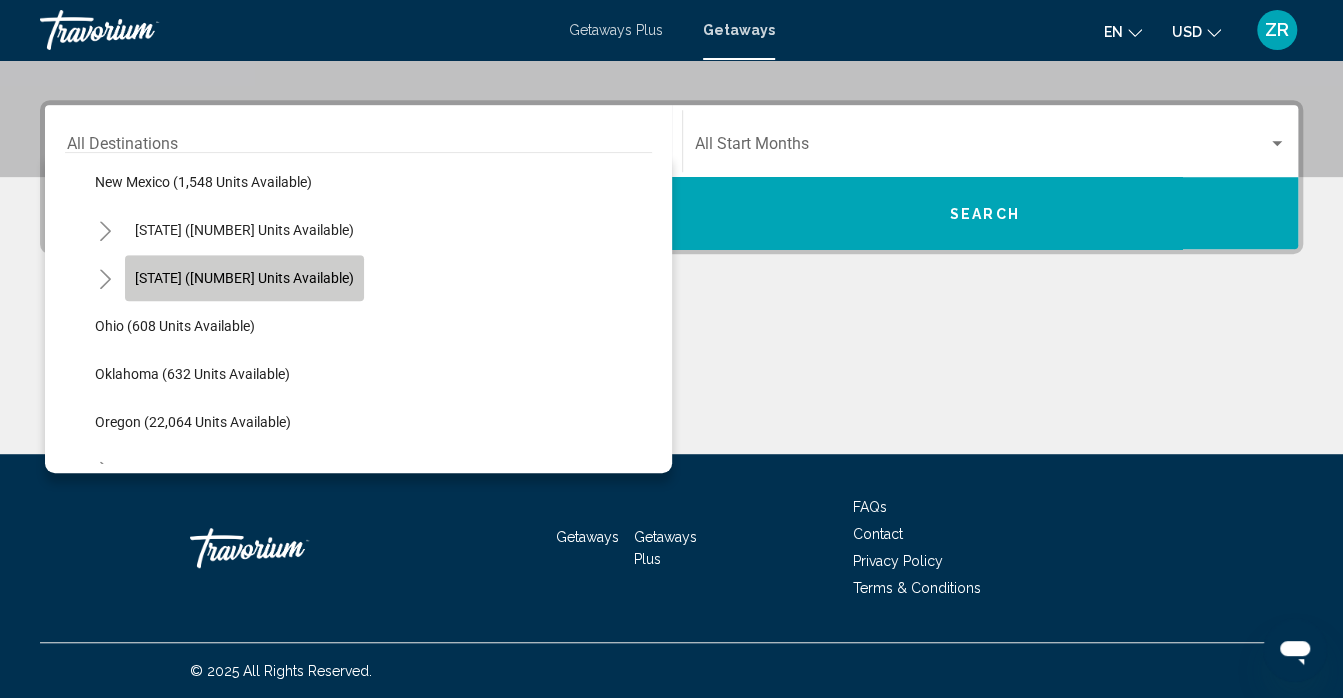 click on "[STATE] ([NUMBER] units available)" 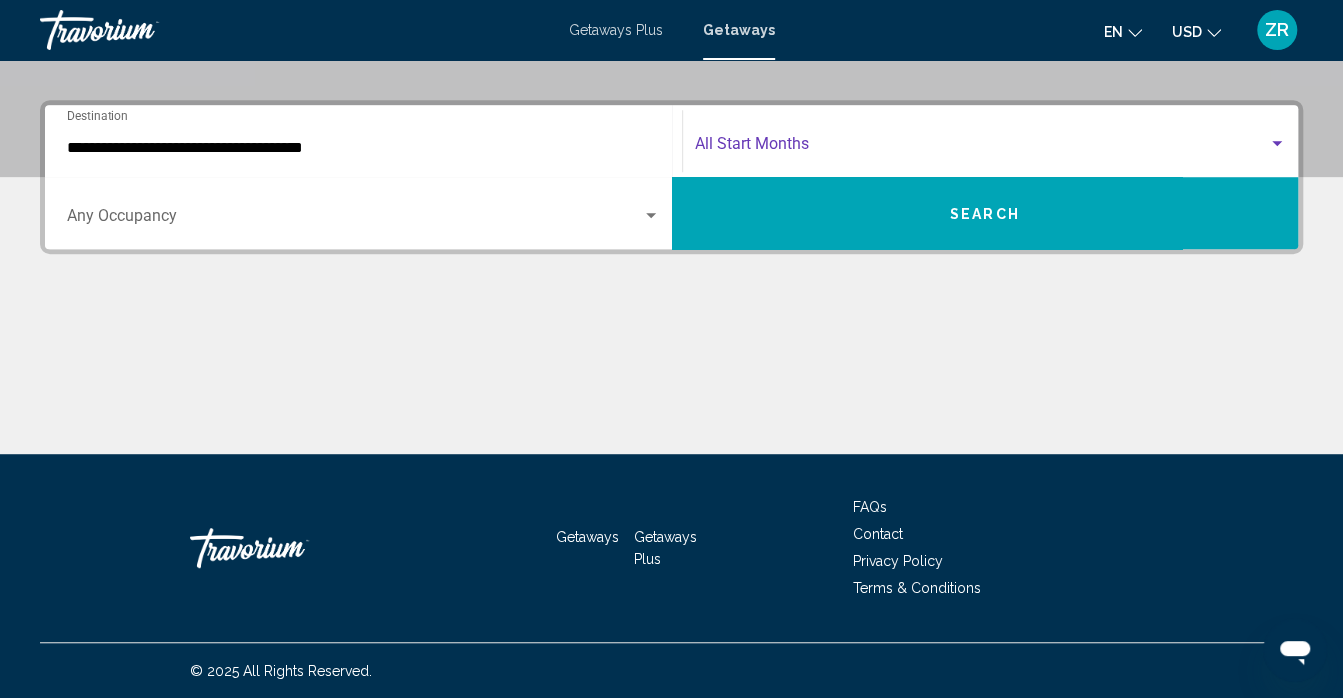 click at bounding box center [982, 148] 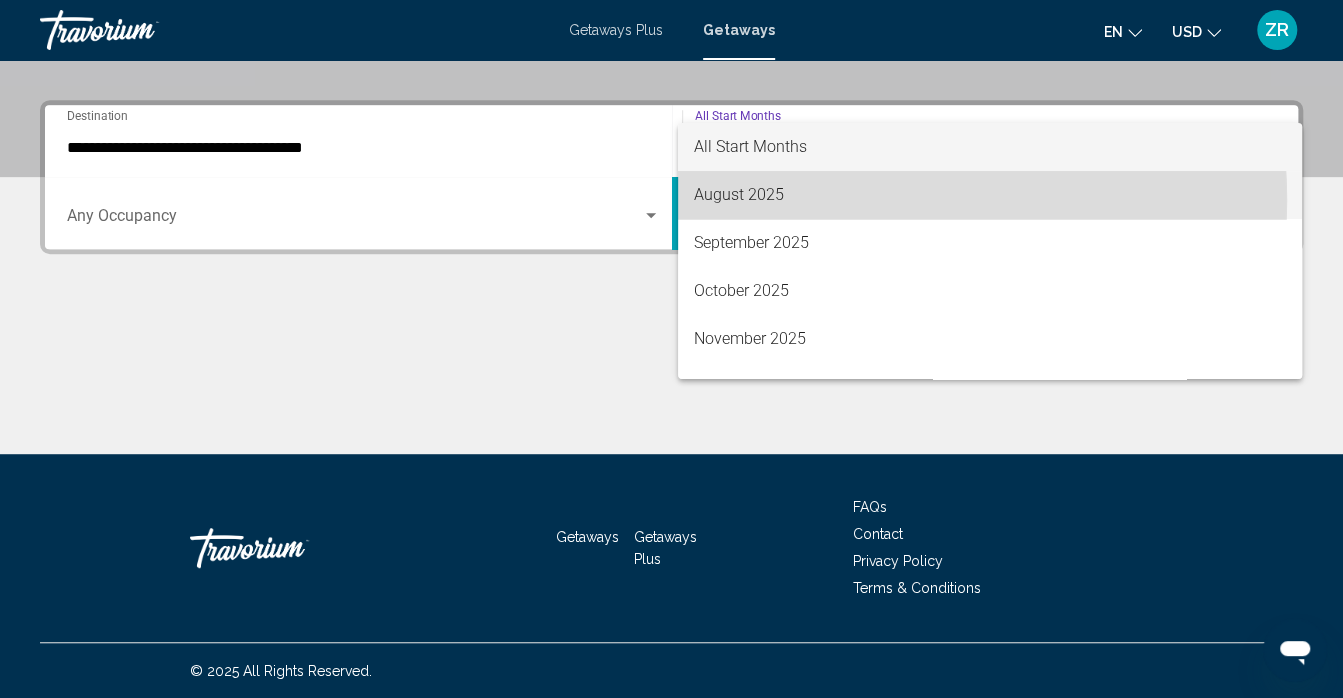 click on "August 2025" at bounding box center (990, 195) 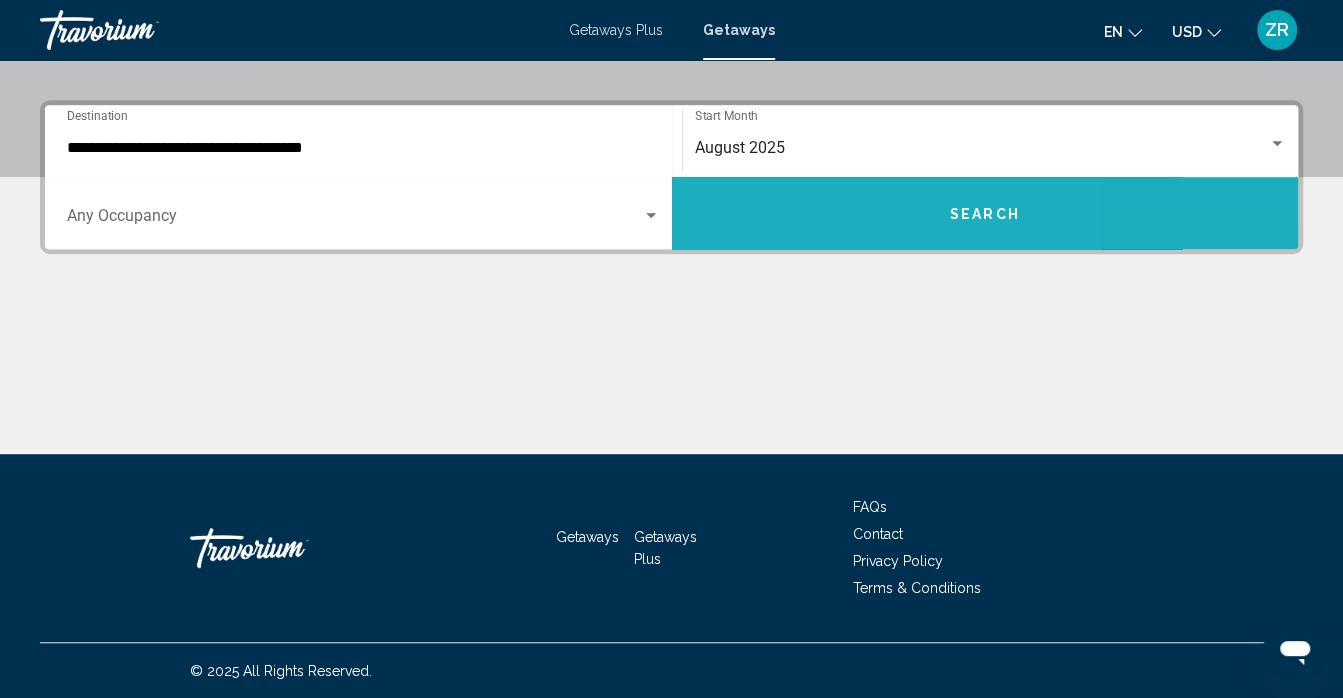 click on "Search" at bounding box center [985, 213] 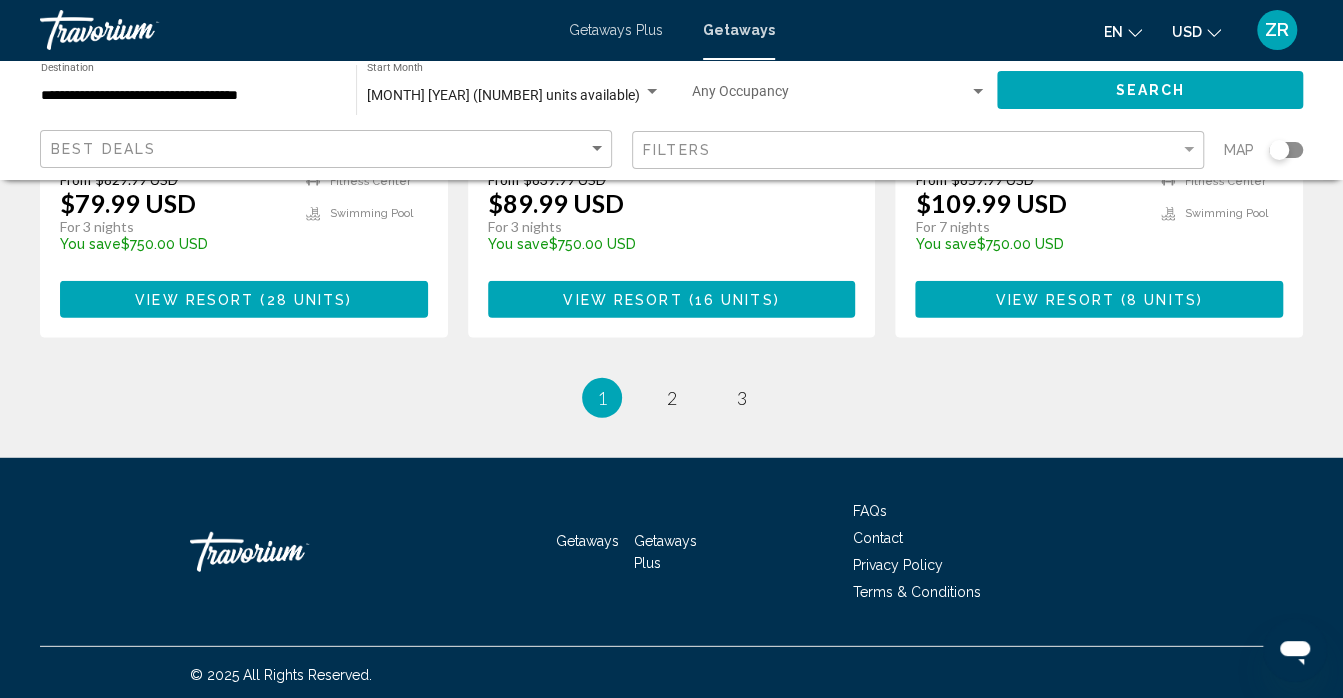 scroll, scrollTop: 2709, scrollLeft: 0, axis: vertical 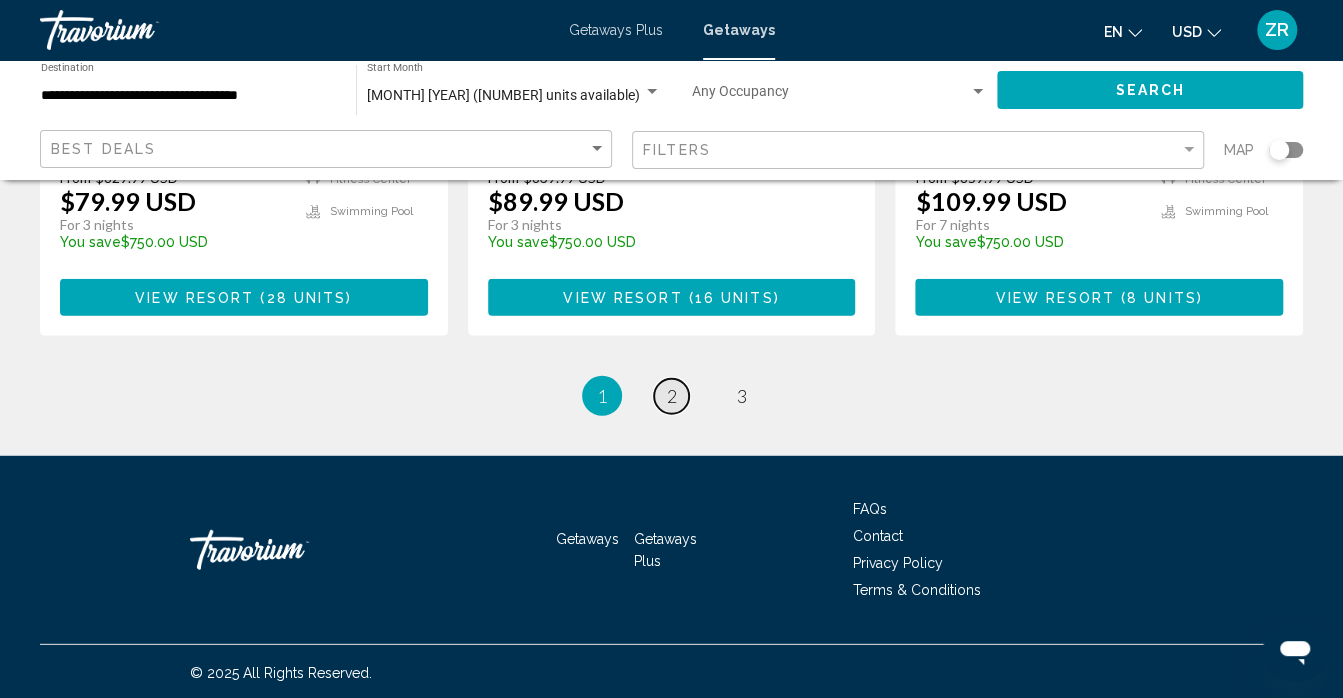 click on "2" at bounding box center (672, 396) 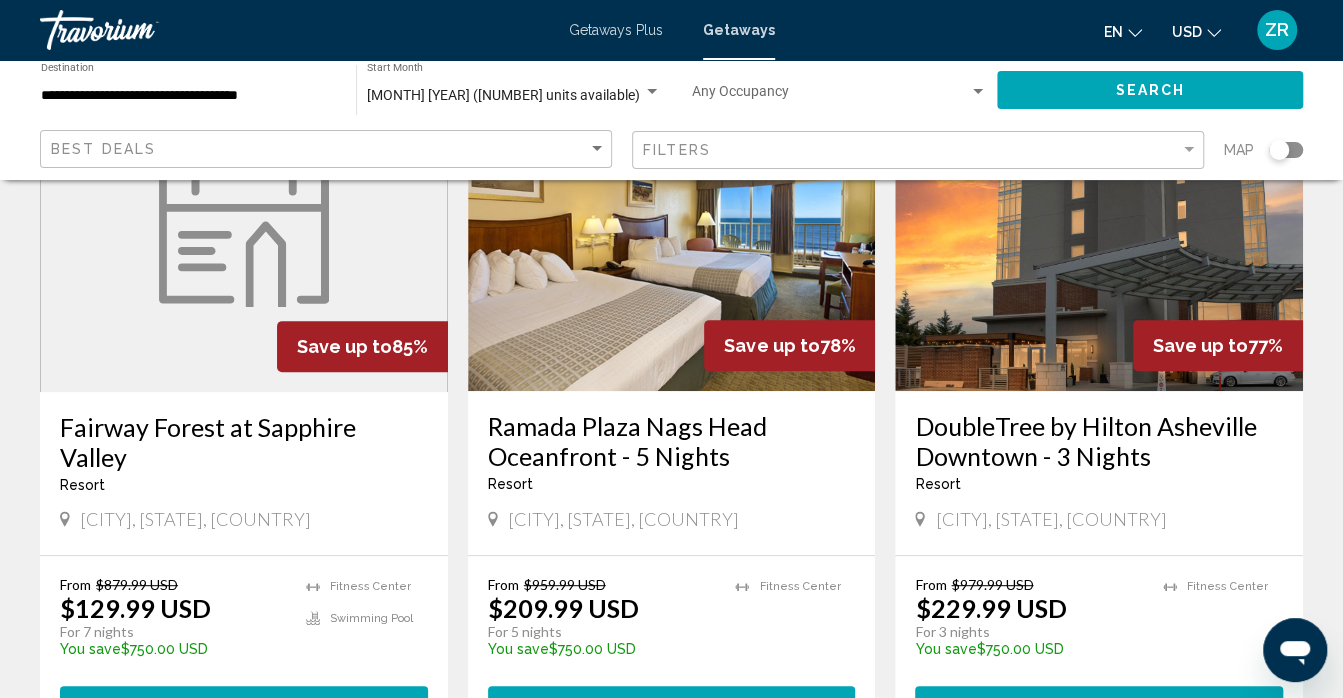 scroll, scrollTop: 0, scrollLeft: 0, axis: both 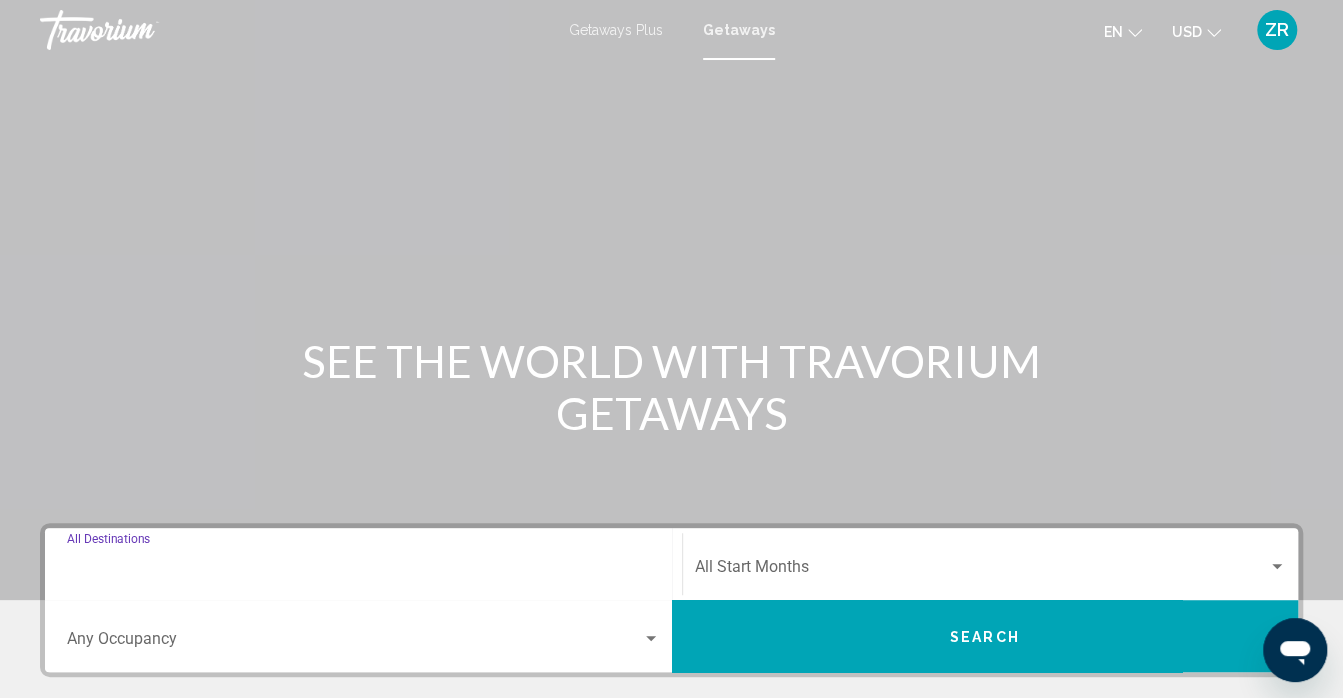 click on "Destination All Destinations" at bounding box center [363, 571] 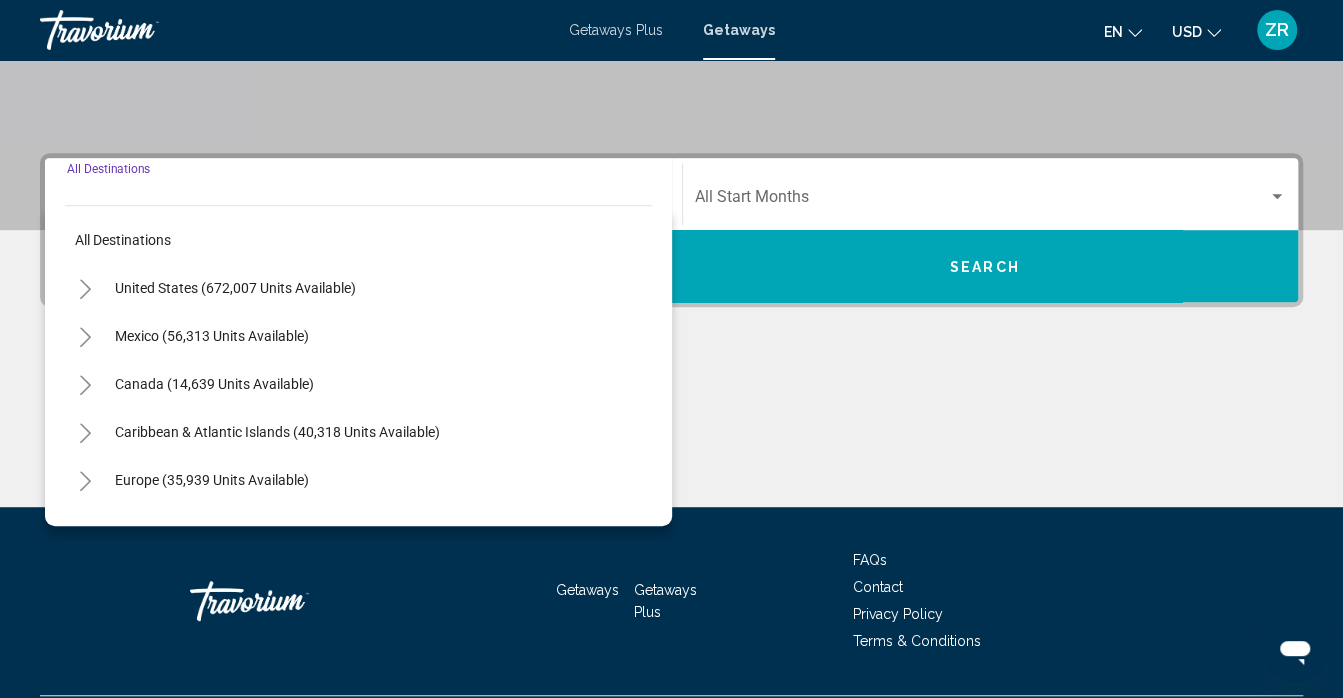 scroll, scrollTop: 423, scrollLeft: 0, axis: vertical 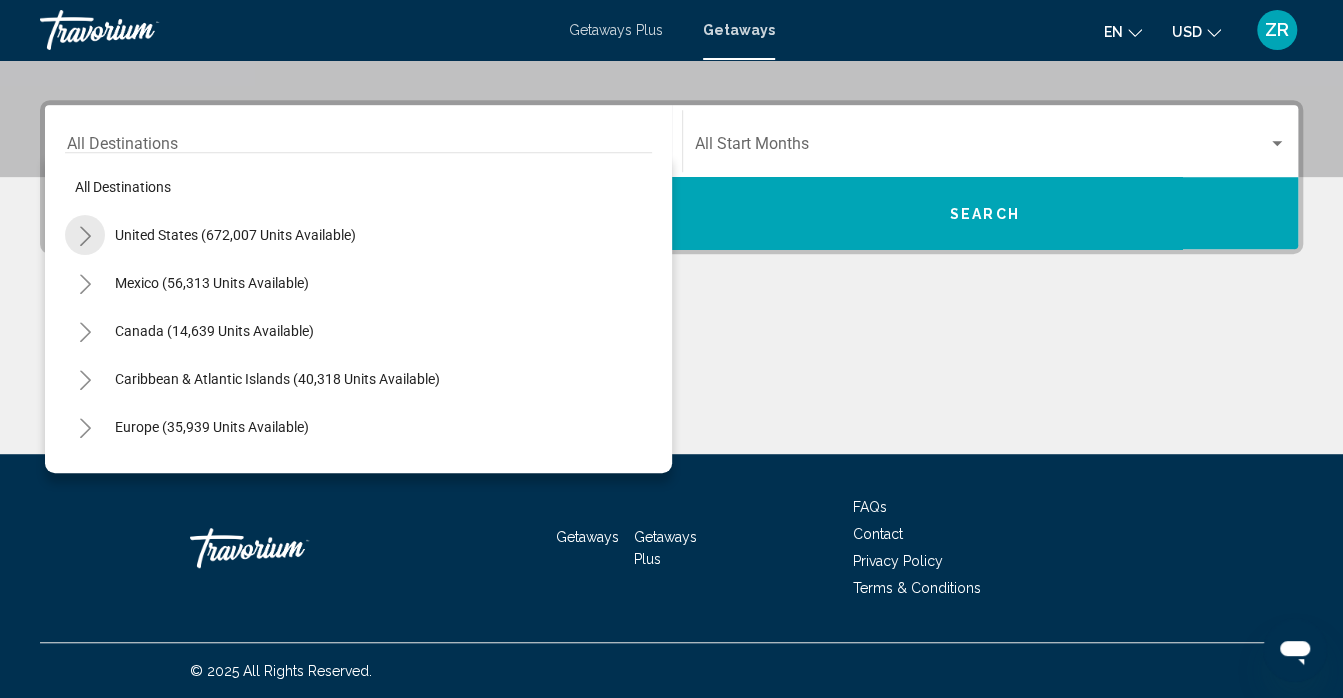 click 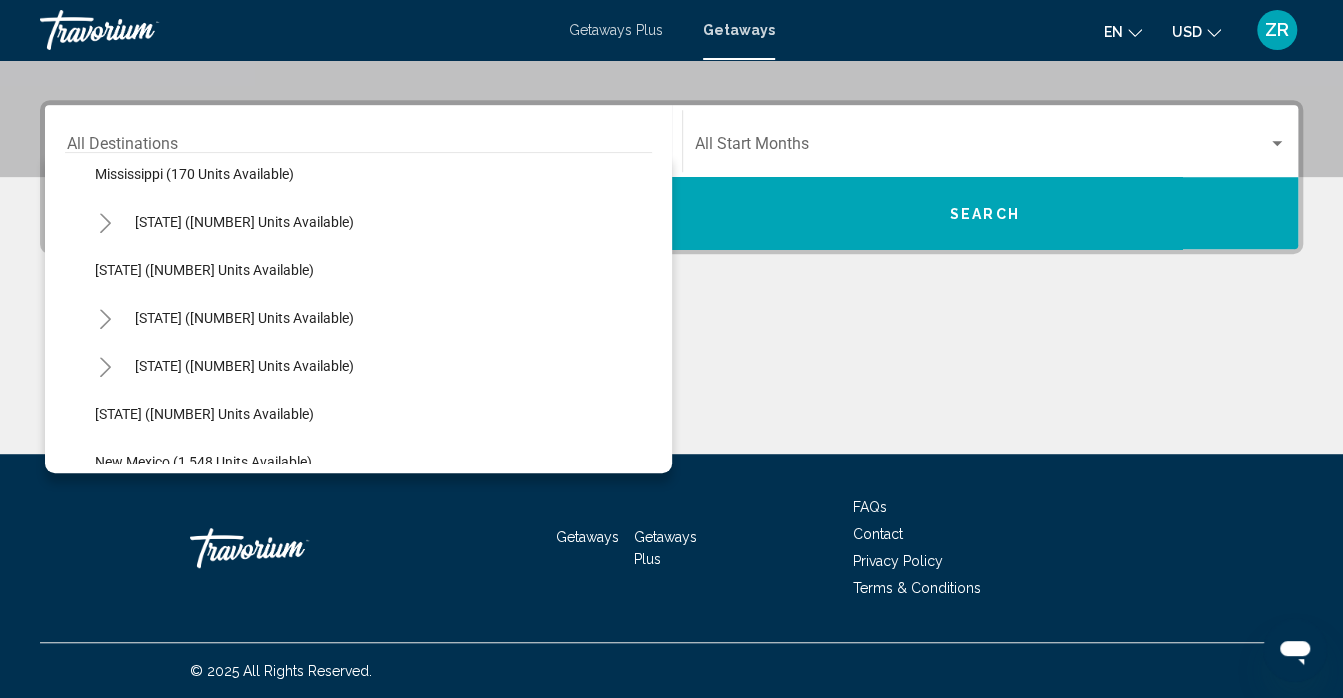 scroll, scrollTop: 1070, scrollLeft: 0, axis: vertical 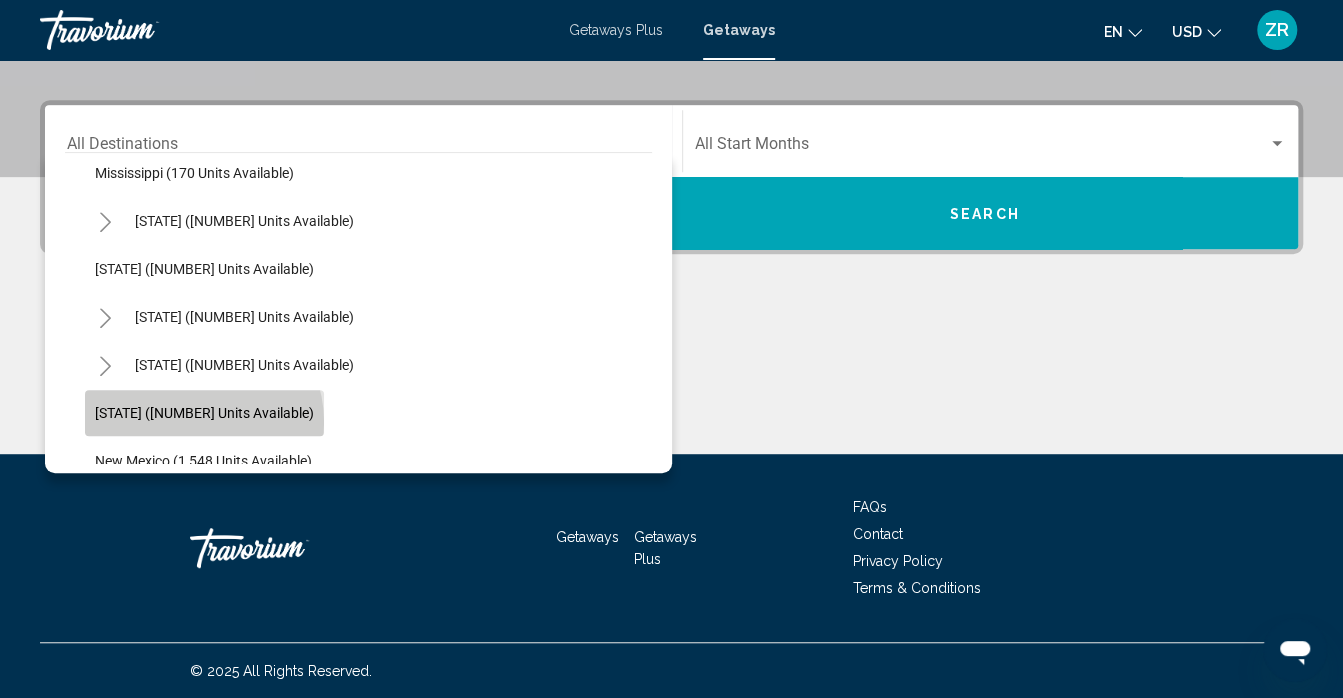 click on "[STATE] ([NUMBER] units available)" 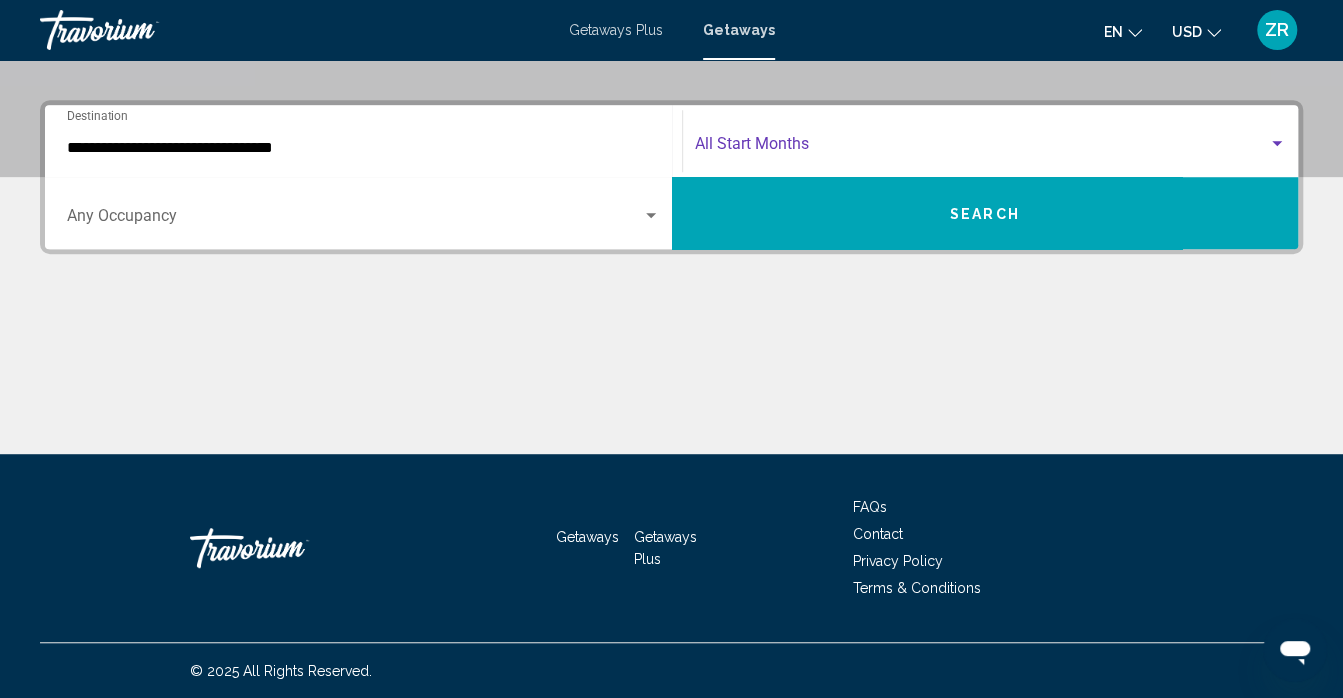 click at bounding box center [982, 148] 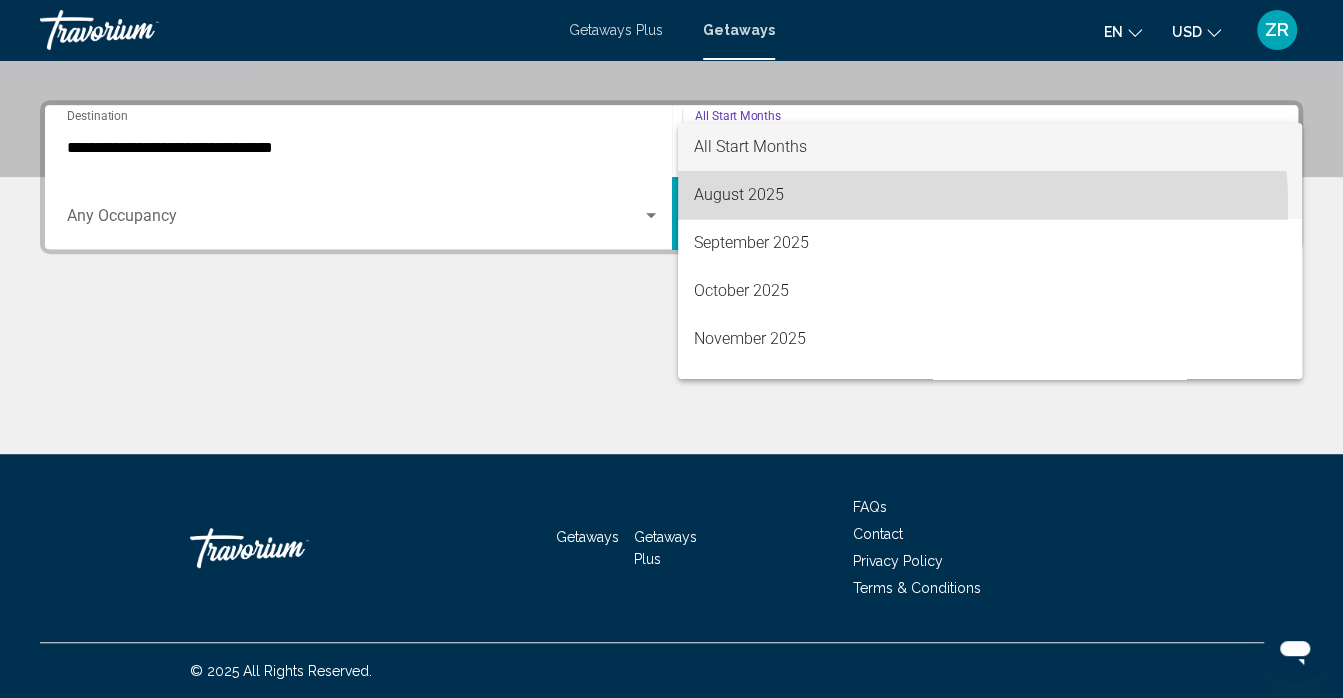 click on "August 2025" at bounding box center (990, 195) 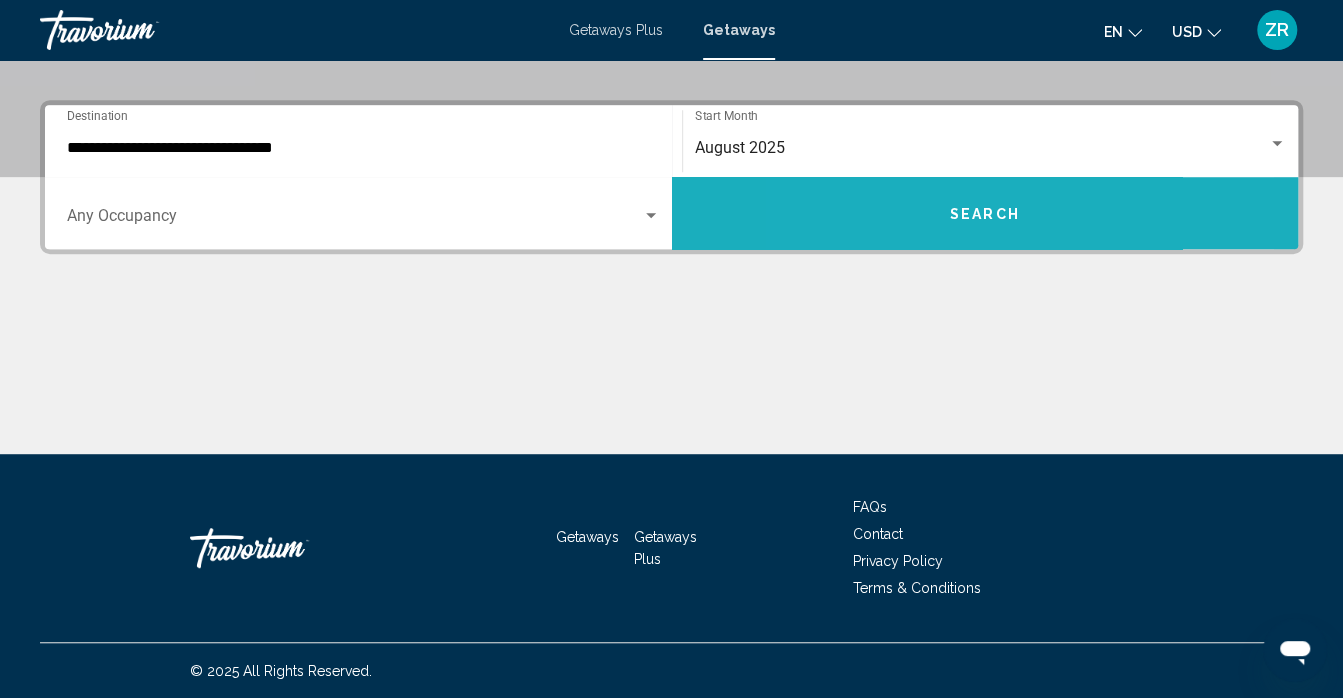 click on "Search" at bounding box center (985, 213) 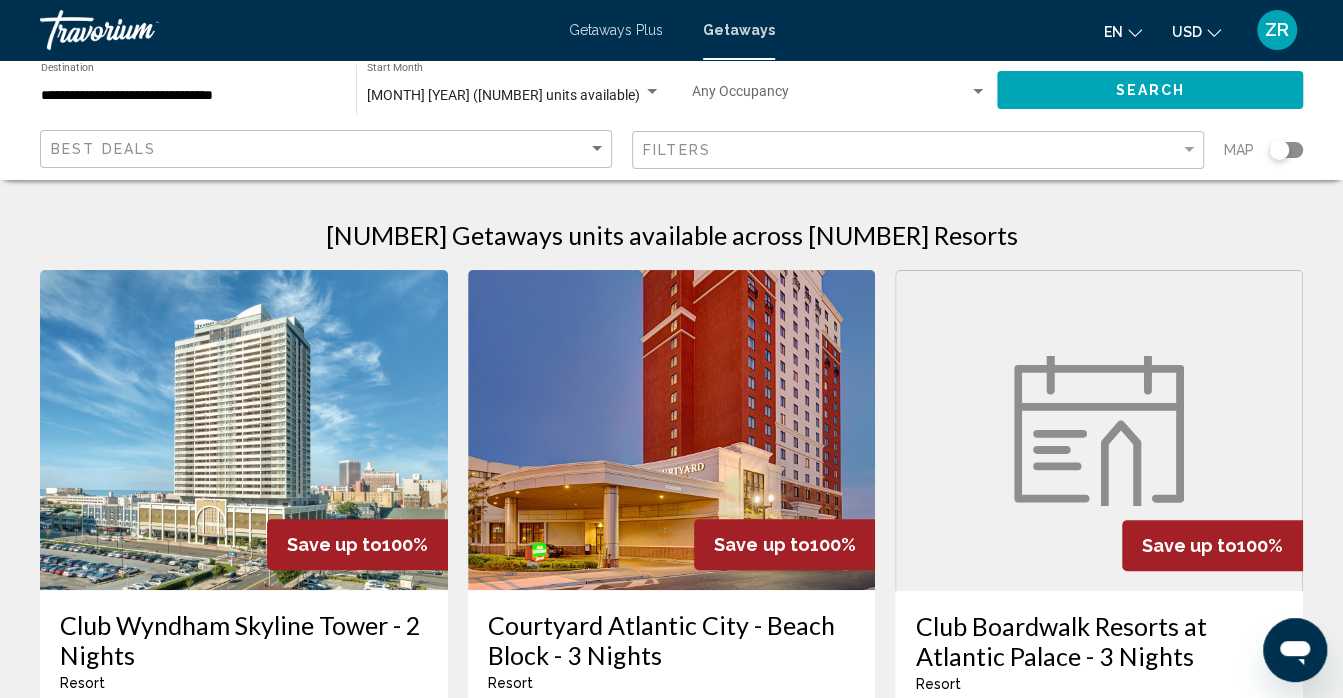 scroll, scrollTop: 0, scrollLeft: 0, axis: both 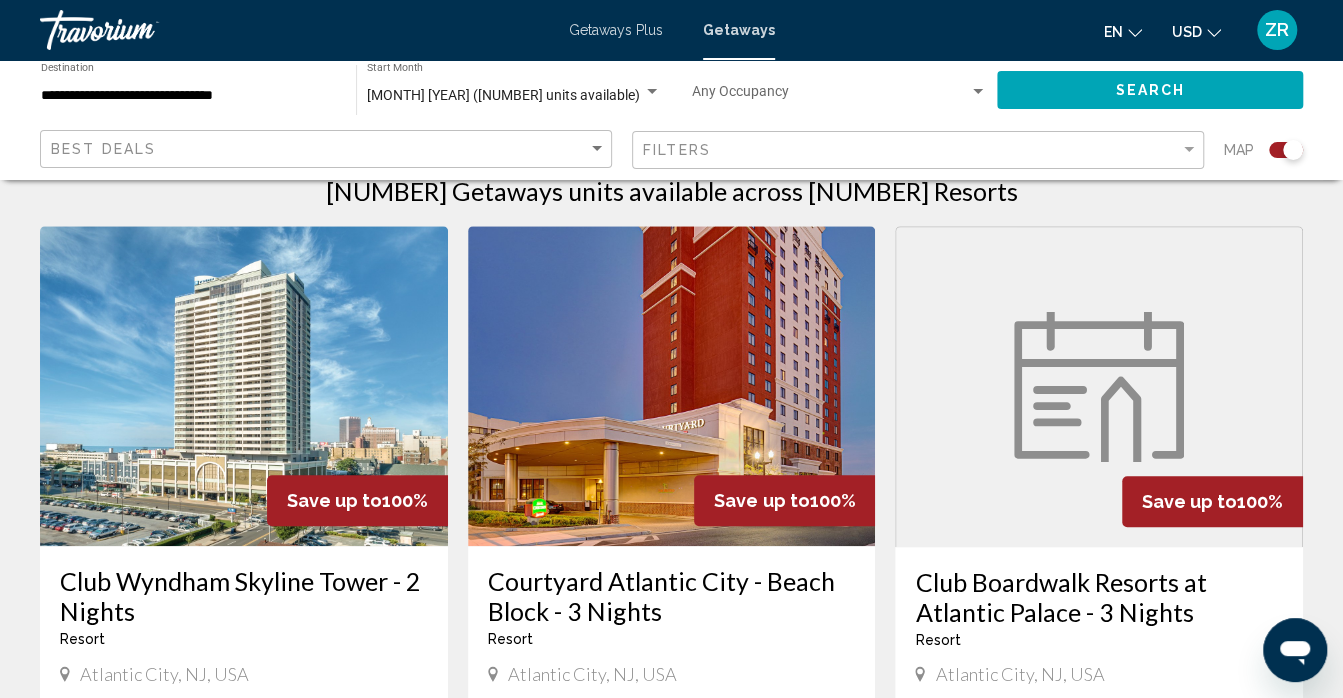 click at bounding box center (672, 386) 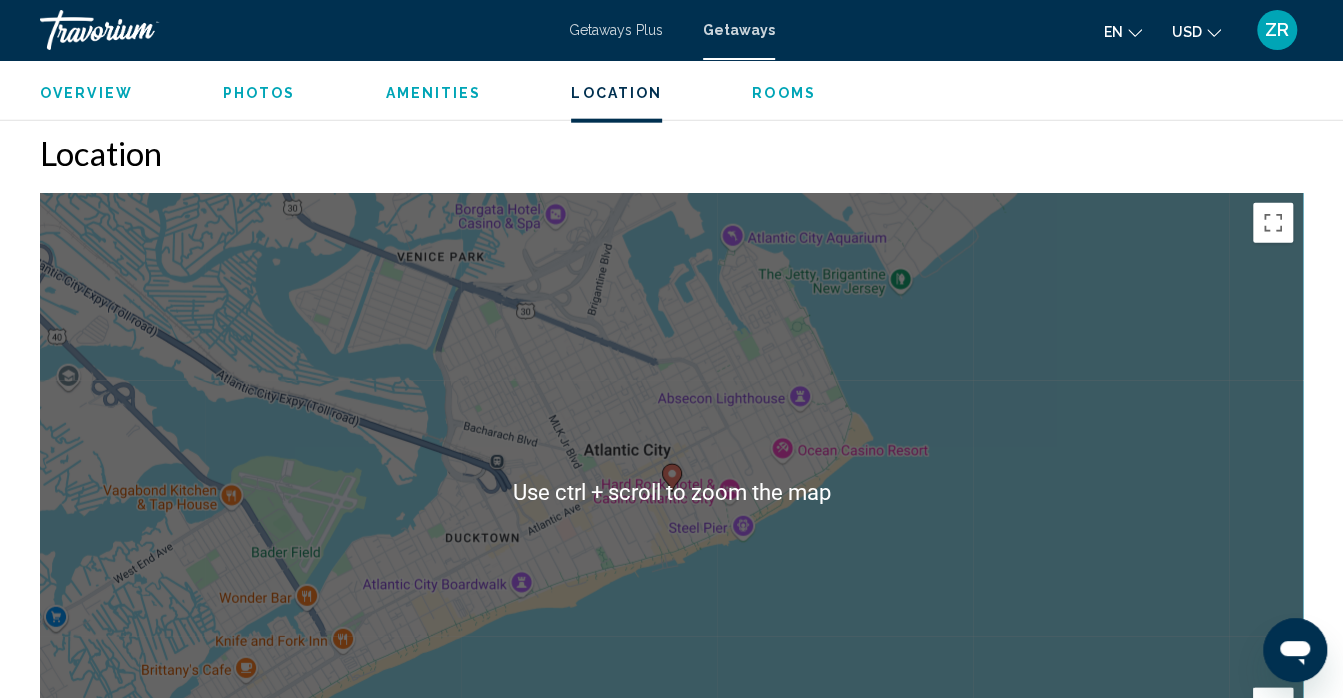 scroll, scrollTop: 2592, scrollLeft: 0, axis: vertical 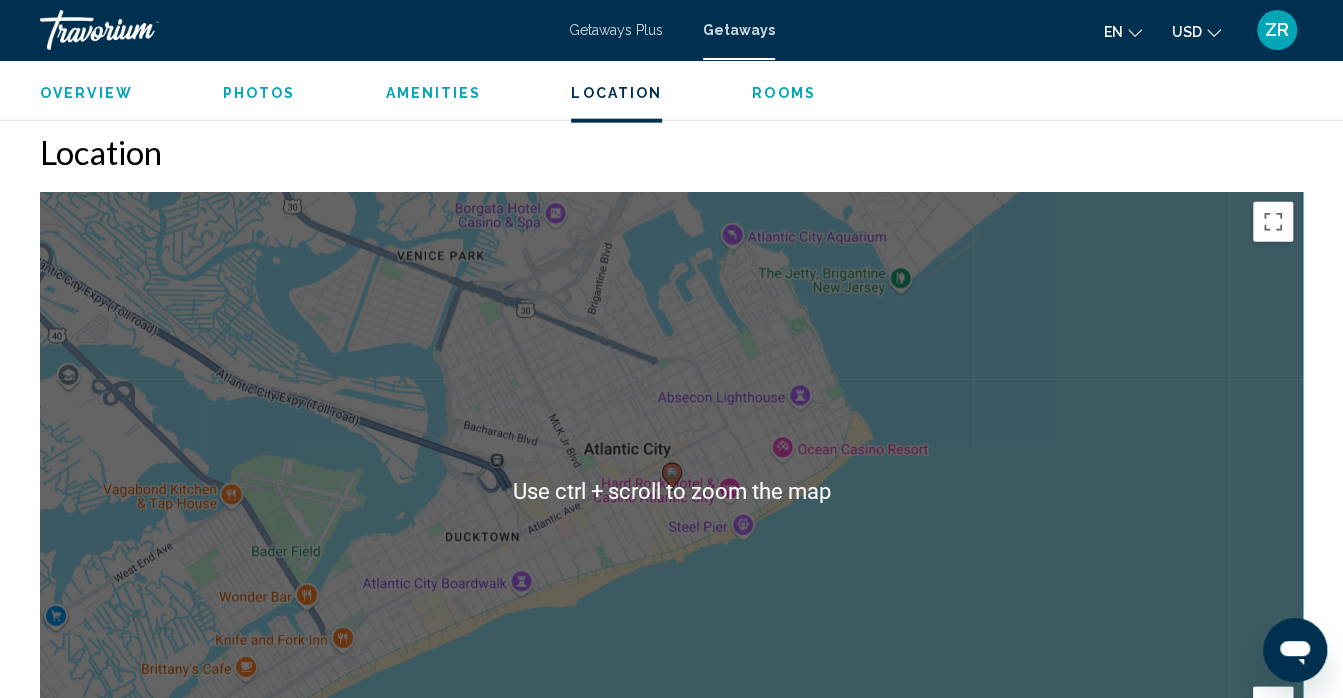 click on "To activate drag with keyboard, press Alt + Enter. Once in keyboard drag state, use the arrow keys to move the marker. To complete the drag, press the Enter key. To cancel, press Escape." at bounding box center (671, 492) 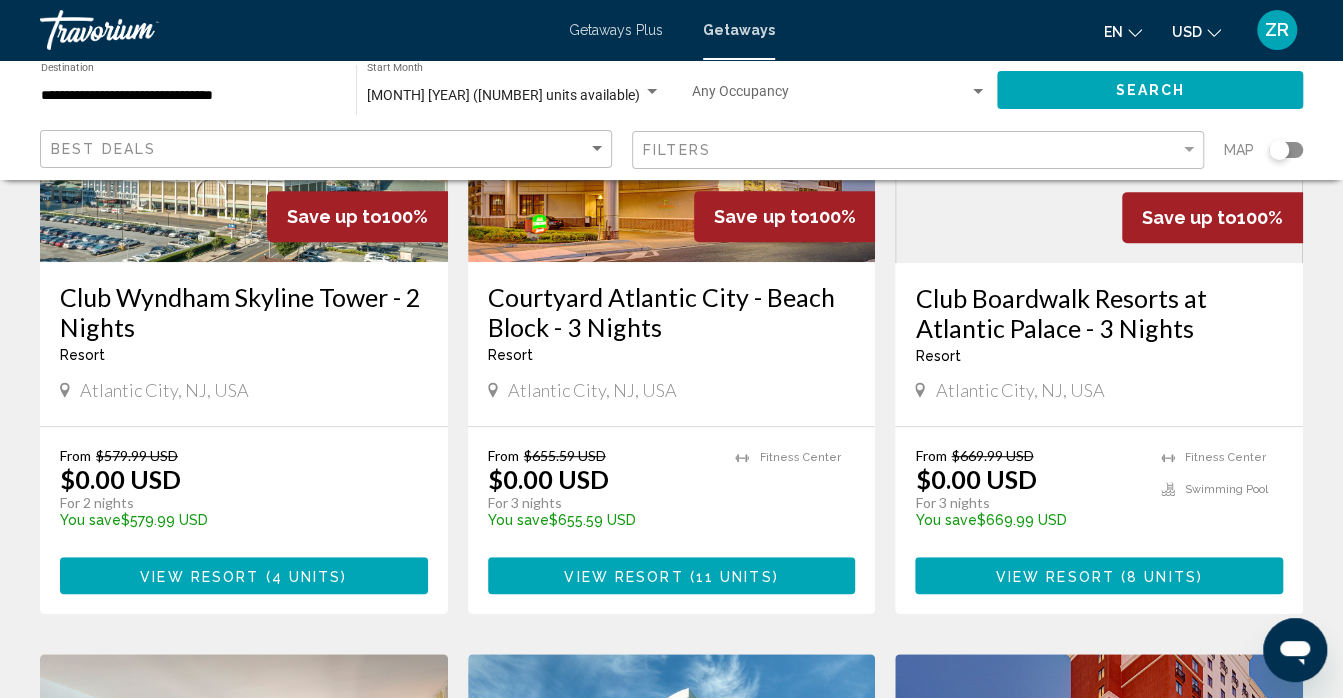 scroll, scrollTop: 326, scrollLeft: 0, axis: vertical 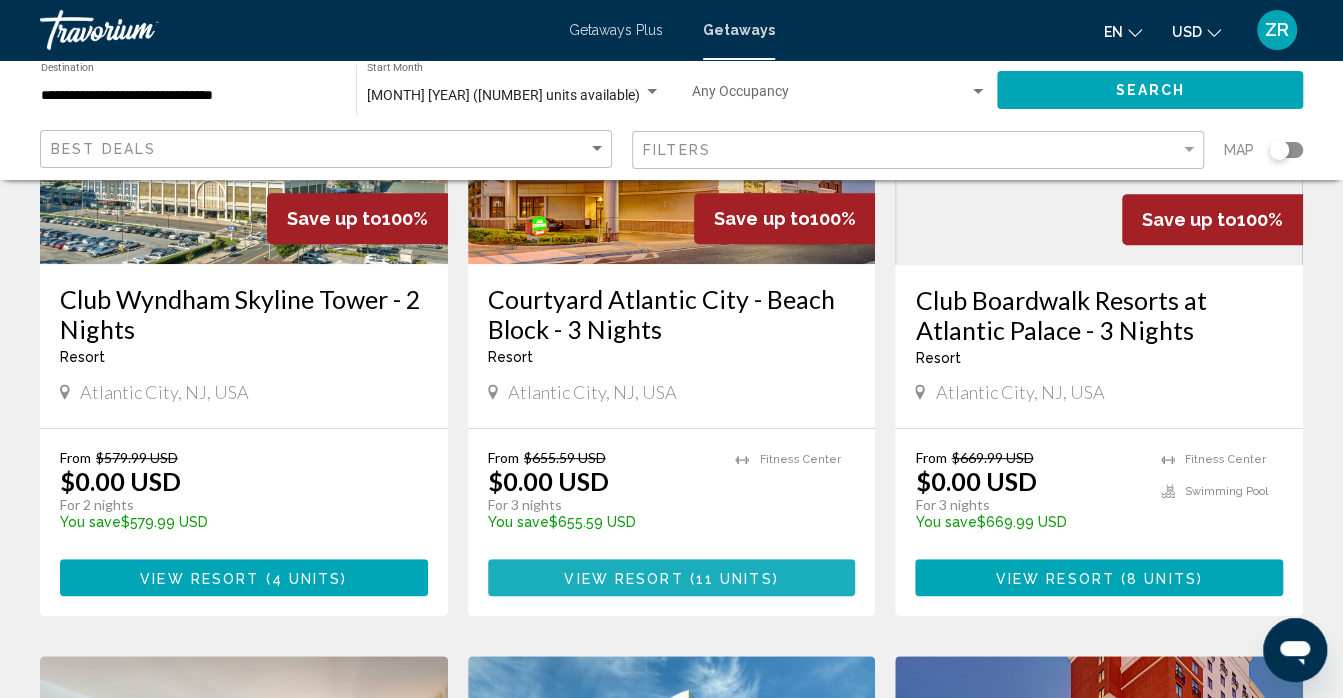 click on "View Resort" at bounding box center [623, 578] 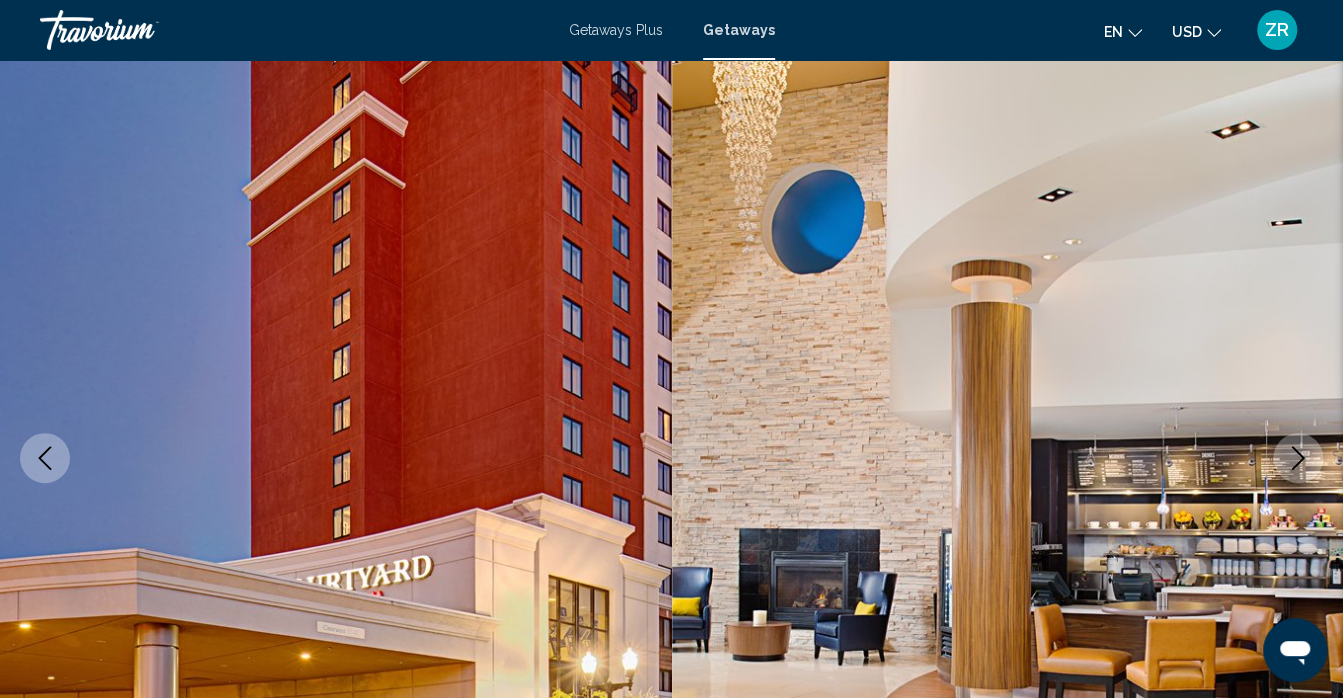 scroll, scrollTop: 144, scrollLeft: 0, axis: vertical 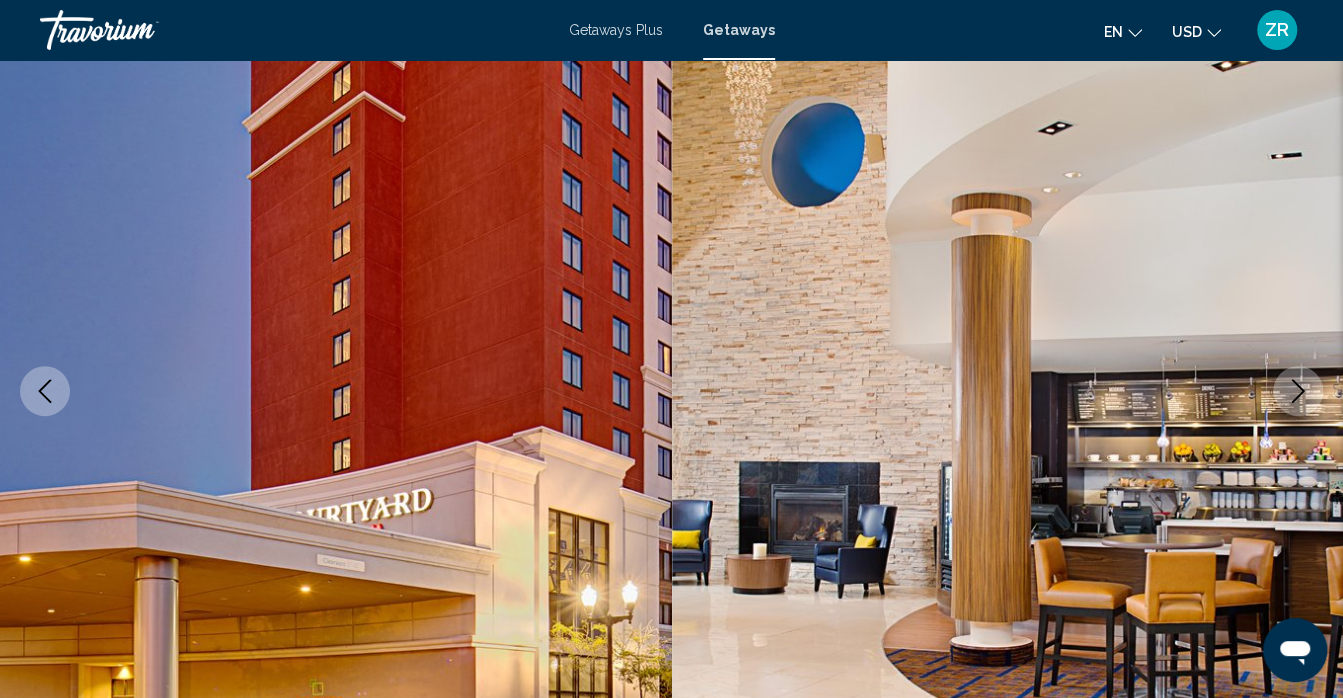 click 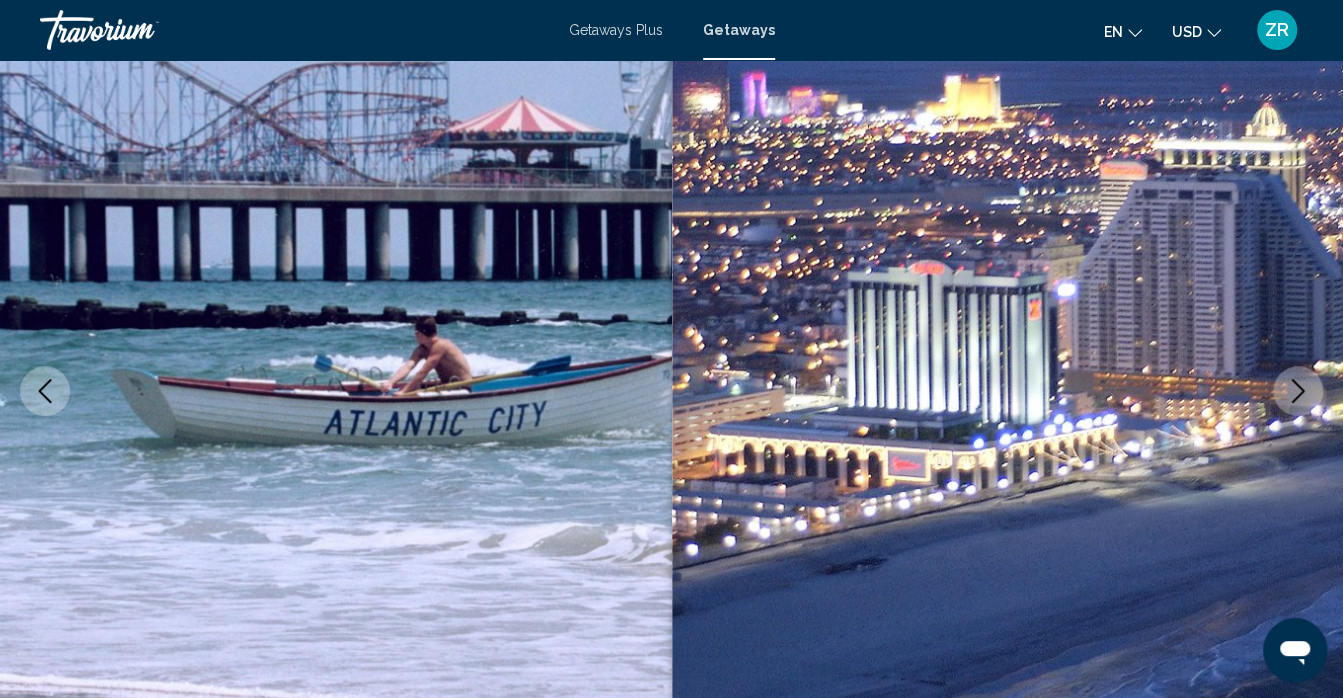 click 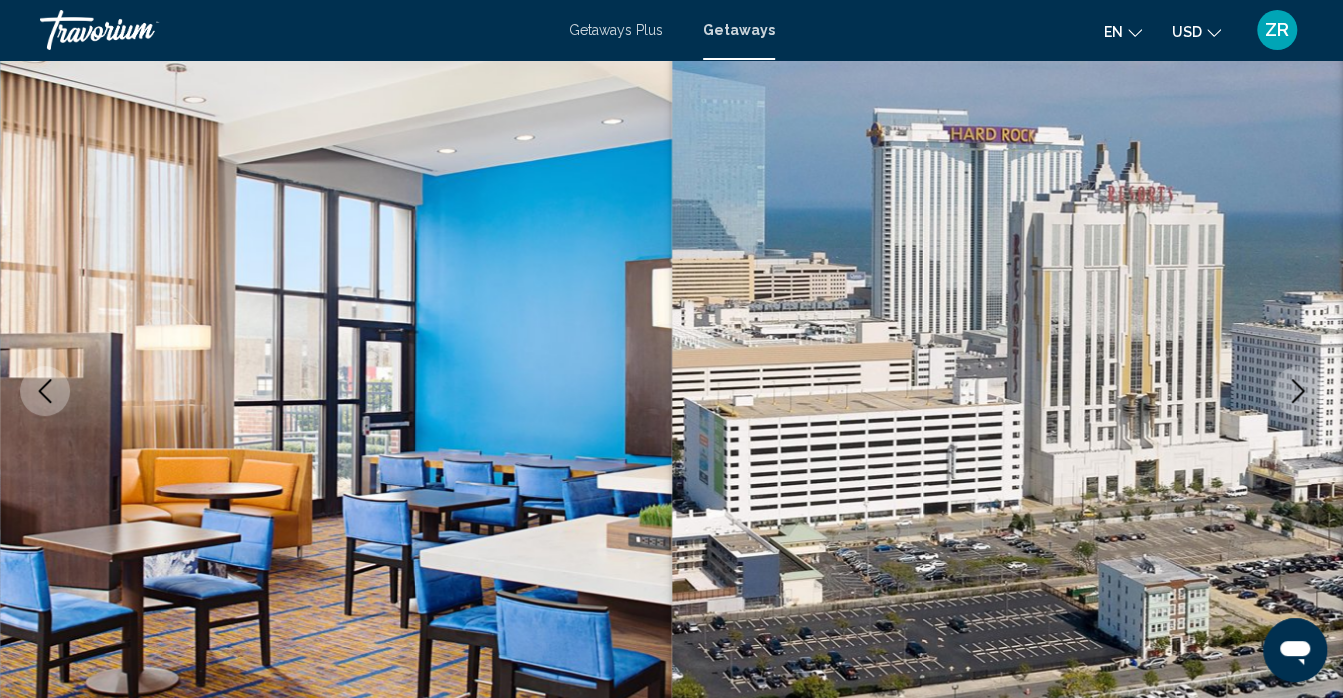 click 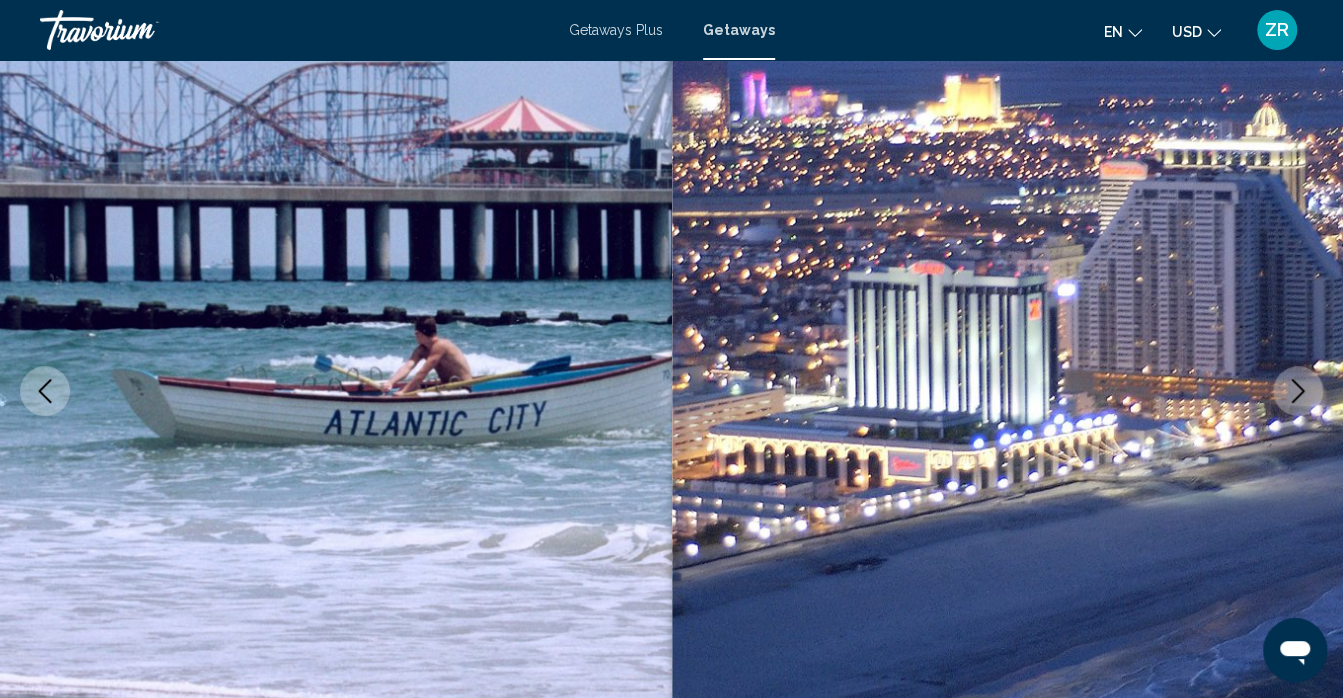 click 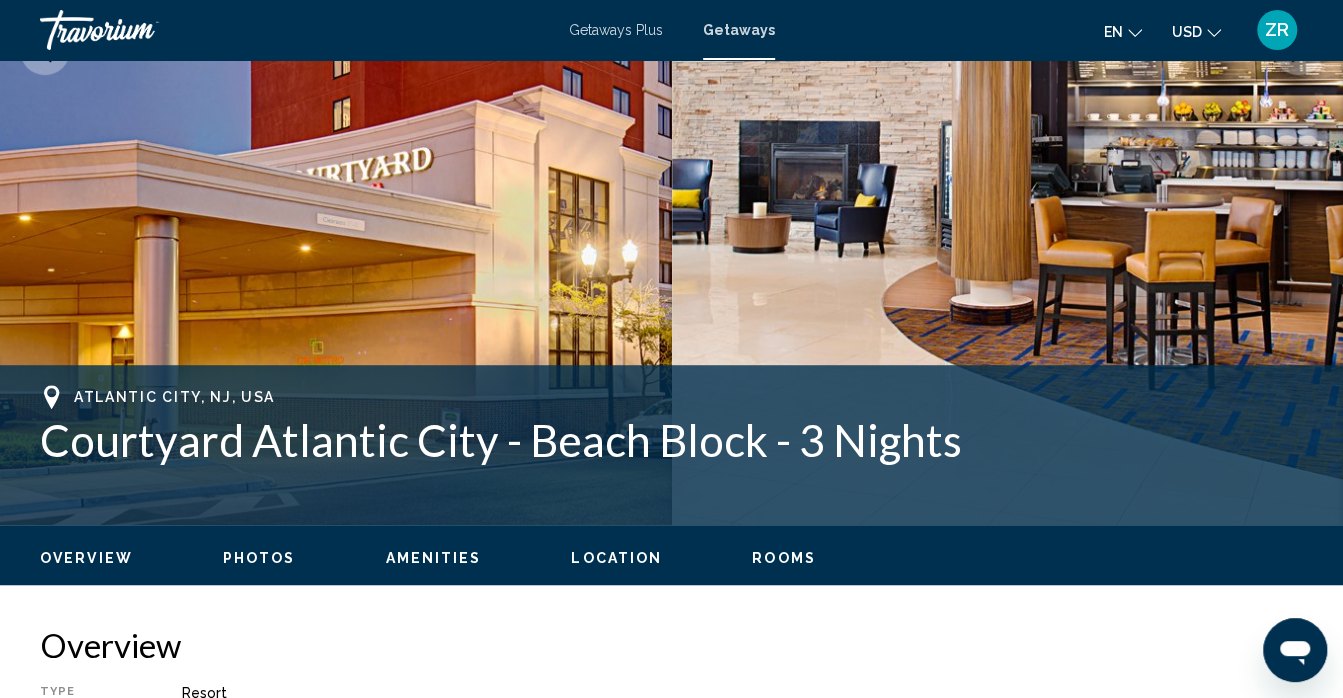 scroll, scrollTop: 486, scrollLeft: 0, axis: vertical 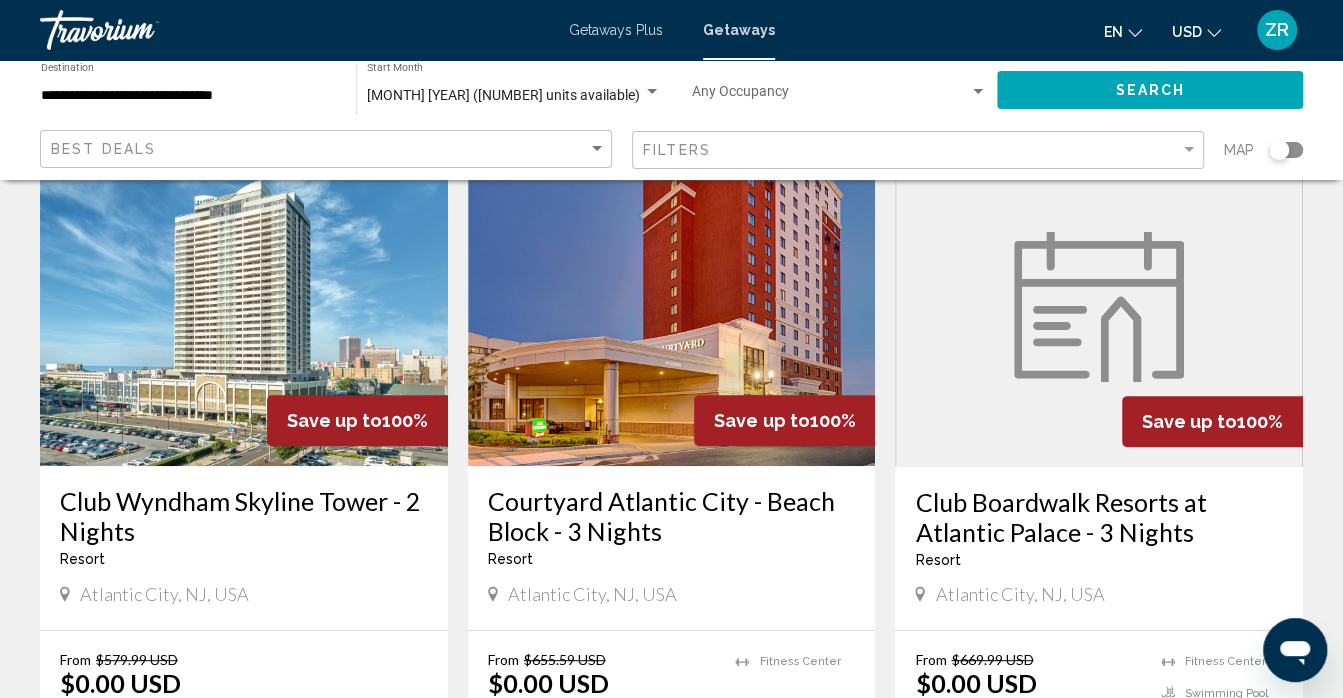 click at bounding box center [1099, 307] 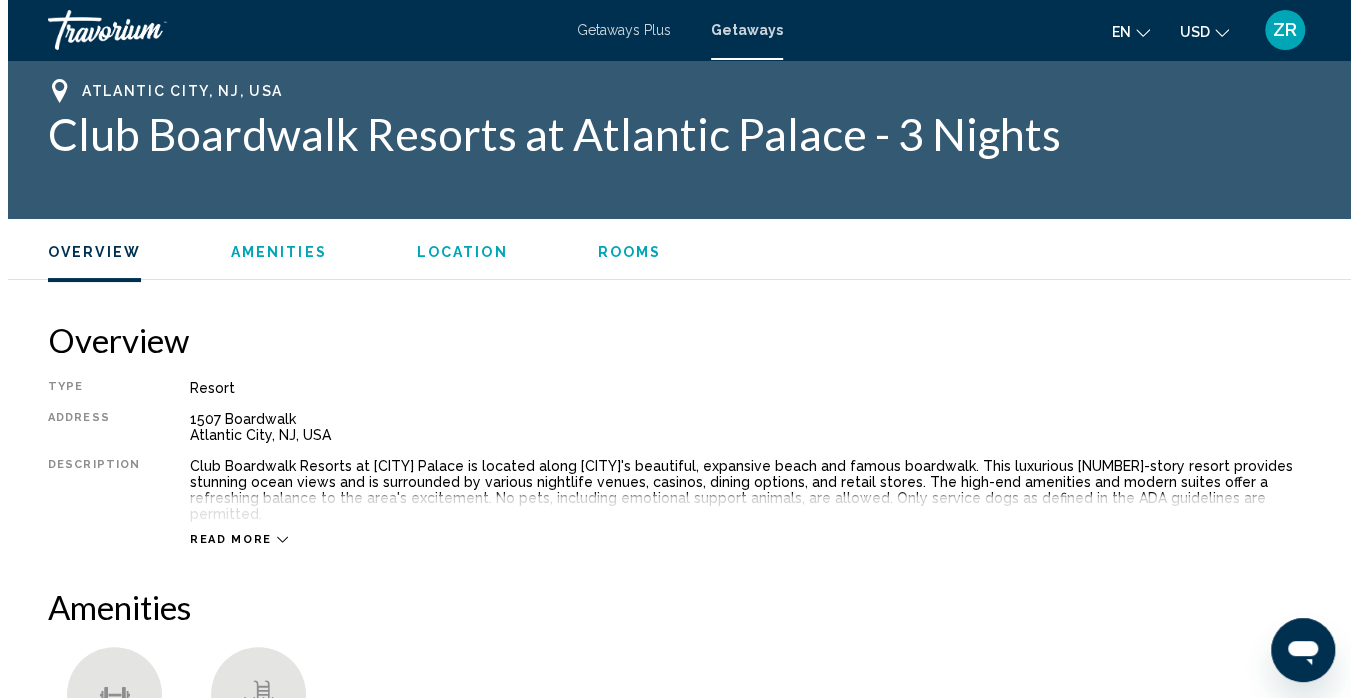 scroll, scrollTop: 0, scrollLeft: 0, axis: both 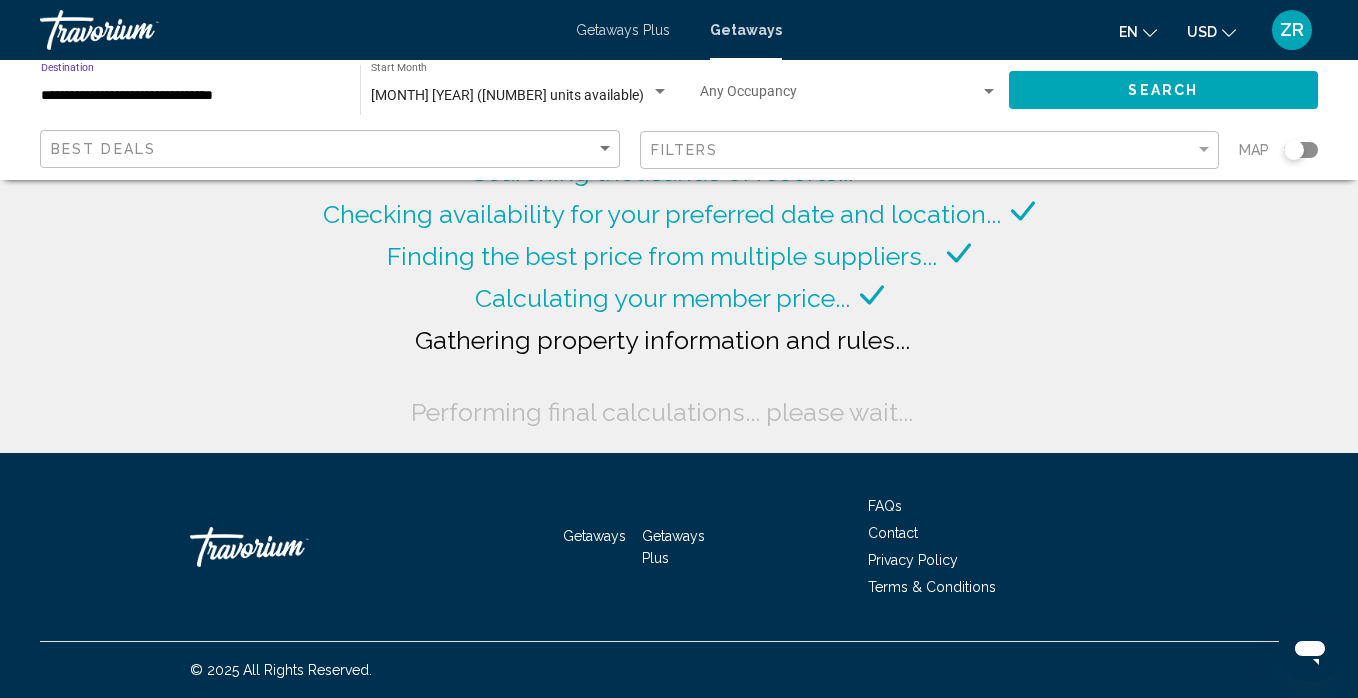 click on "**********" at bounding box center (190, 96) 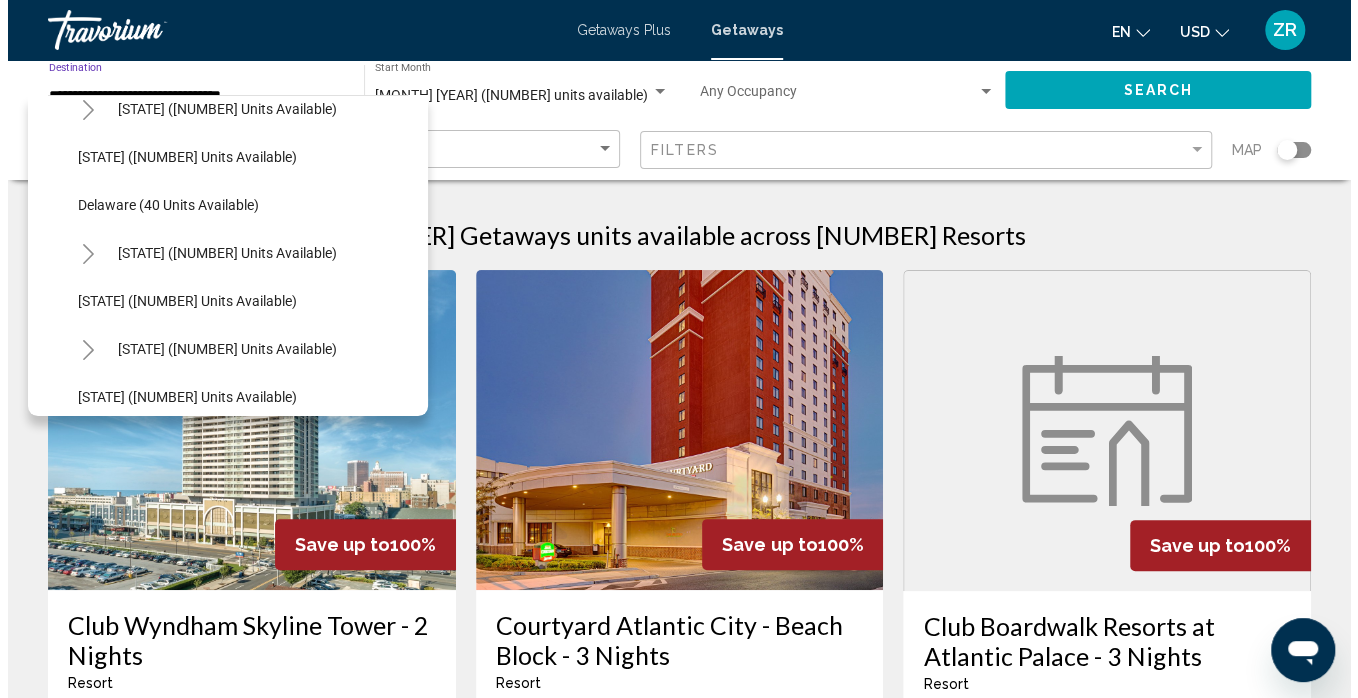 scroll, scrollTop: 262, scrollLeft: 0, axis: vertical 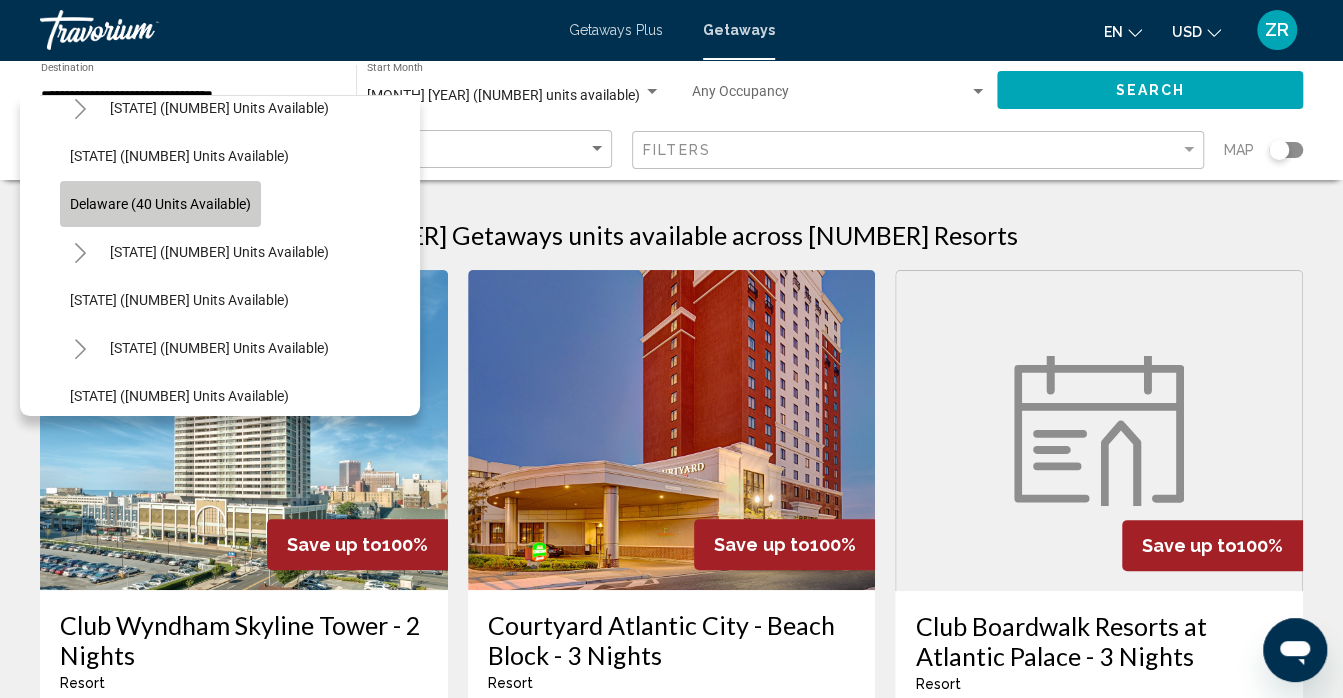 click on "Delaware (40 units available)" 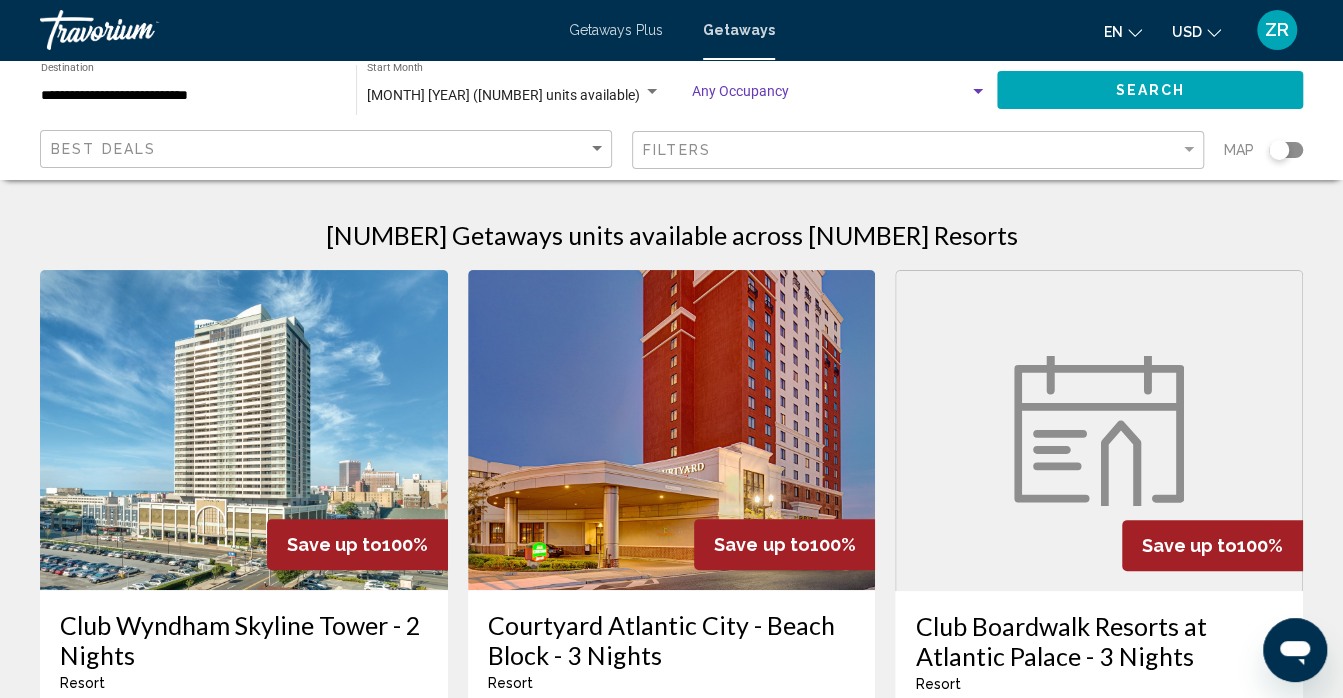 click at bounding box center (978, 91) 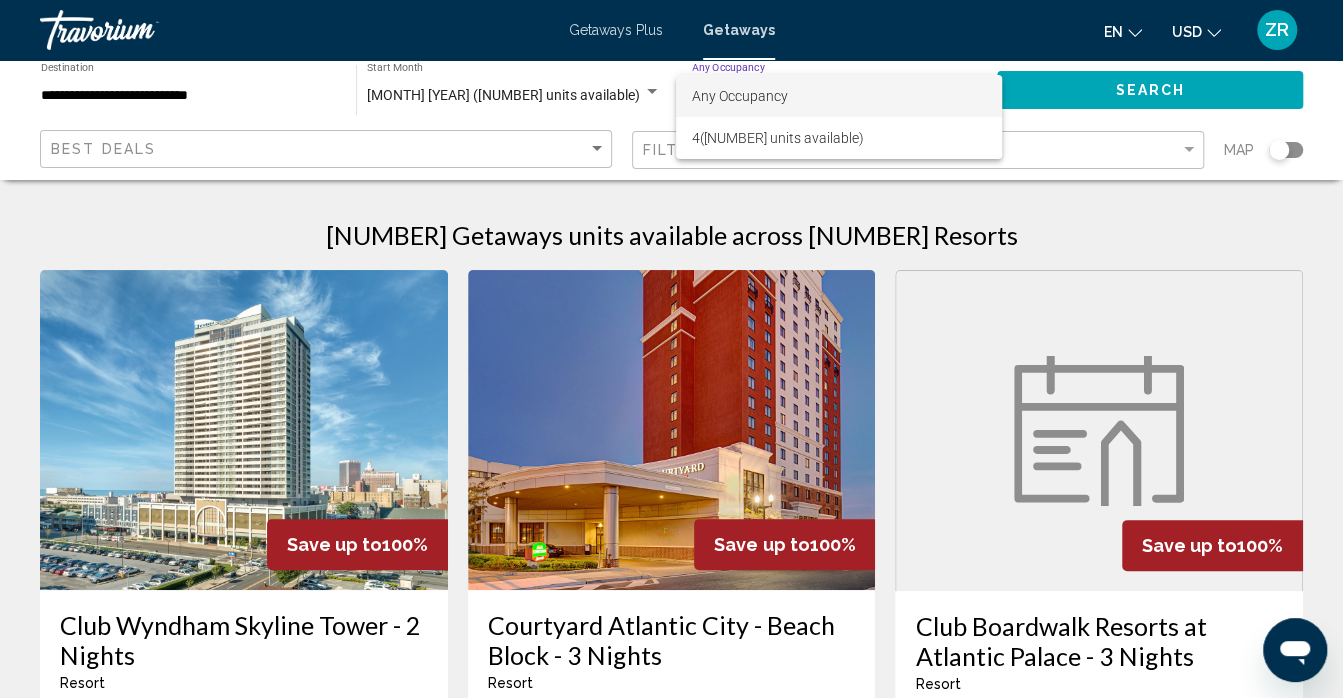 click on "Any Occupancy" at bounding box center (839, 96) 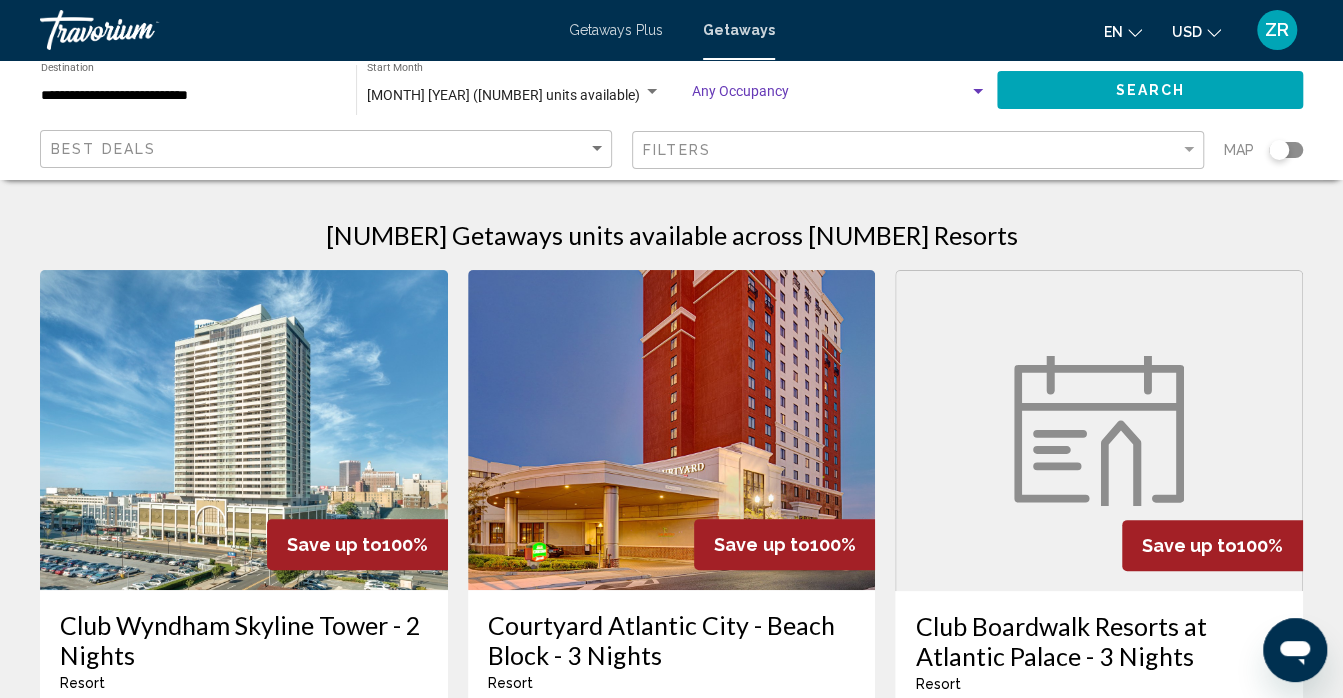 click at bounding box center [978, 91] 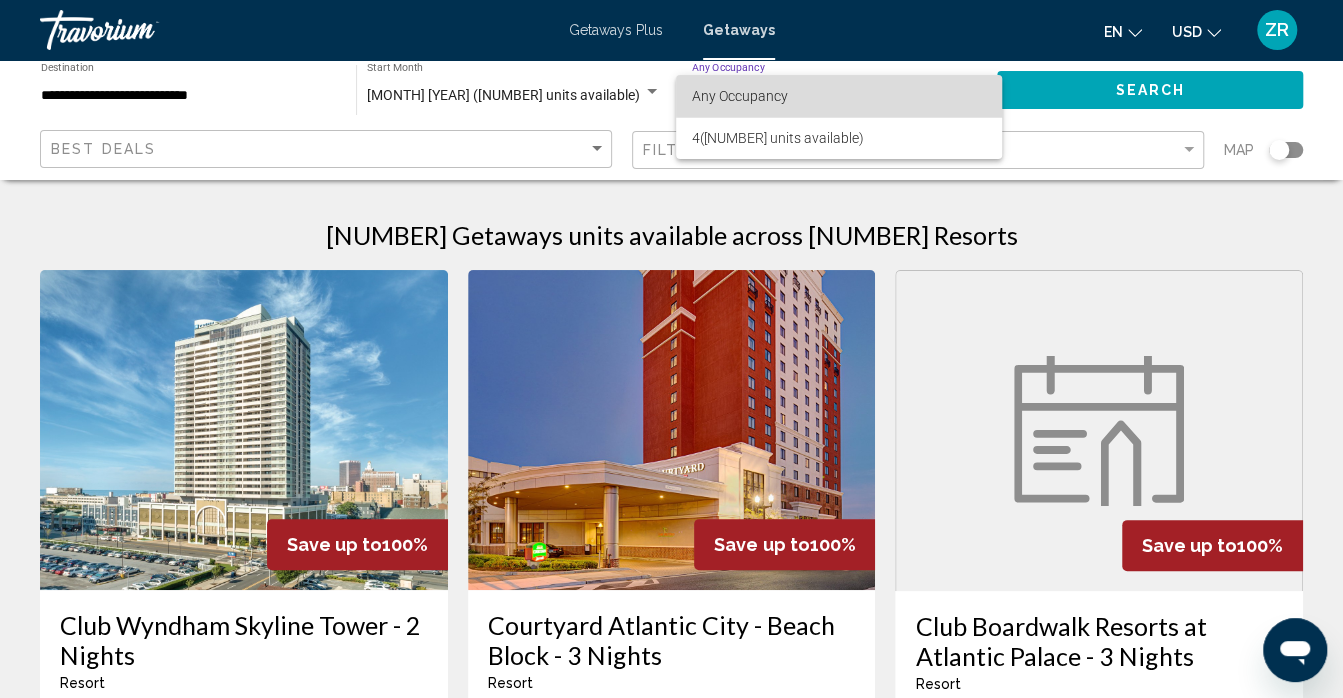 click on "Any Occupancy" at bounding box center [839, 96] 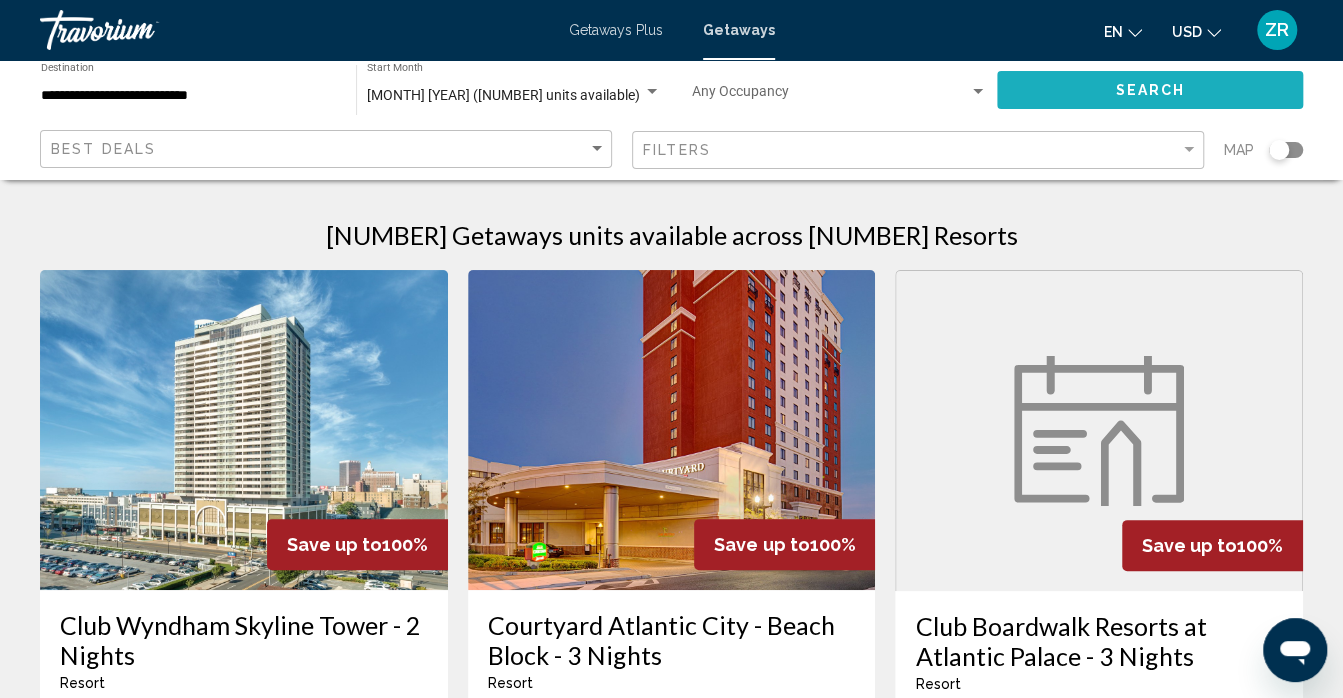 click on "Search" 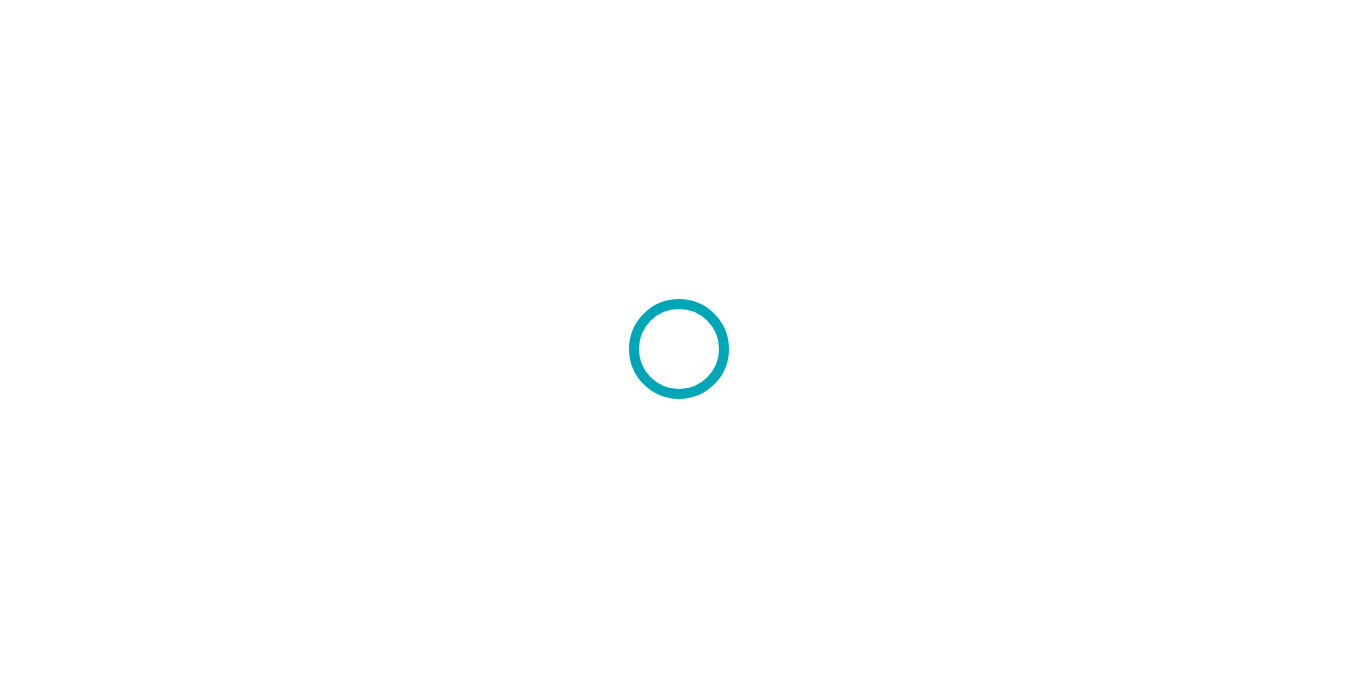 scroll, scrollTop: 0, scrollLeft: 0, axis: both 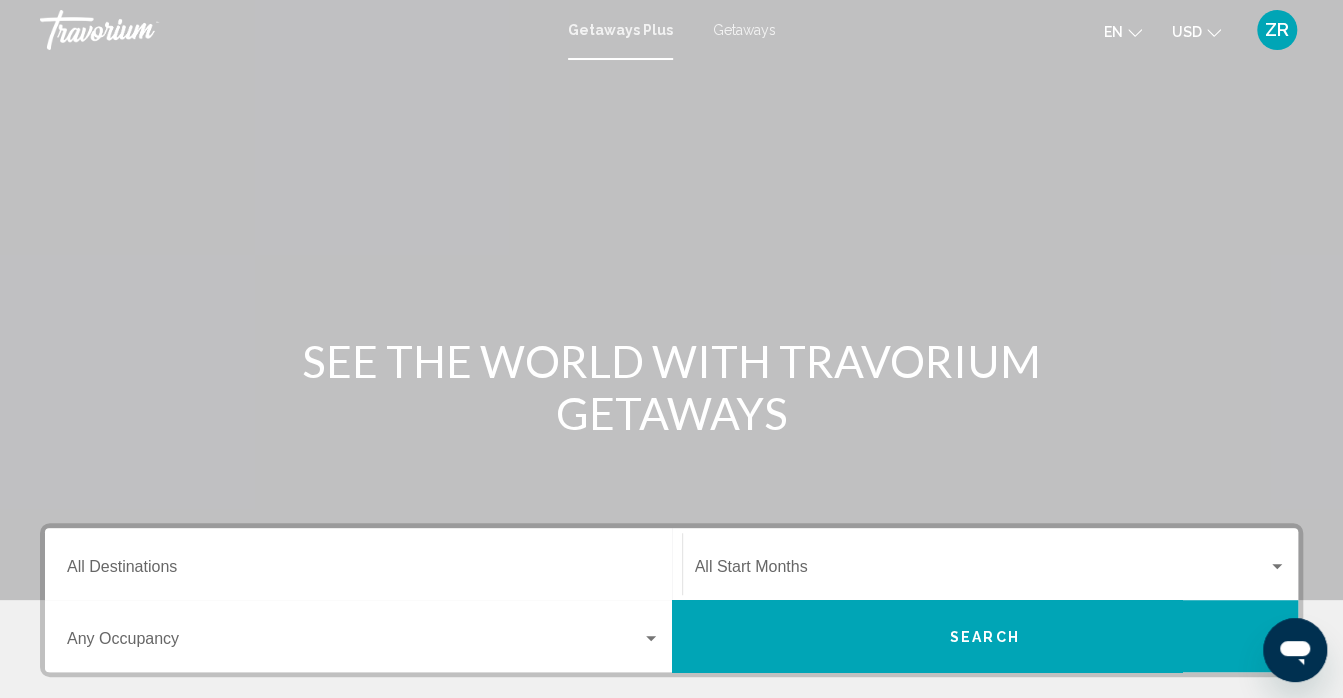 click on "Destination All Destinations" at bounding box center [363, 564] 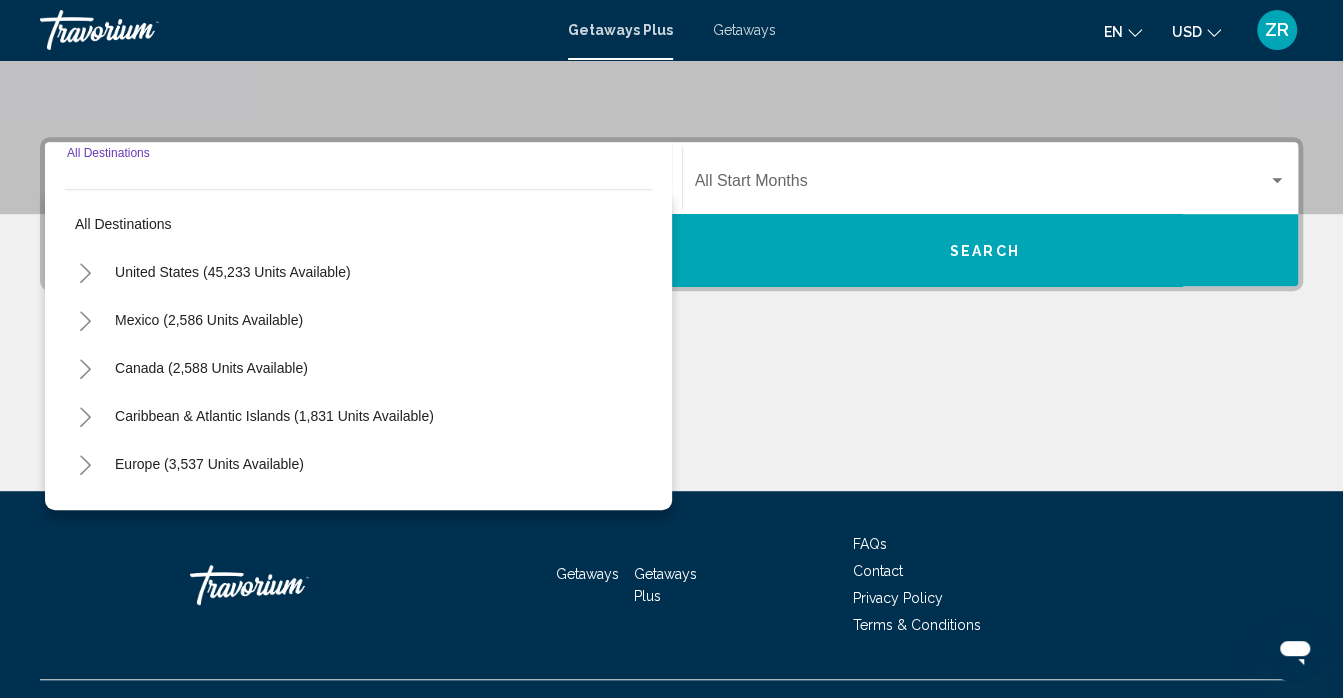 scroll, scrollTop: 423, scrollLeft: 0, axis: vertical 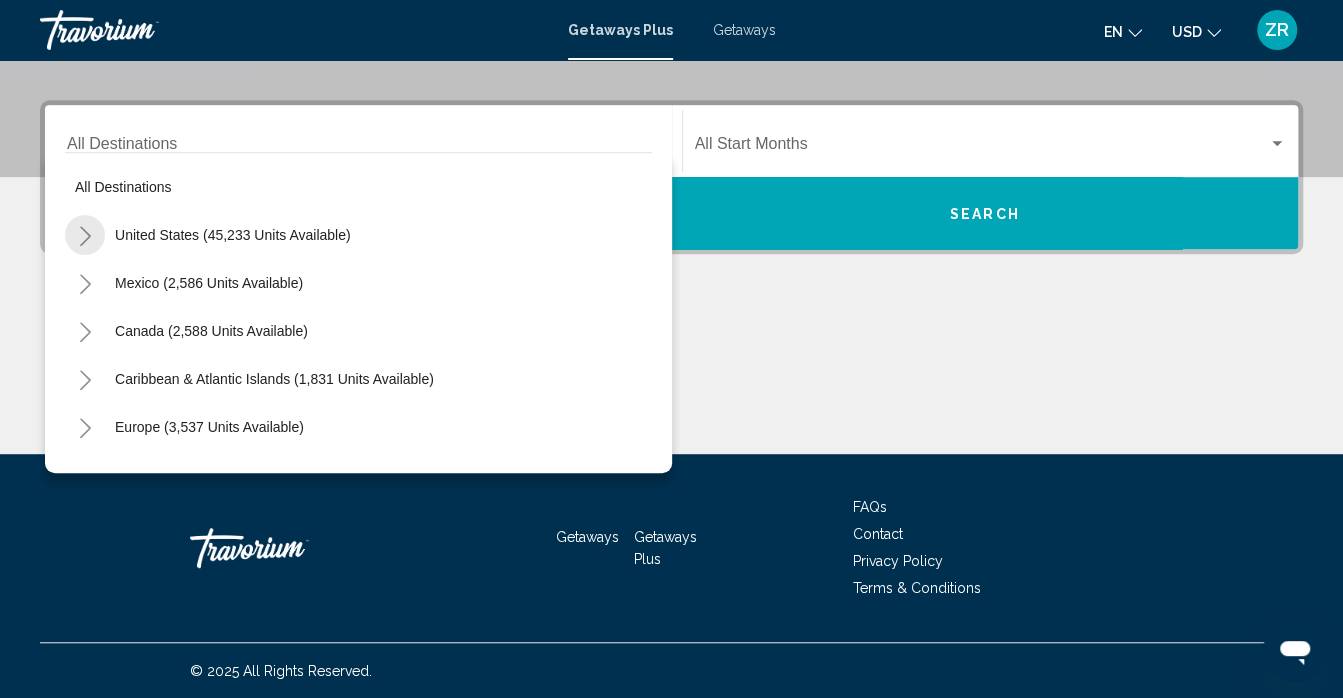 click 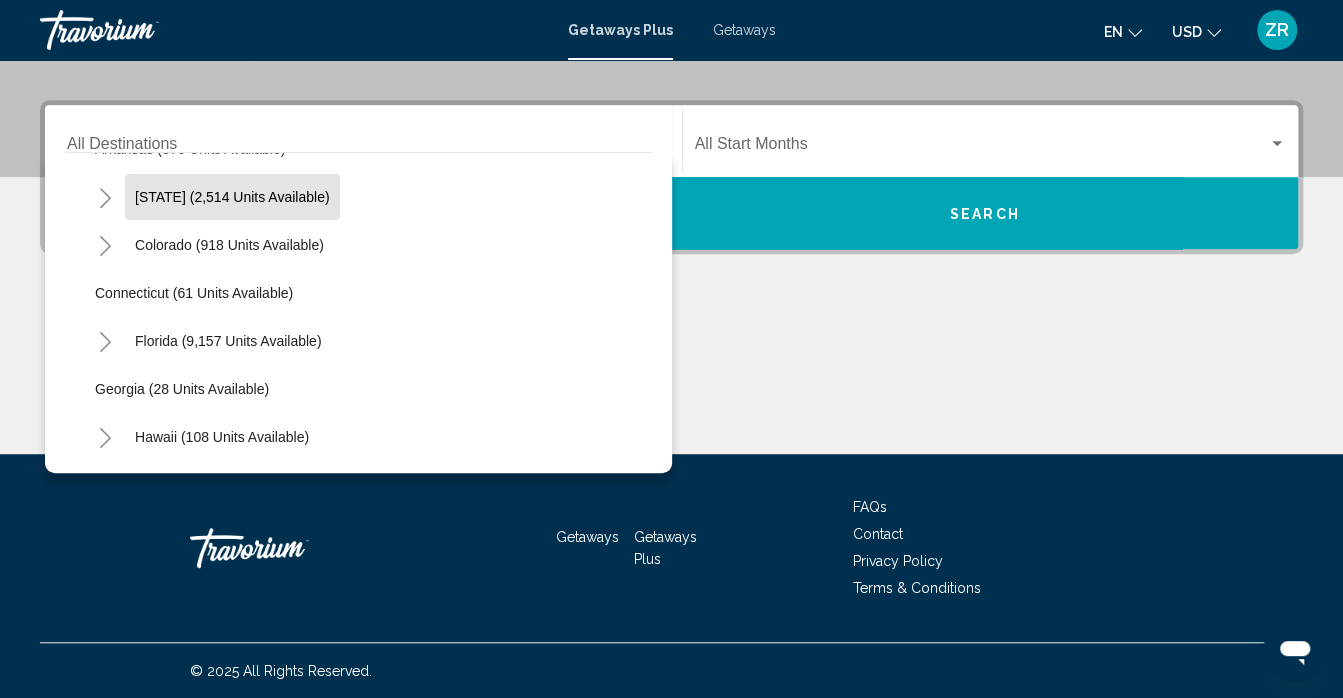 scroll, scrollTop: 185, scrollLeft: 0, axis: vertical 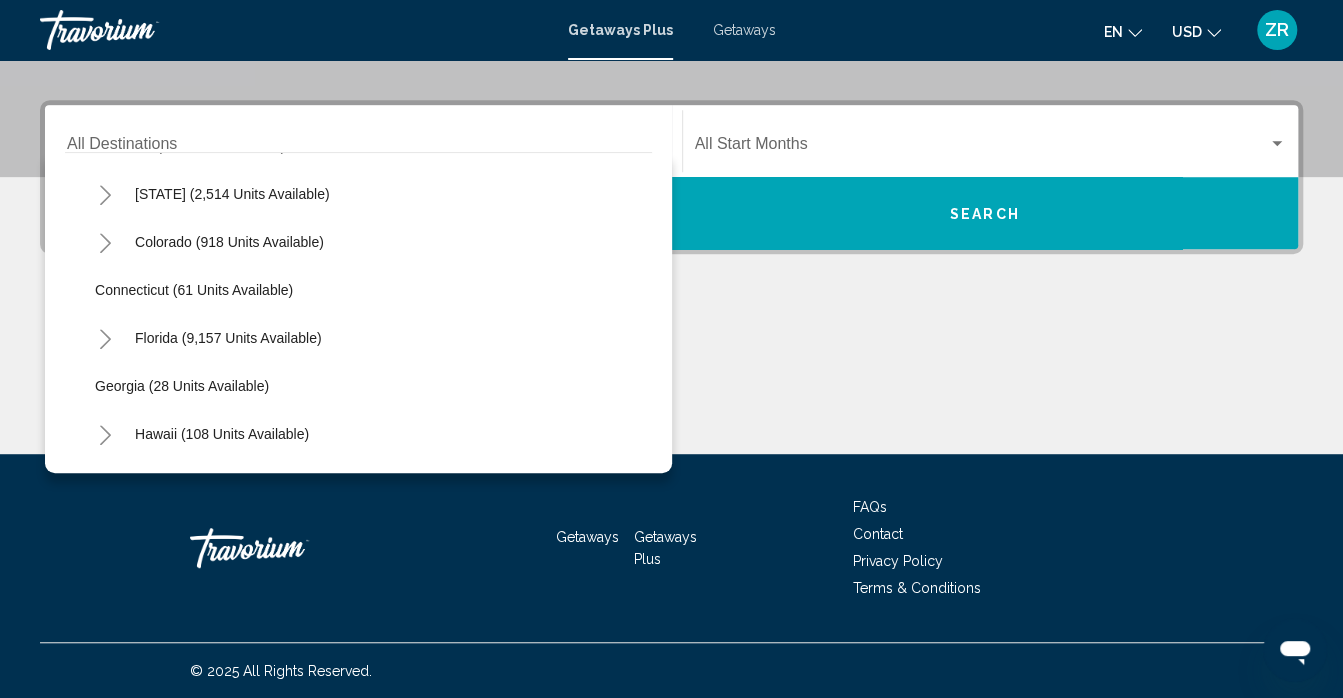 click at bounding box center [294, 30] 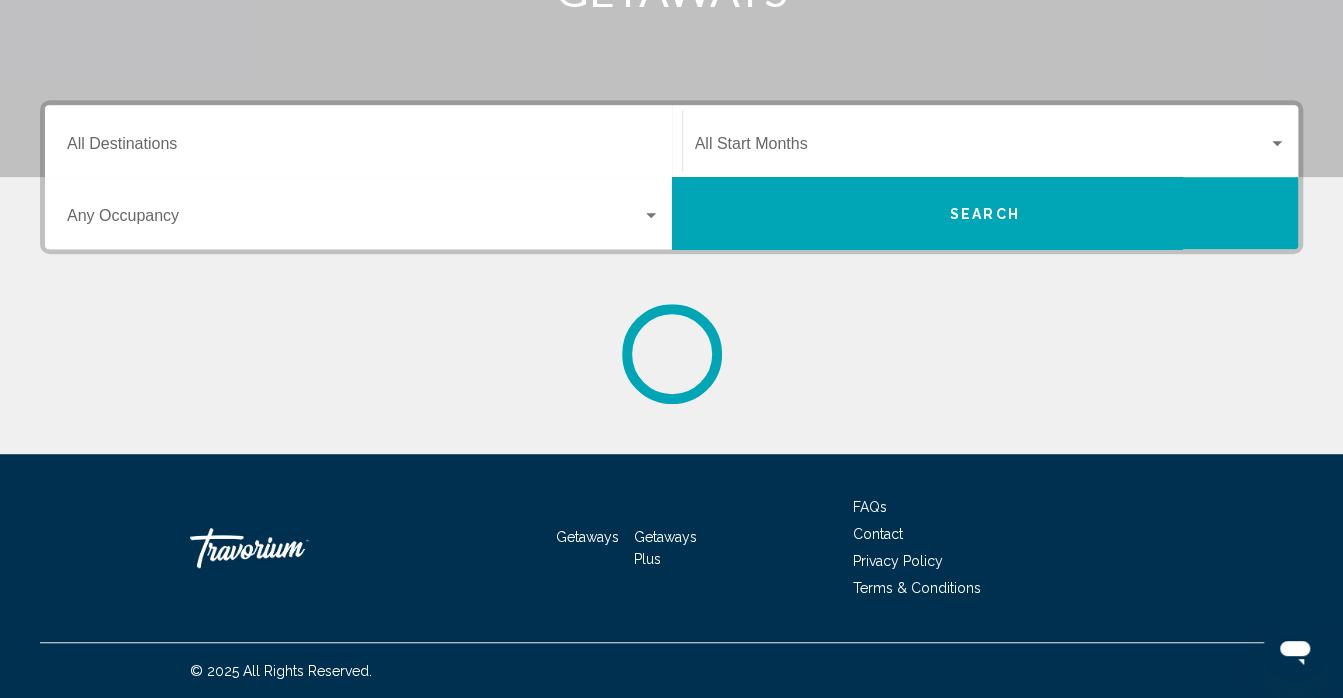 scroll, scrollTop: 0, scrollLeft: 0, axis: both 